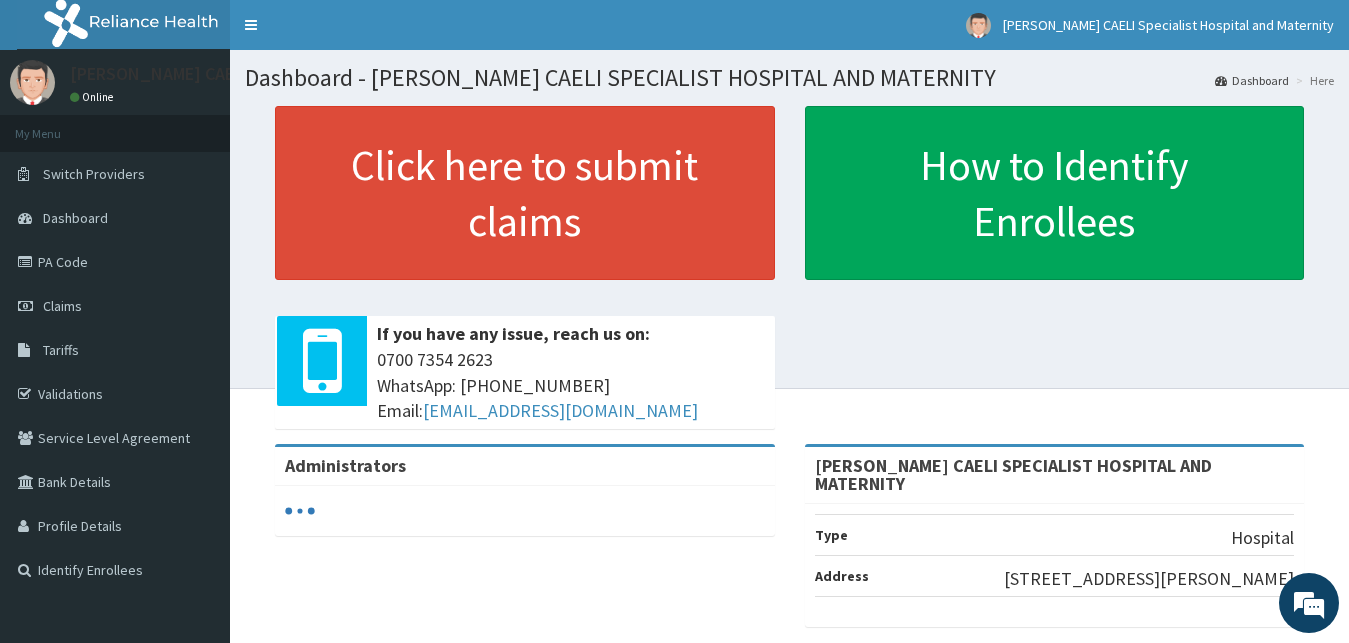 scroll, scrollTop: 0, scrollLeft: 0, axis: both 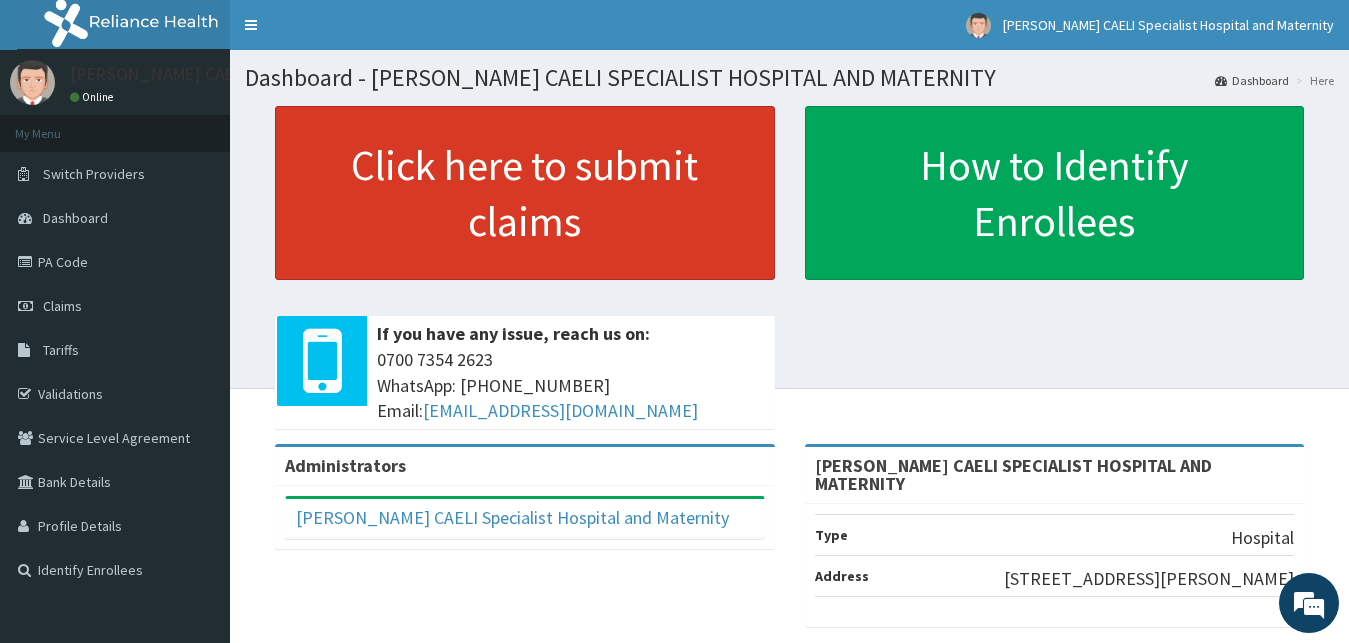 click on "Click here to submit claims" at bounding box center [525, 193] 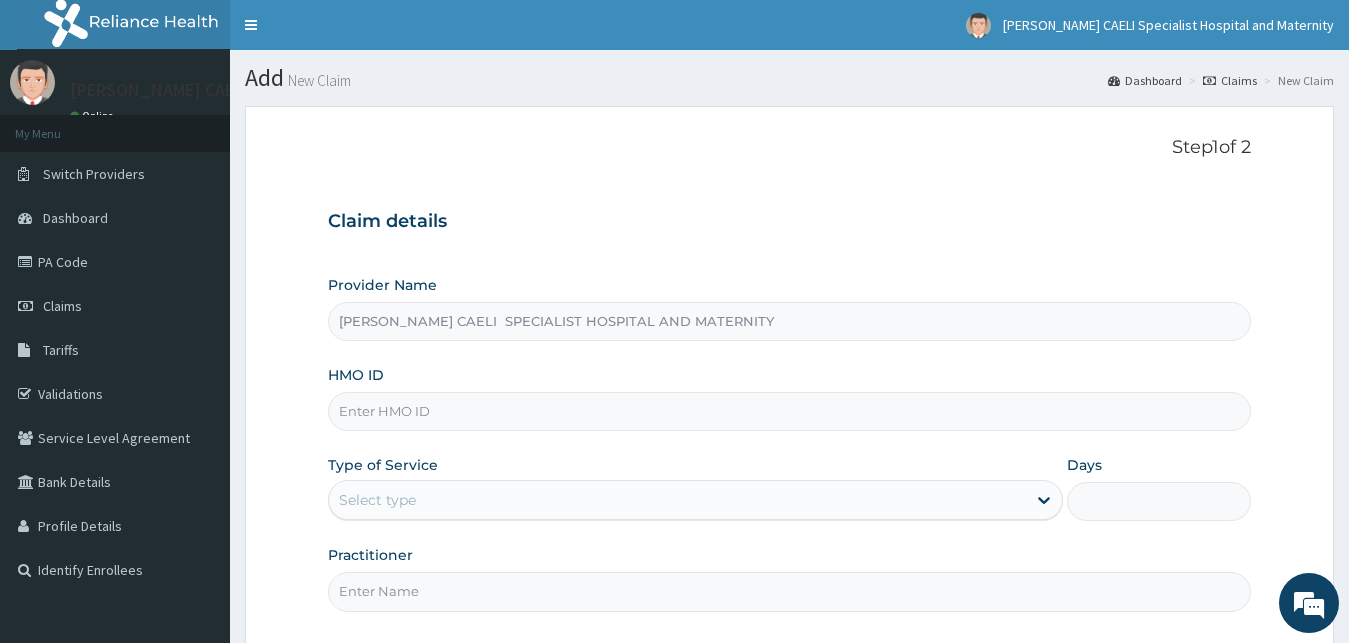 scroll, scrollTop: 187, scrollLeft: 0, axis: vertical 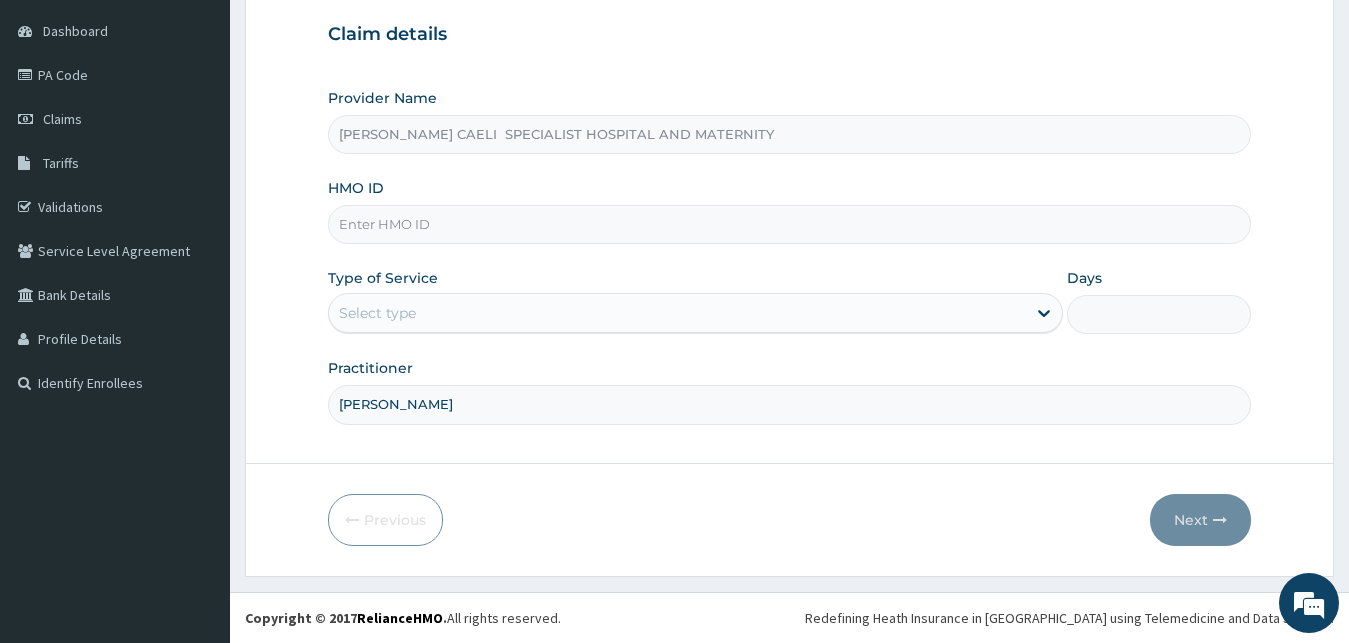 type on "[PERSON_NAME]" 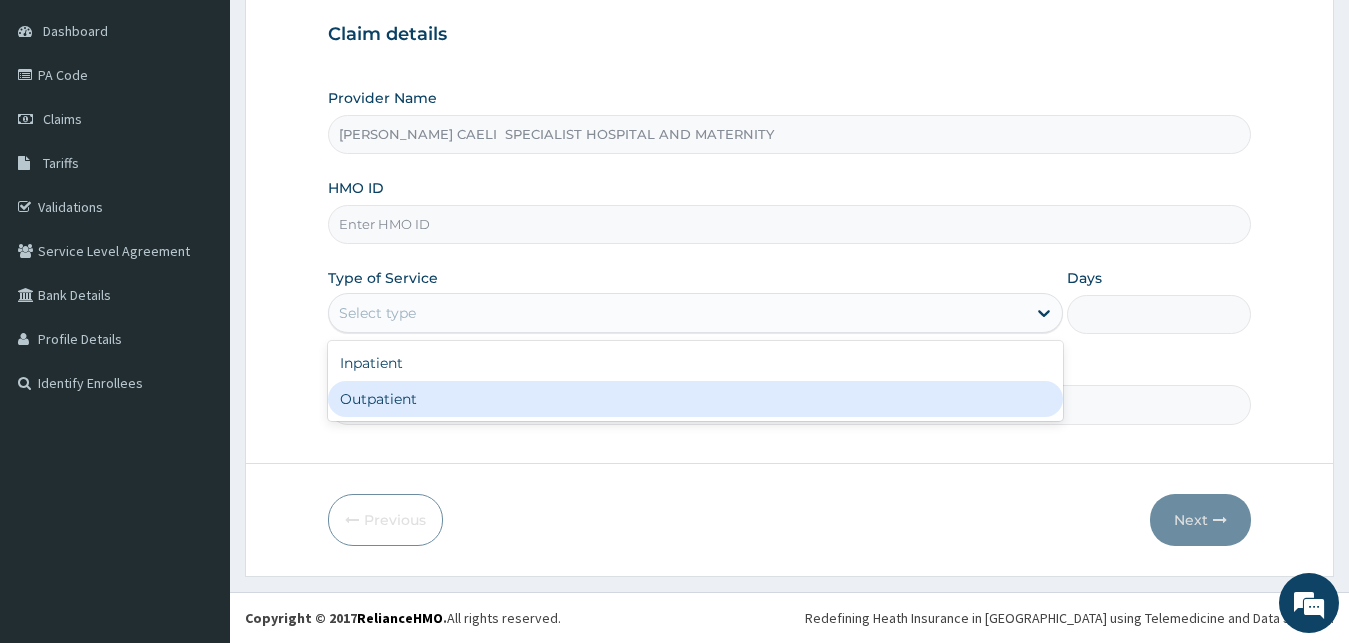 drag, startPoint x: 454, startPoint y: 404, endPoint x: 382, endPoint y: 197, distance: 219.16432 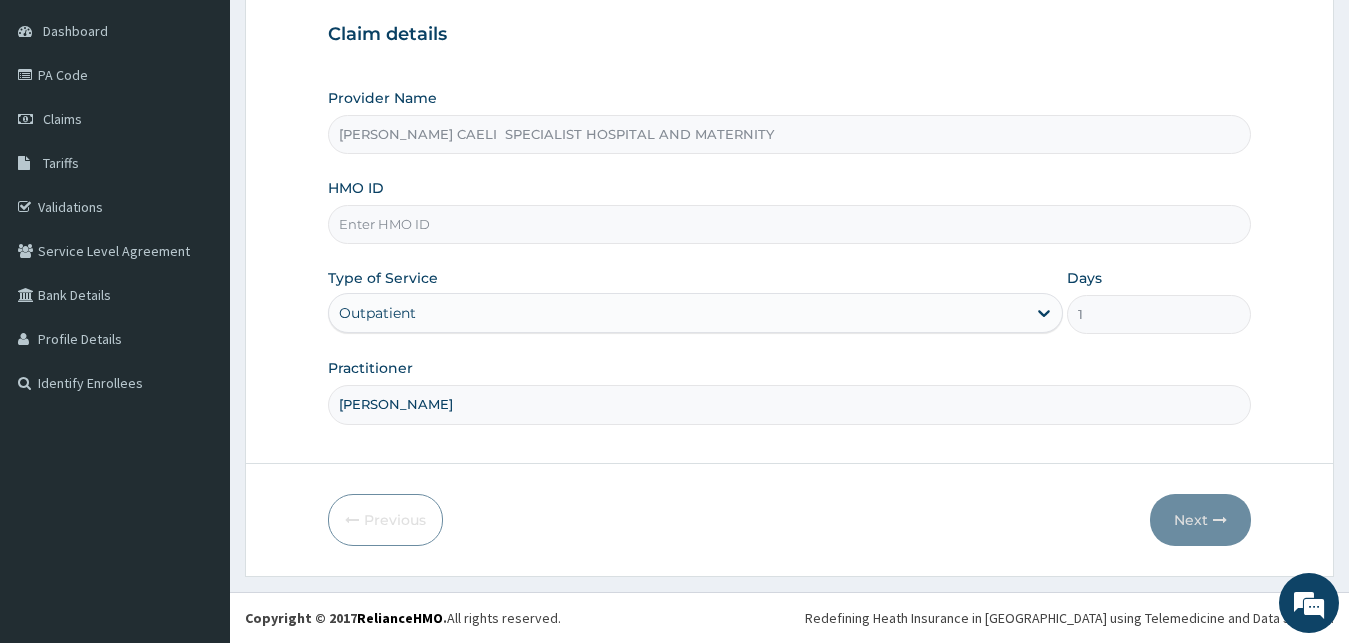 click on "HMO ID" at bounding box center (790, 224) 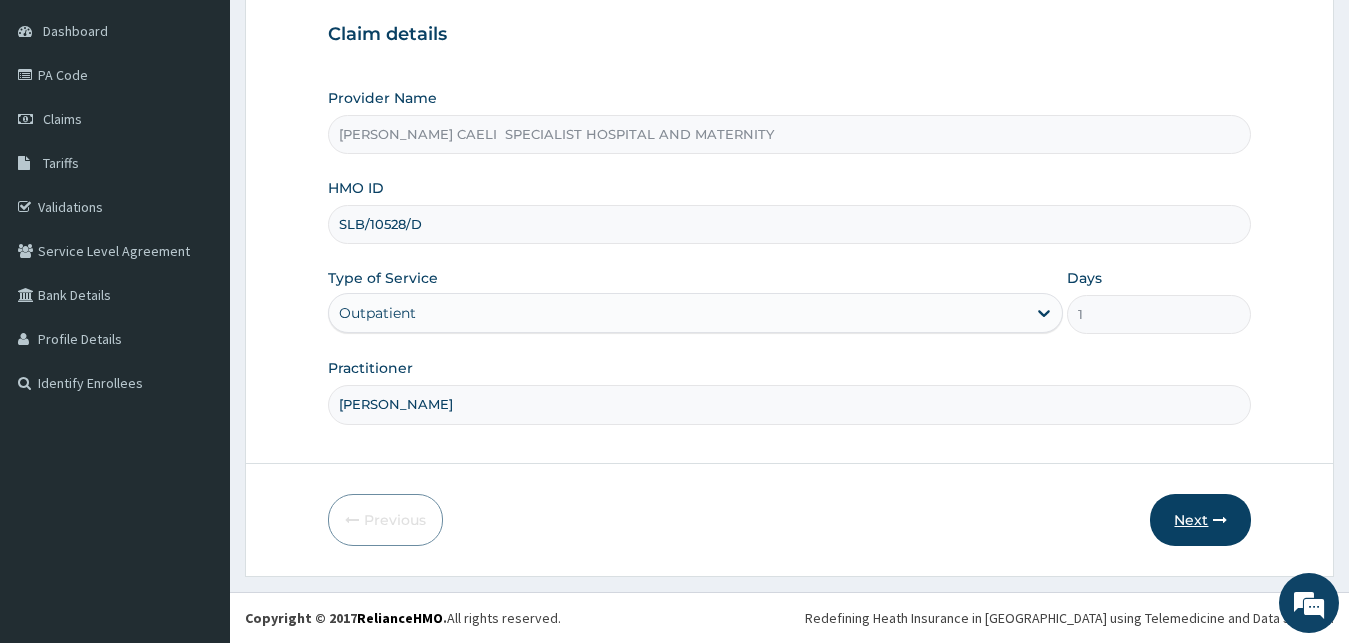 type on "SLB/10528/D" 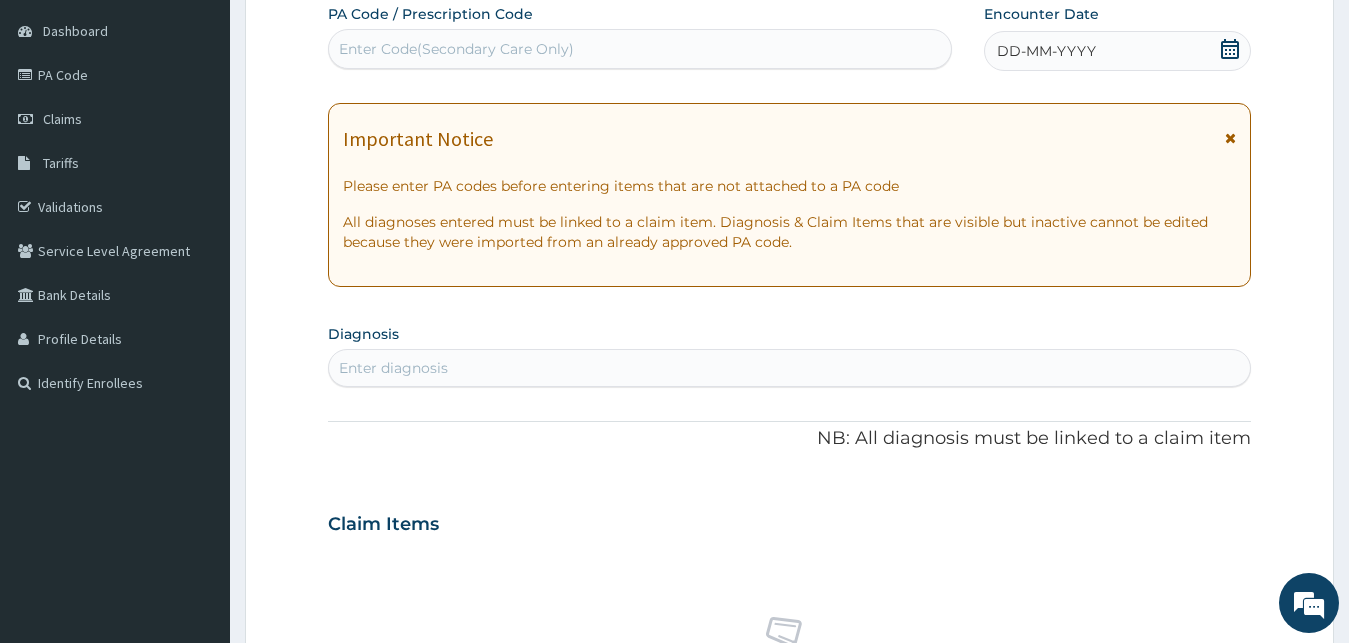 click on "DD-MM-YYYY" at bounding box center (1118, 51) 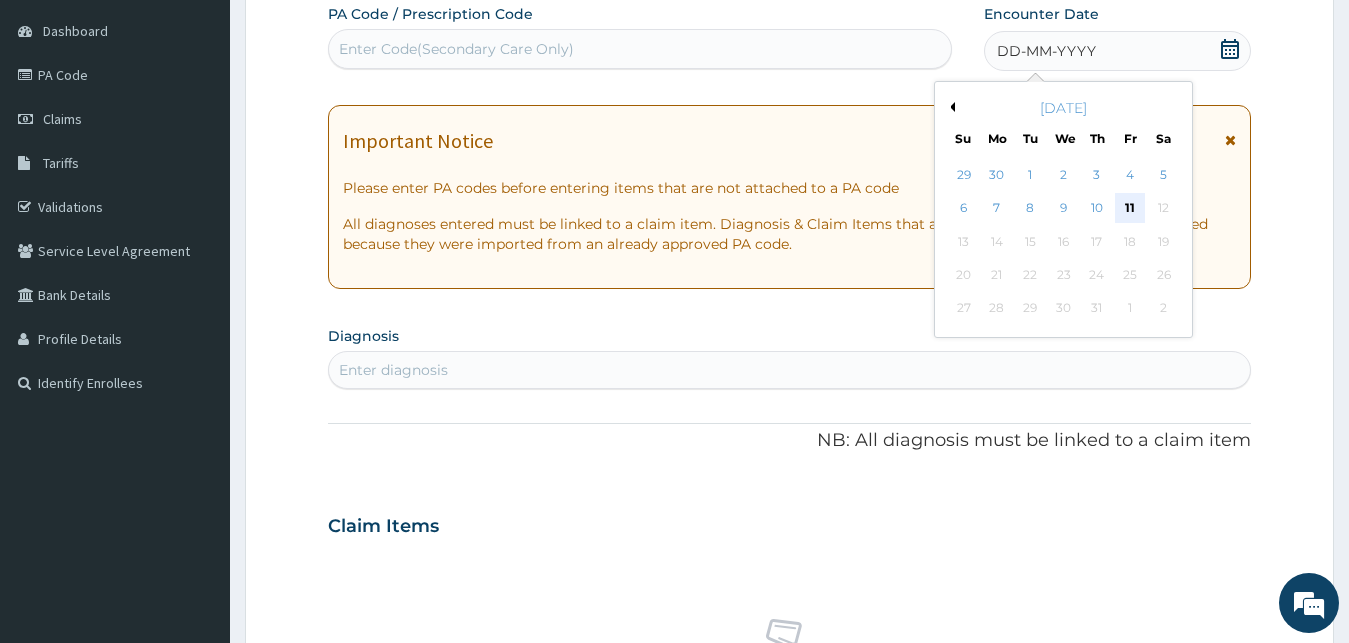 click on "11" at bounding box center [1130, 209] 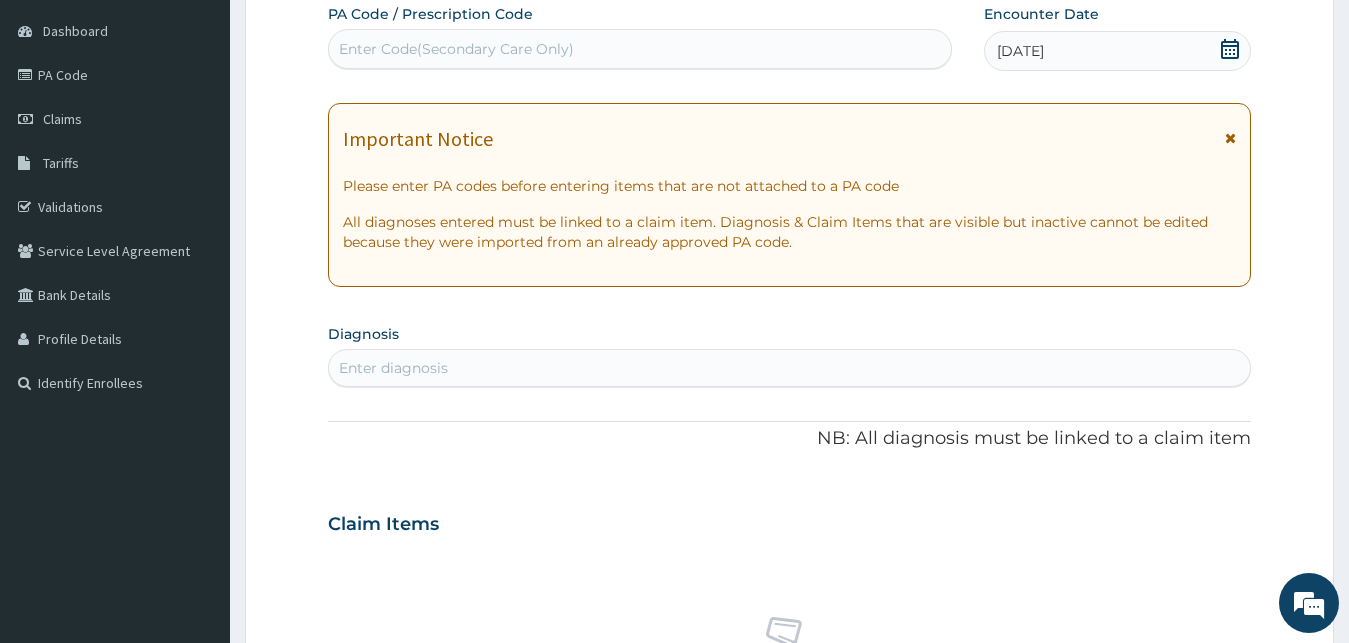 click on "Enter diagnosis" at bounding box center [790, 368] 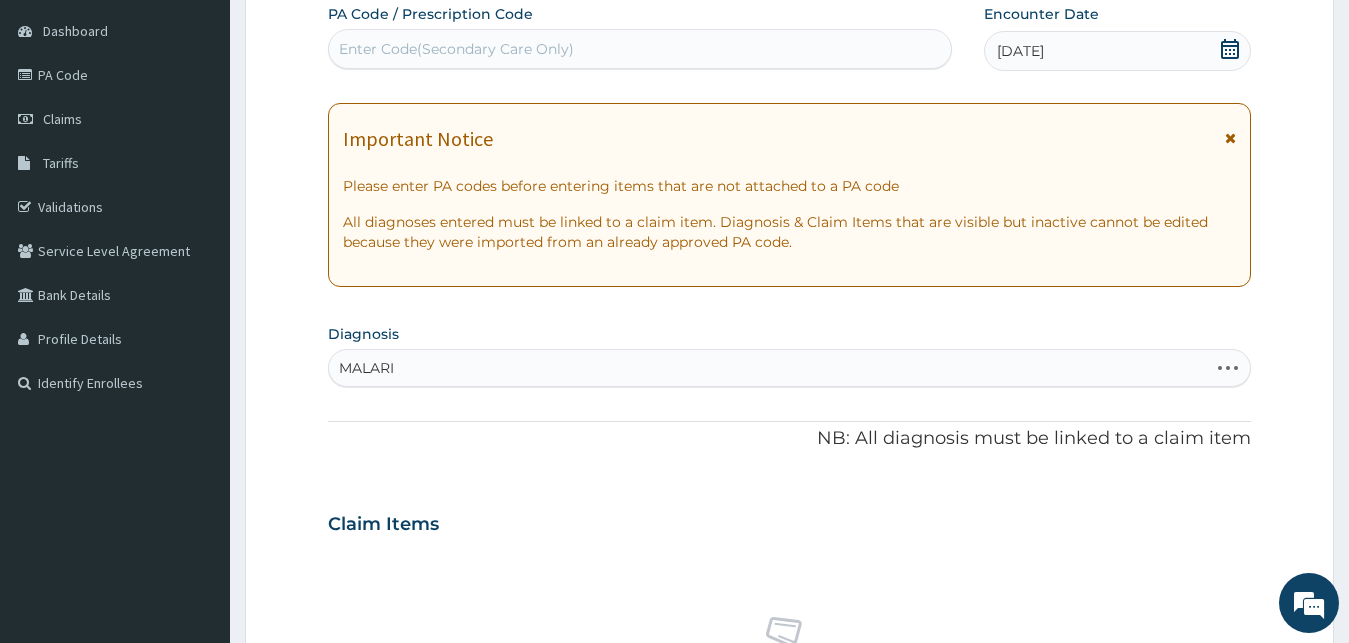 type on "MALARIA" 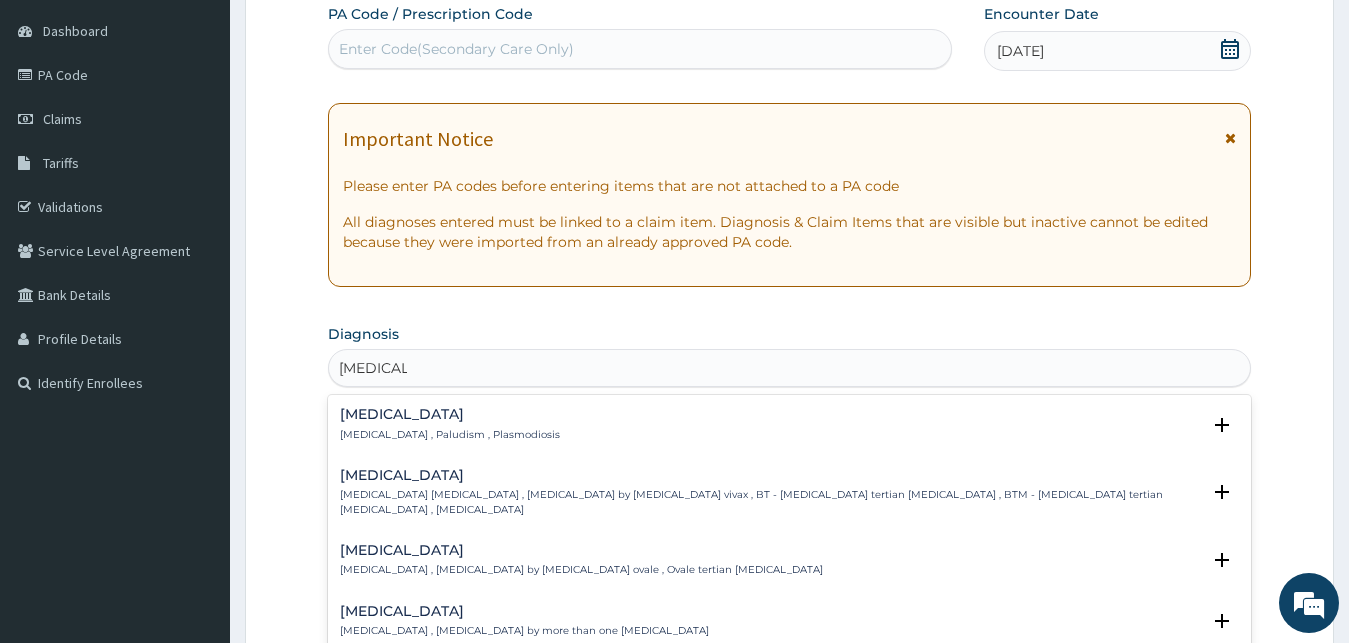 click on "Malaria , Paludism , Plasmodiosis" at bounding box center (450, 435) 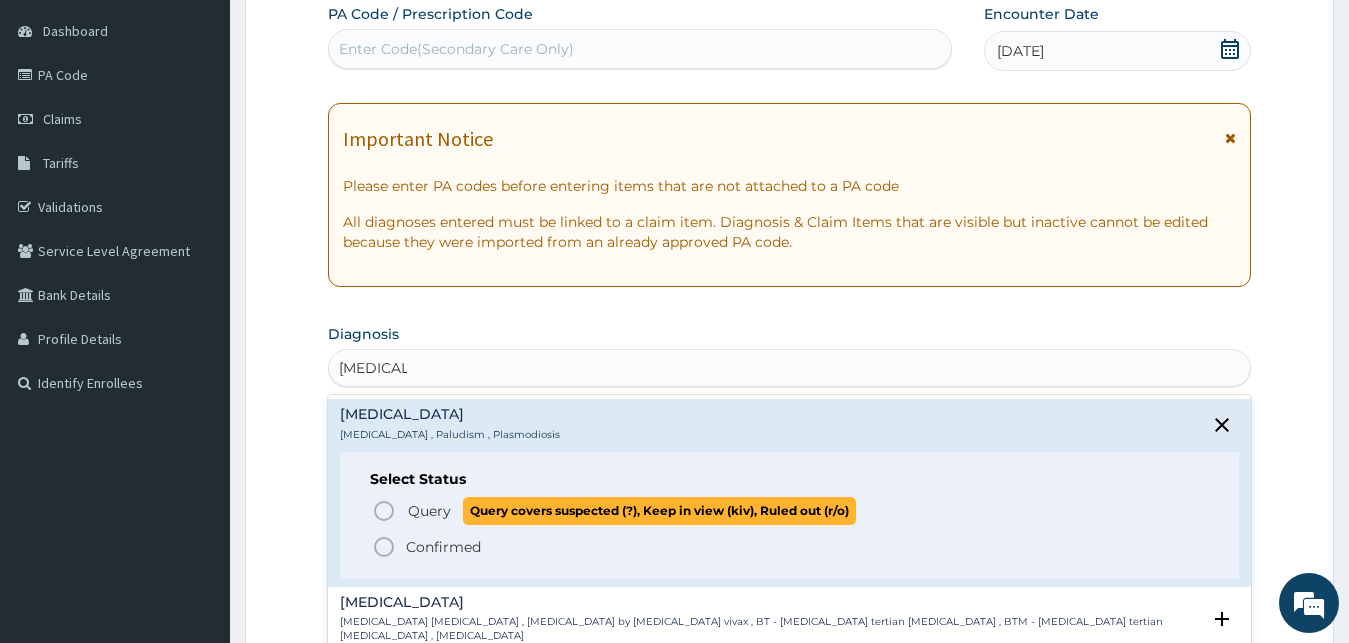 click on "Query" at bounding box center [429, 511] 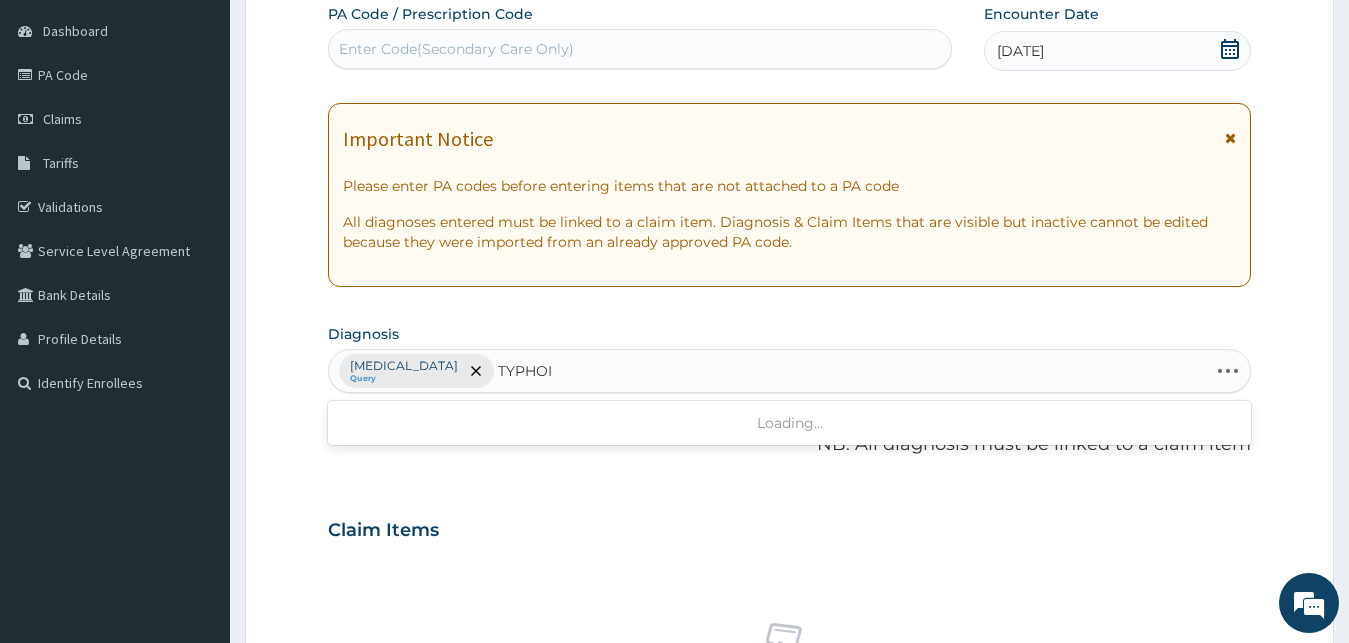 type on "TYPHOID" 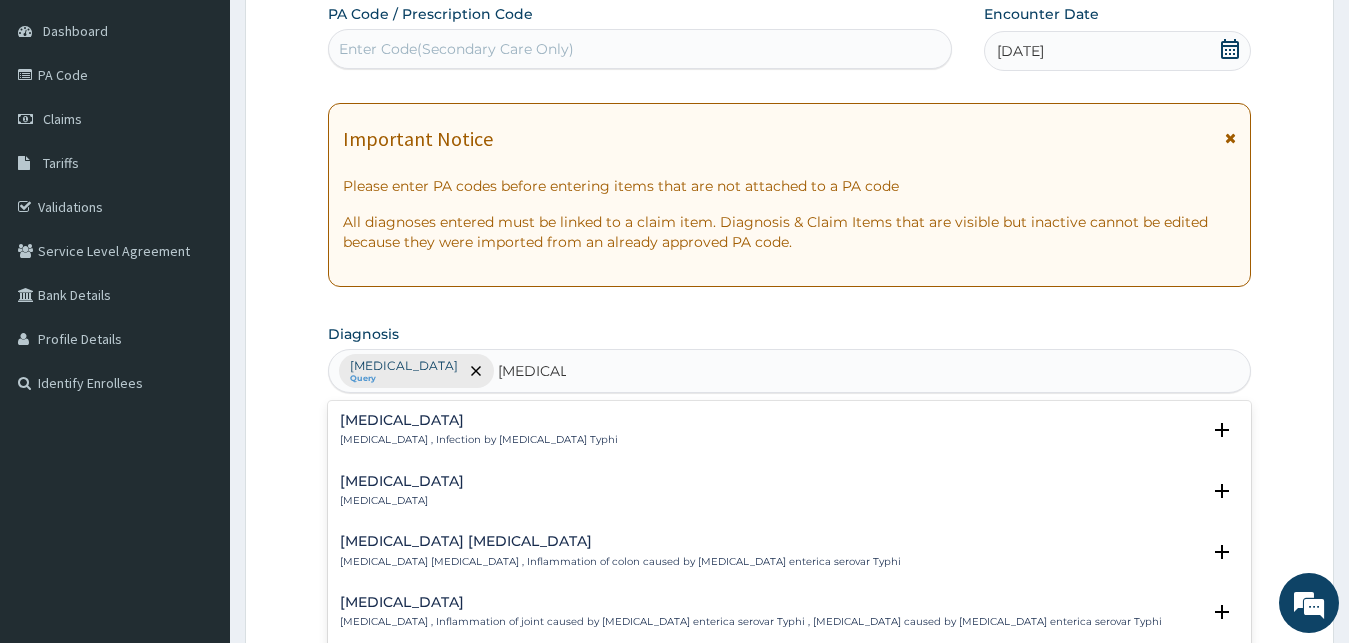 click on "Typhoid fever" at bounding box center [479, 420] 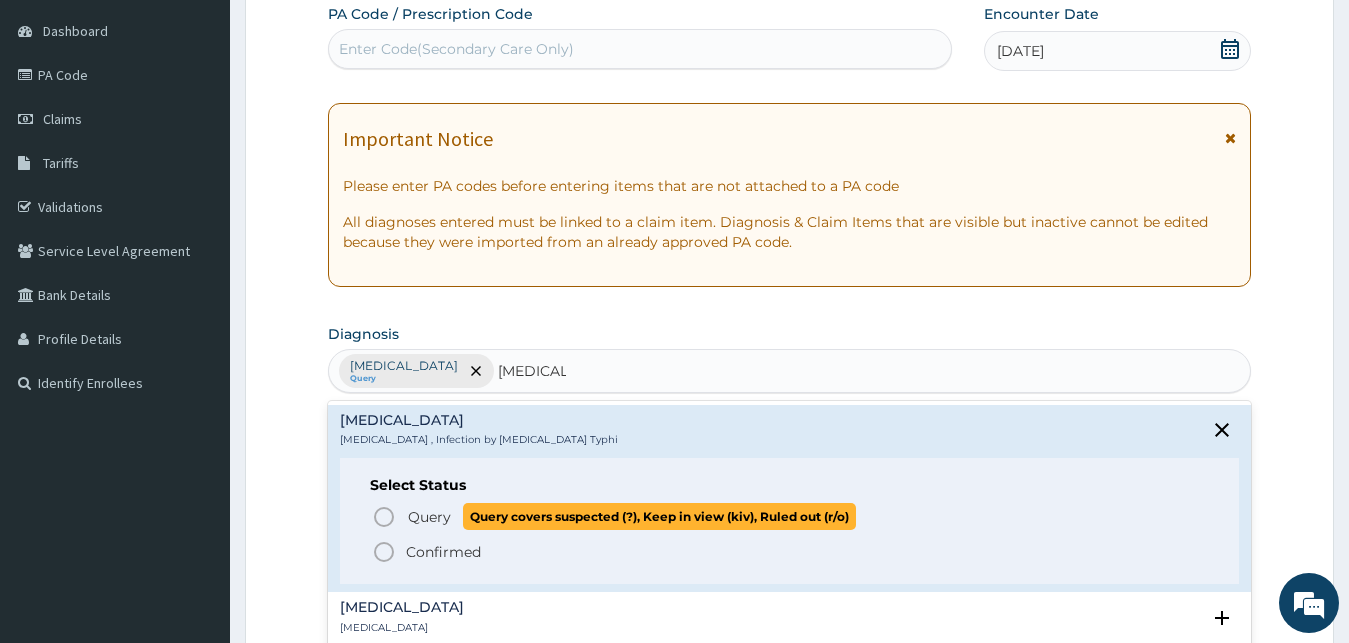 click on "Query" at bounding box center [429, 517] 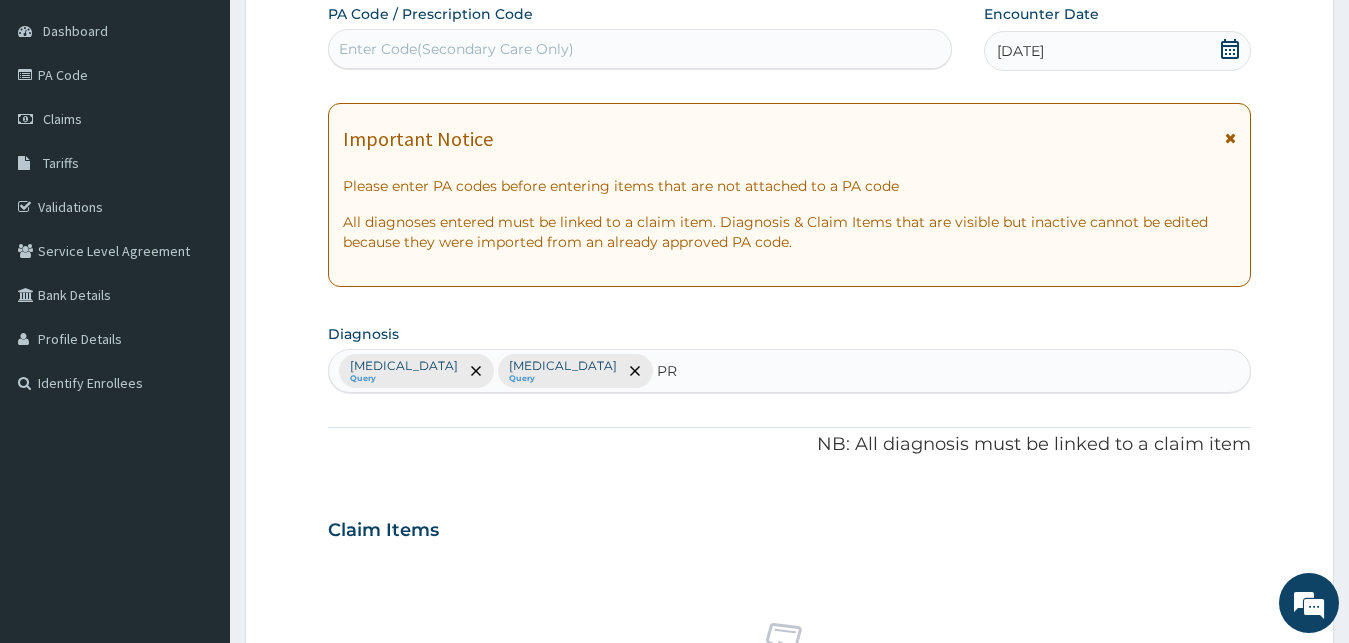 type on "P" 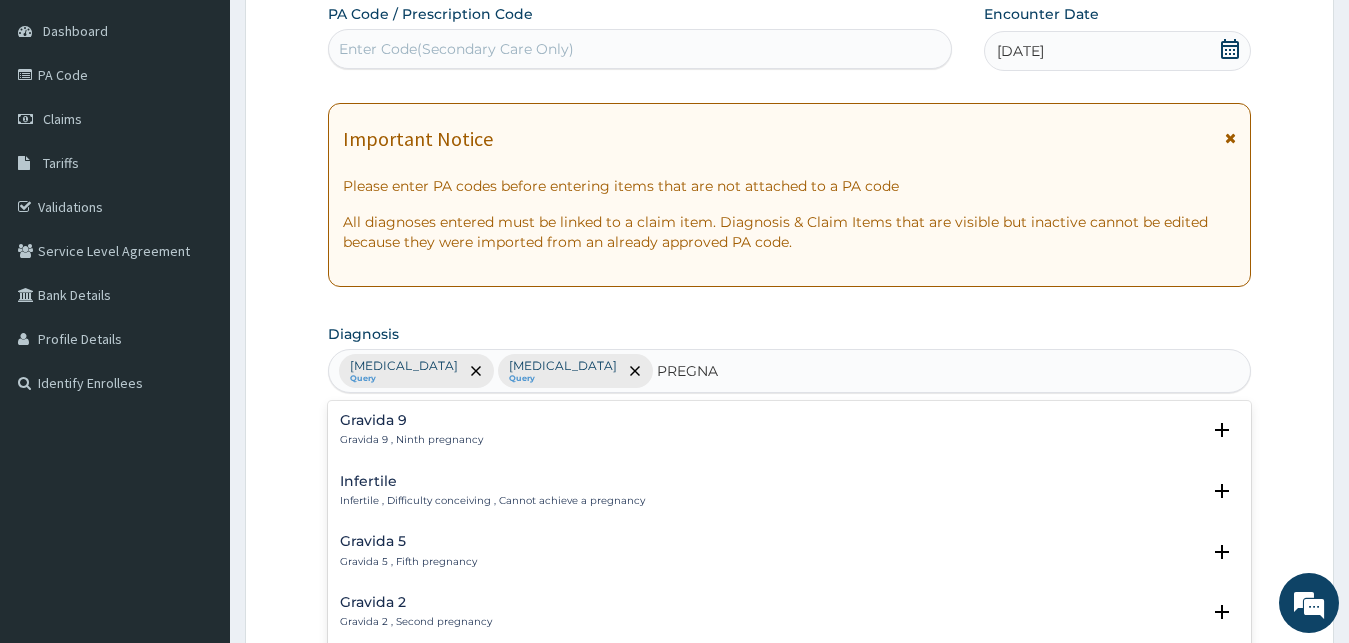 type on "PREGNAN" 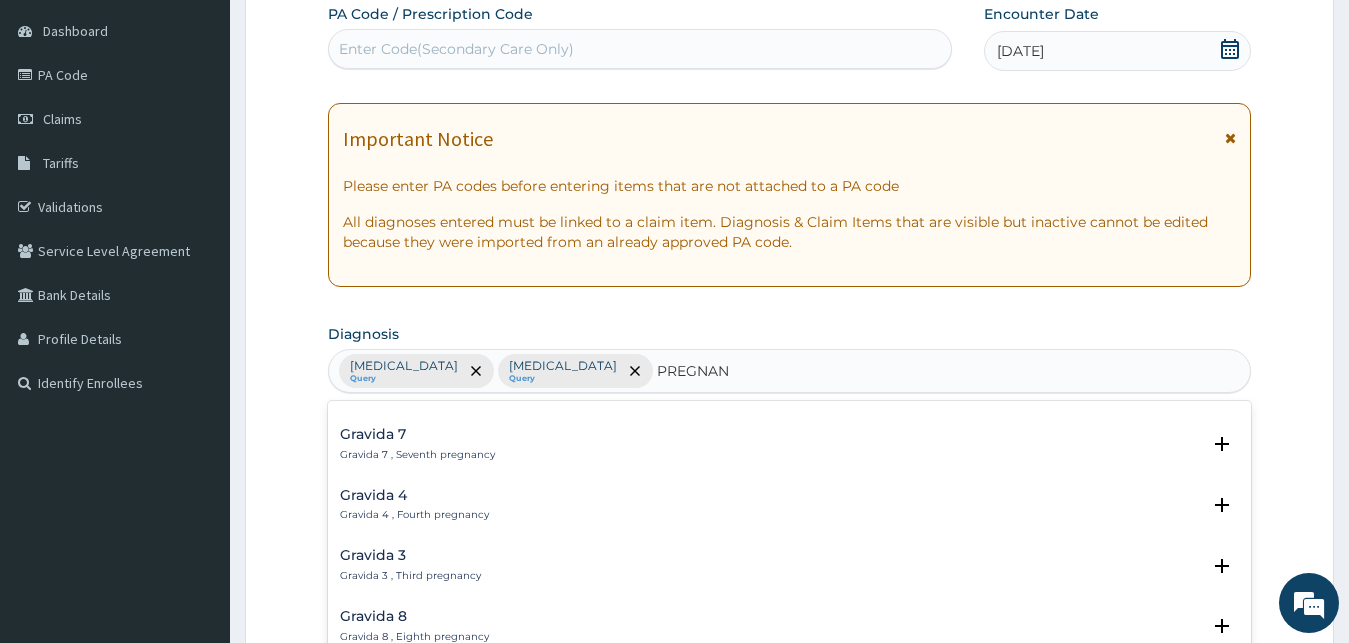 scroll, scrollTop: 216, scrollLeft: 0, axis: vertical 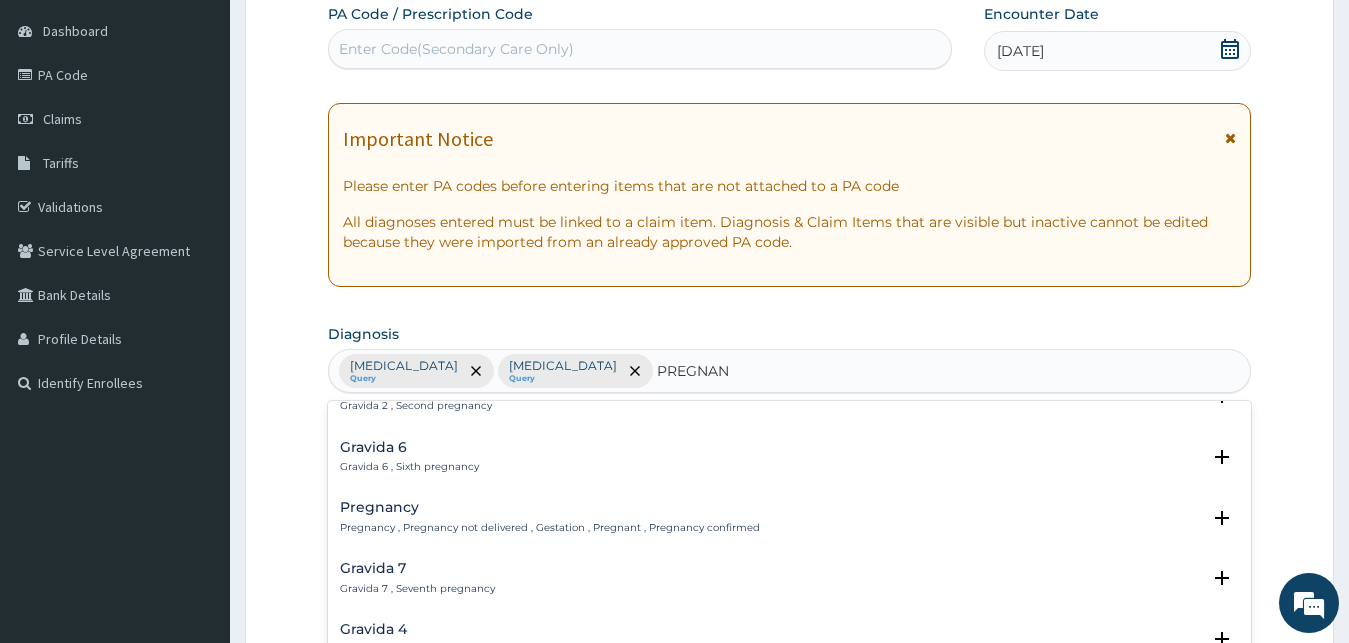 click on "Pregnancy , Pregnancy not delivered , Gestation , Pregnant , Pregnancy confirmed" at bounding box center [550, 528] 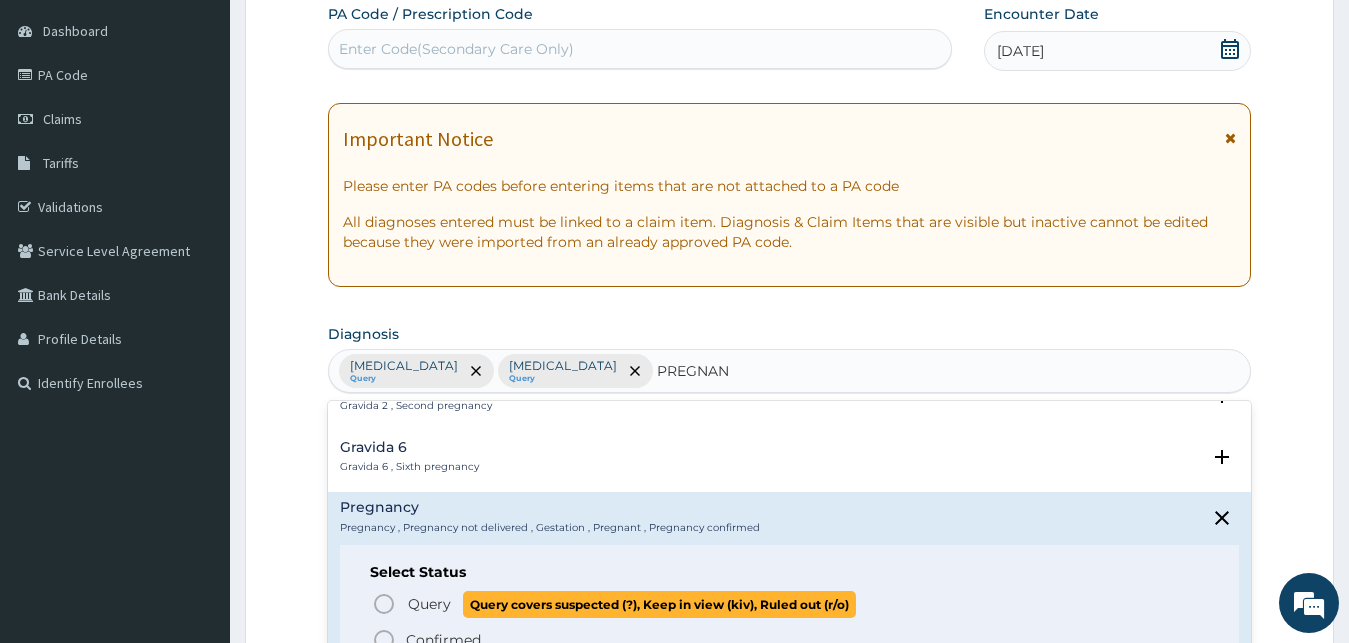 click on "Query" at bounding box center [429, 604] 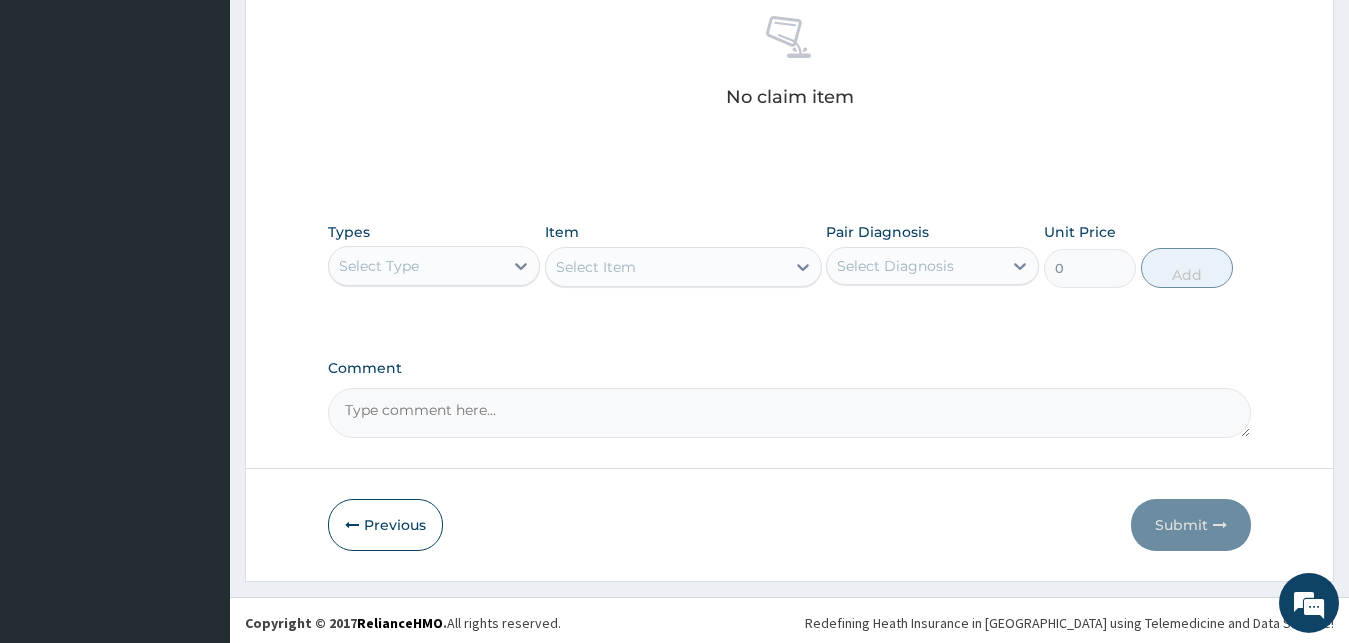 scroll, scrollTop: 799, scrollLeft: 0, axis: vertical 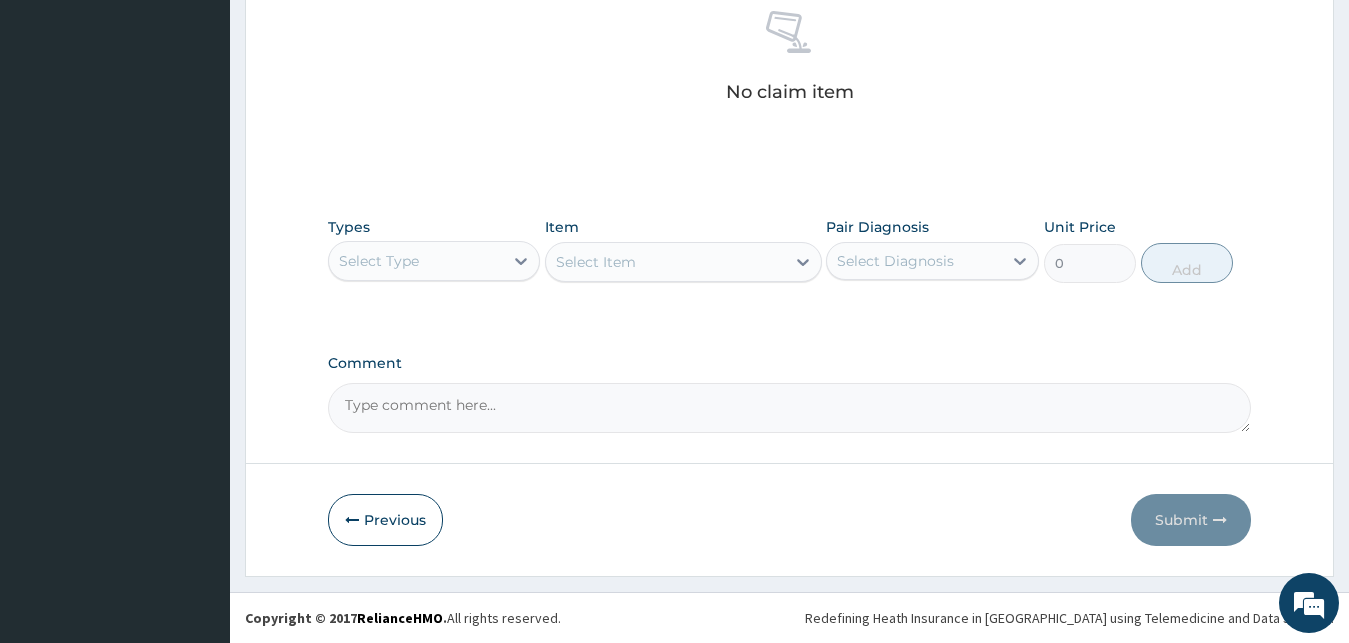 click on "Select Type" at bounding box center (416, 261) 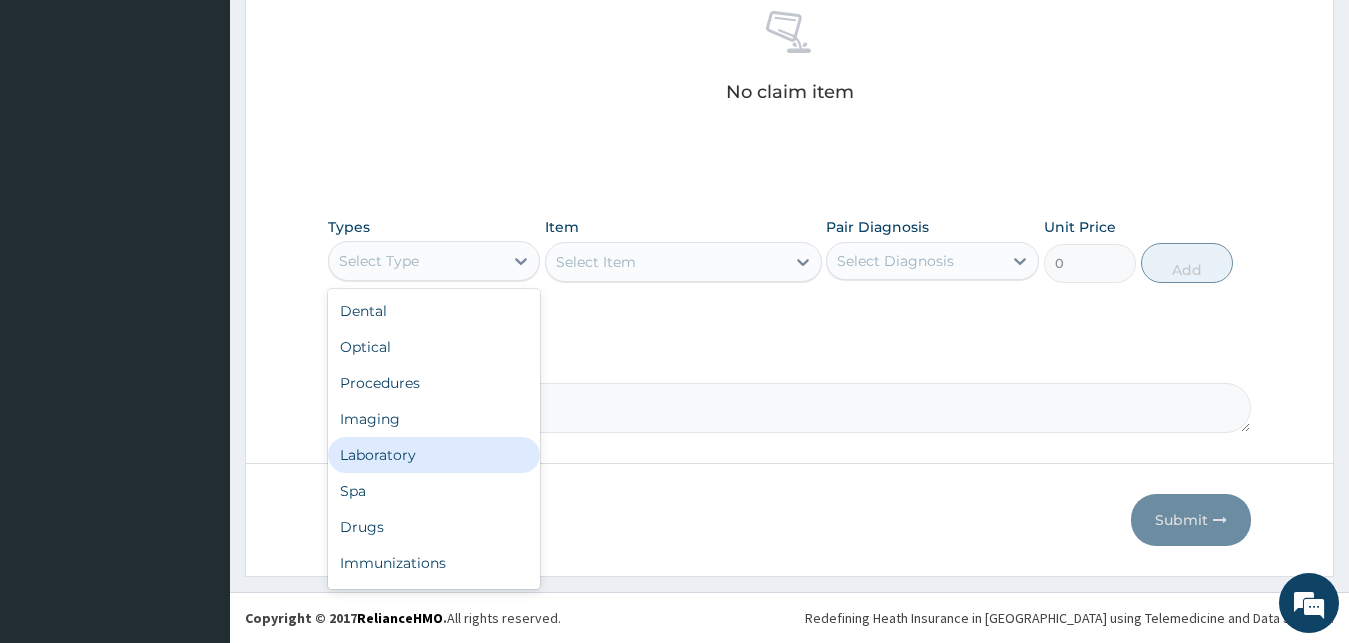 click on "Laboratory" at bounding box center (434, 455) 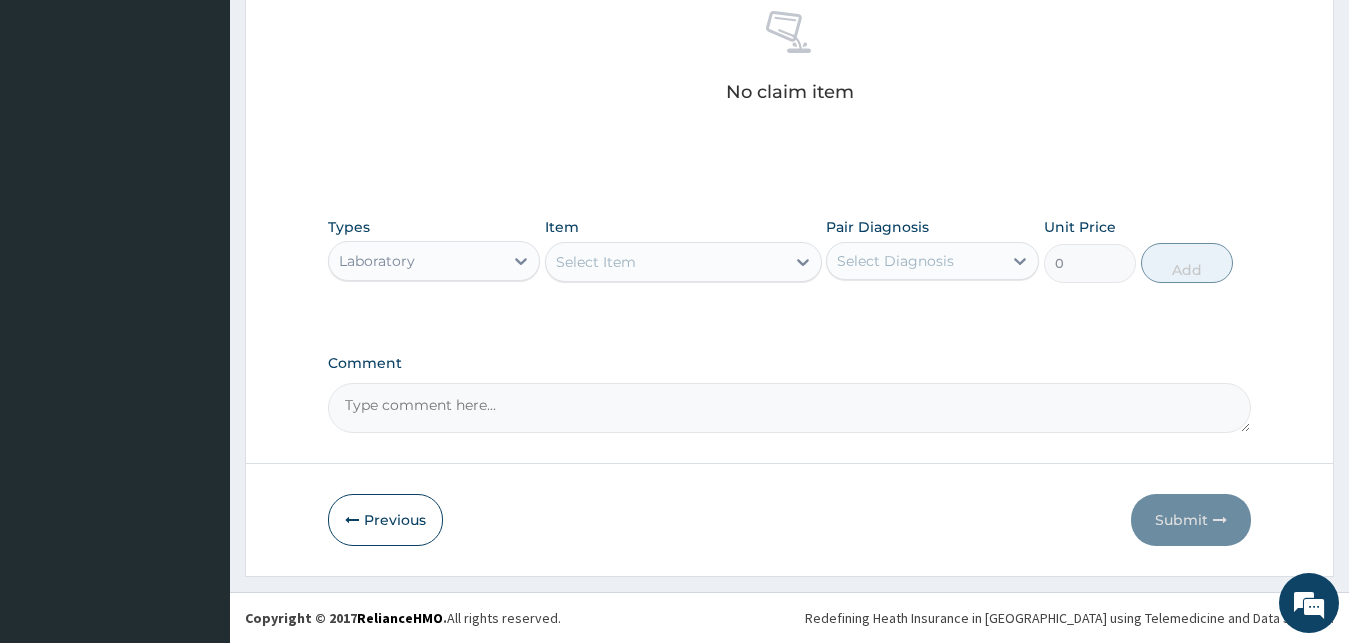 click on "Select Item" at bounding box center (665, 262) 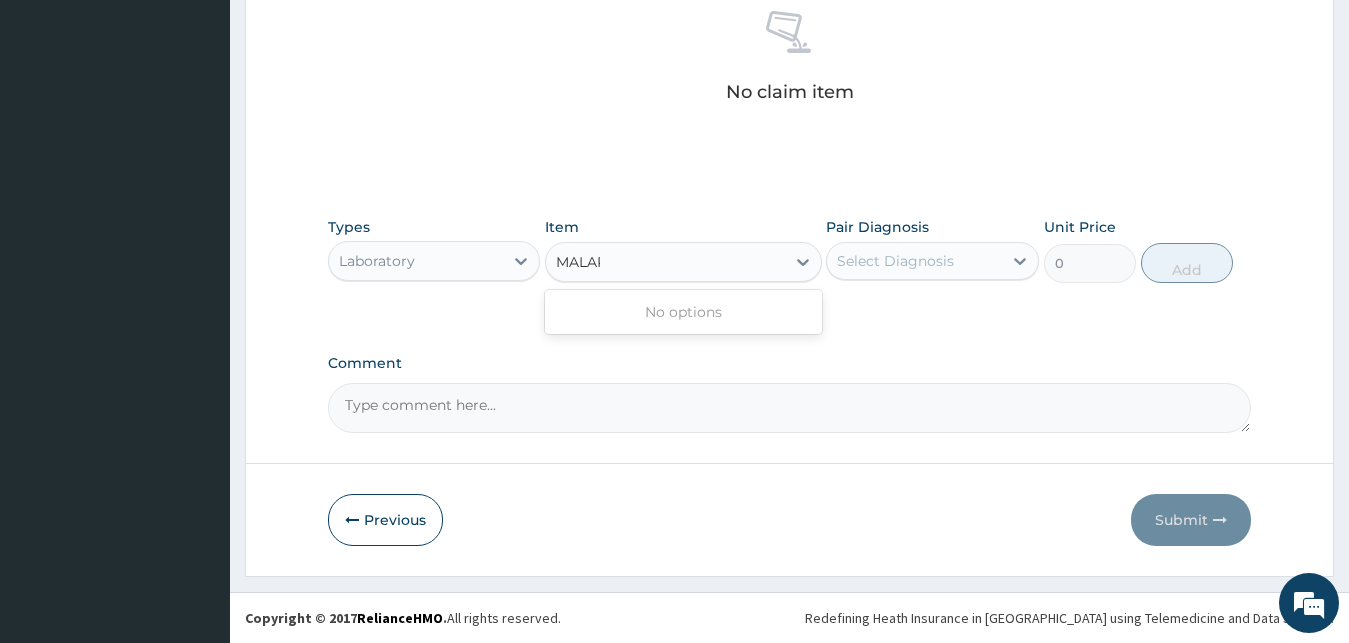 type on "MALARIA" 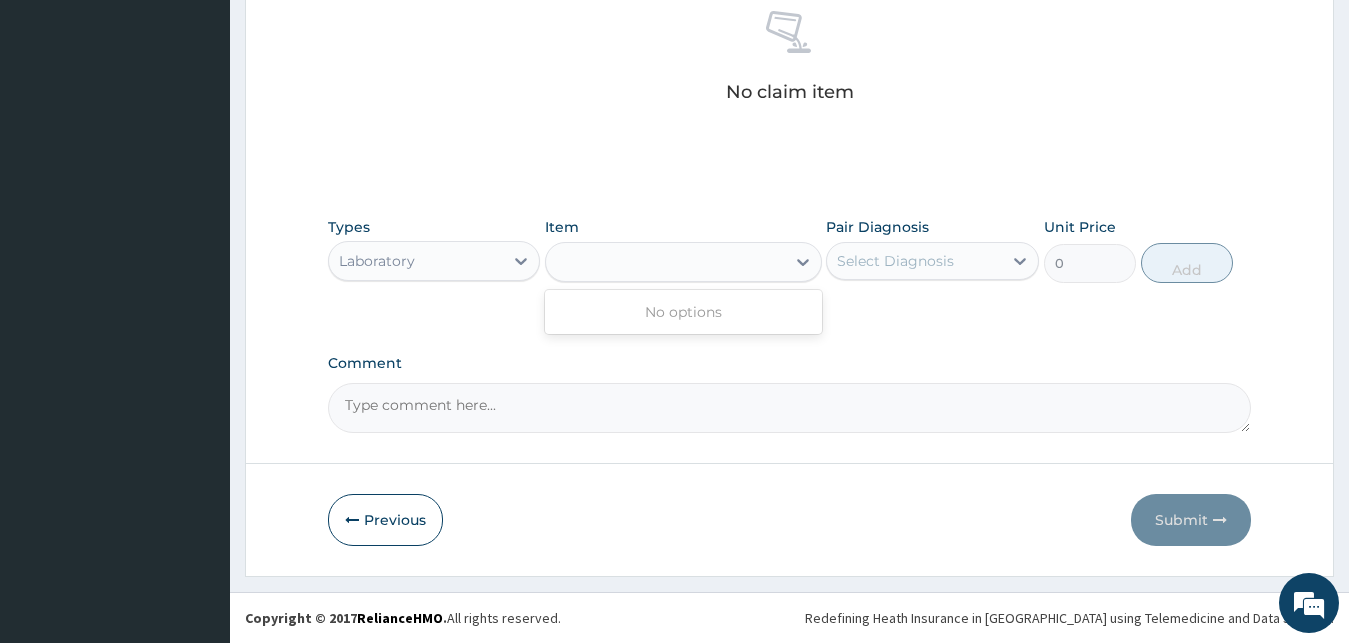 click on "MALARIA" at bounding box center (683, 262) 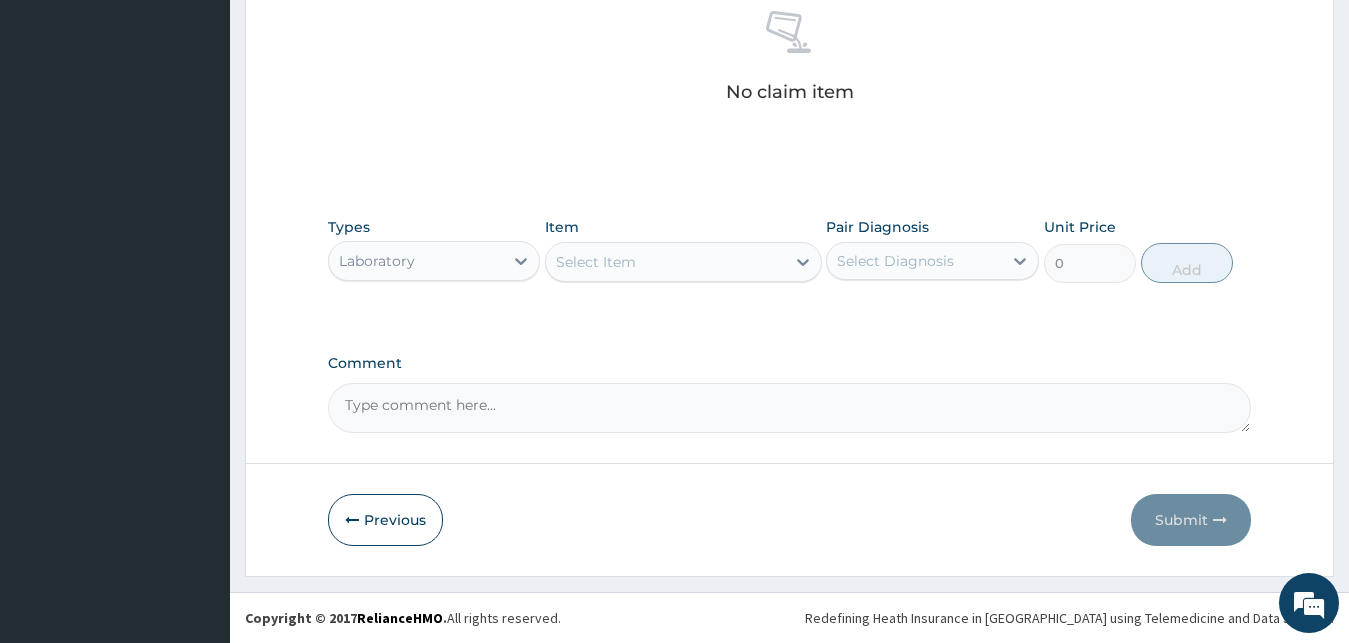click on "Select Item" at bounding box center [596, 262] 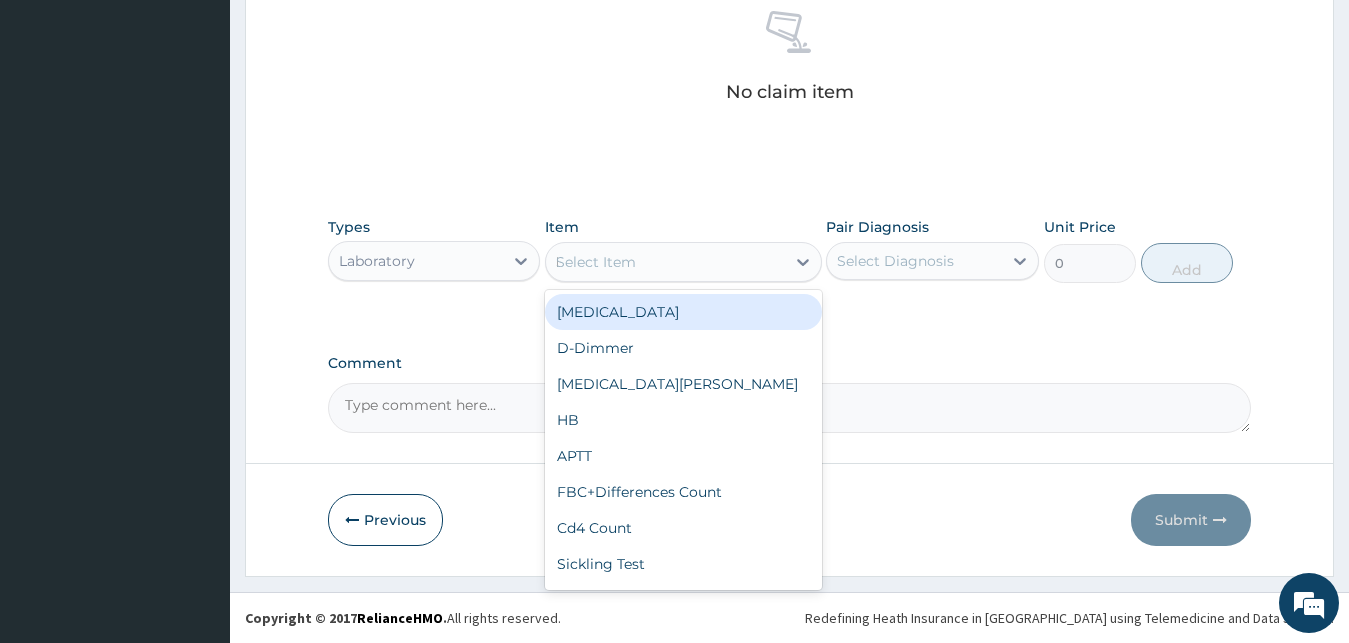 type on "MP" 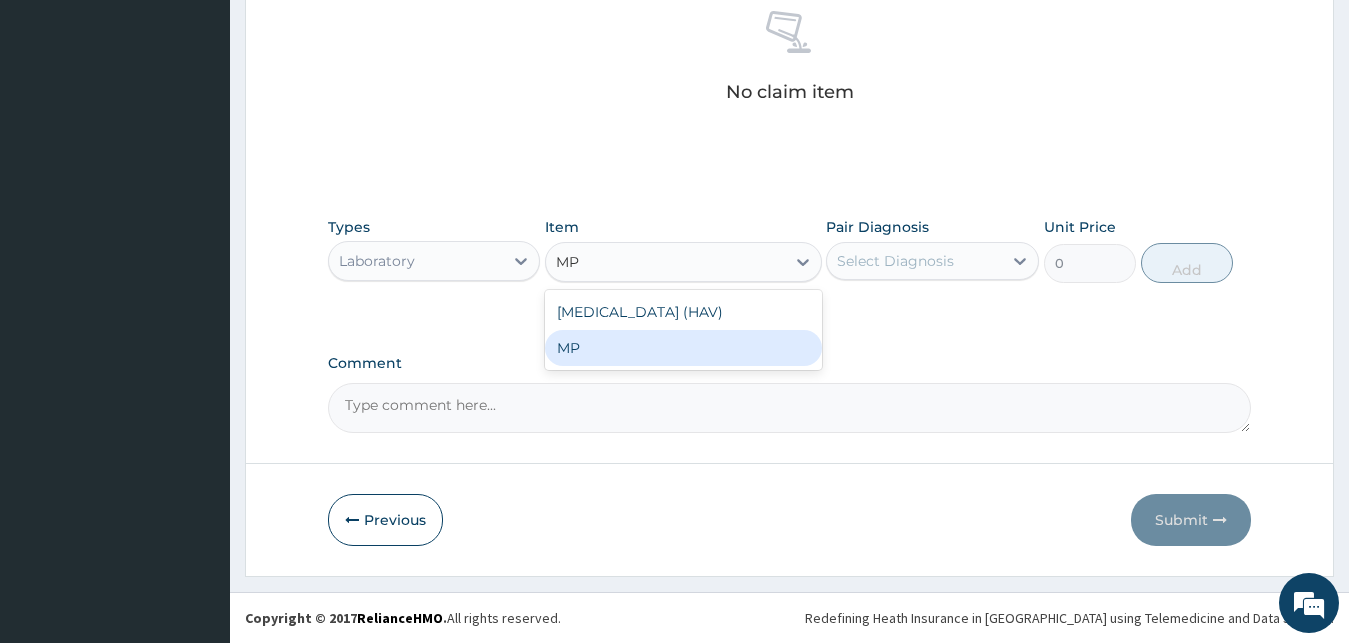 click on "MP" at bounding box center [683, 348] 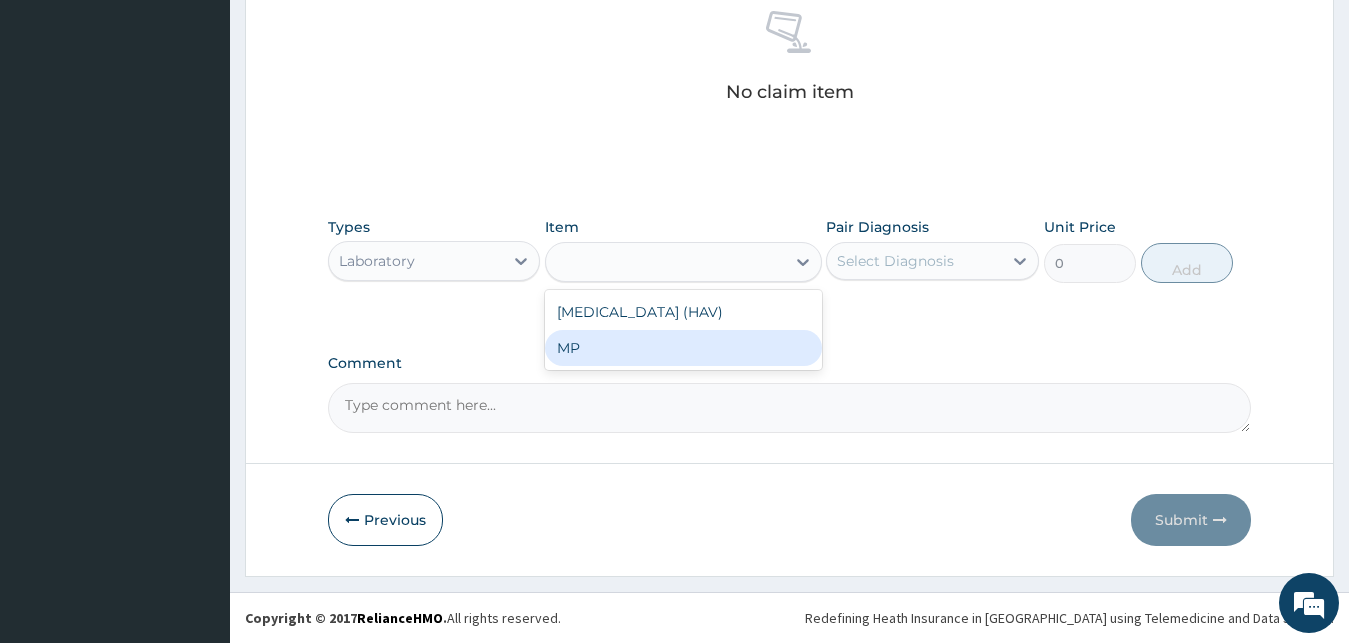 type on "2500" 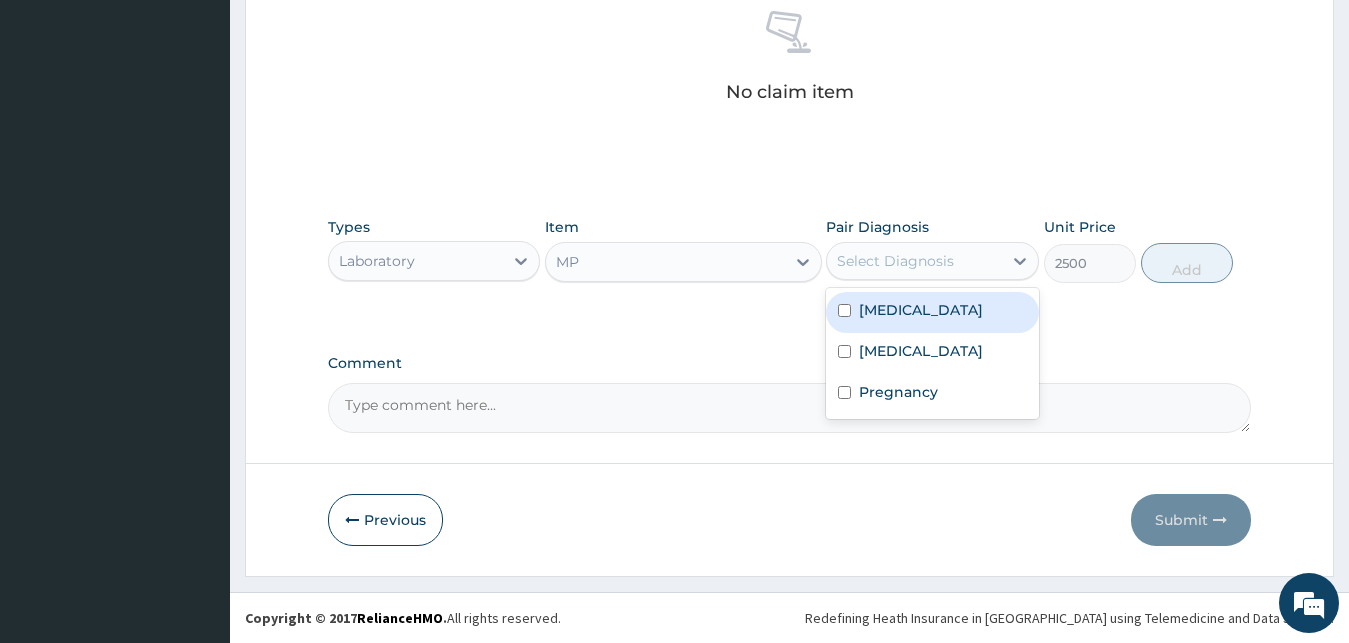 click on "Select Diagnosis" at bounding box center (895, 261) 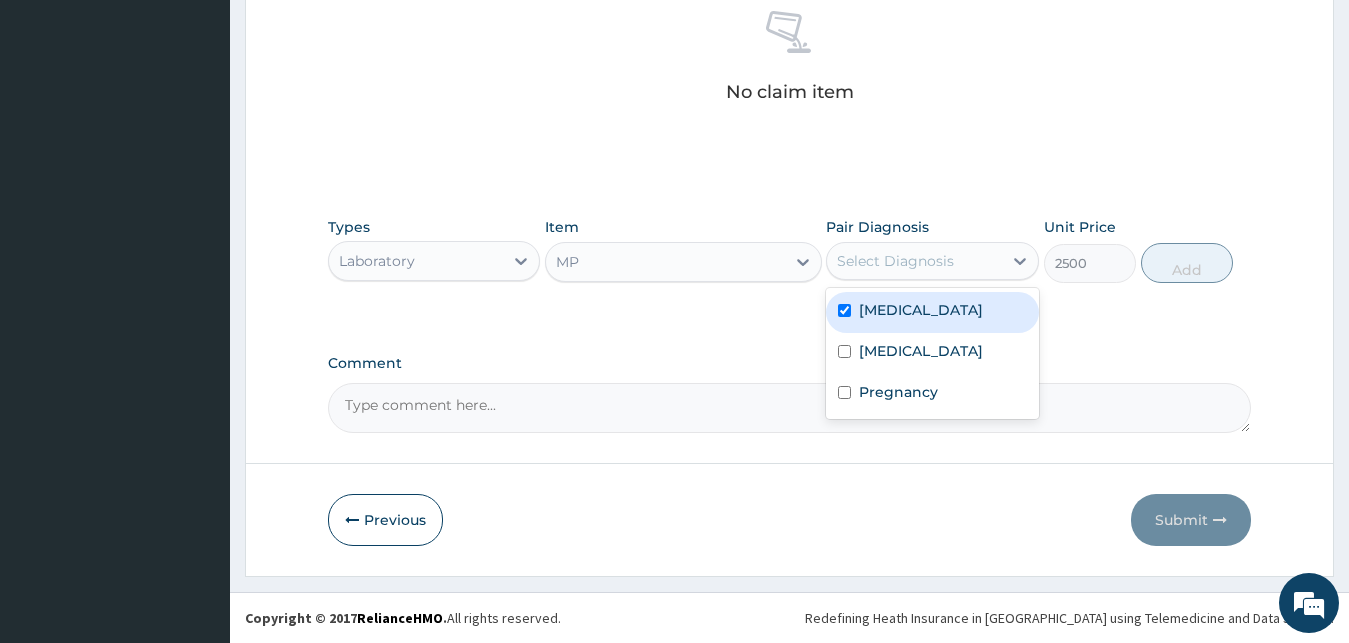 checkbox on "true" 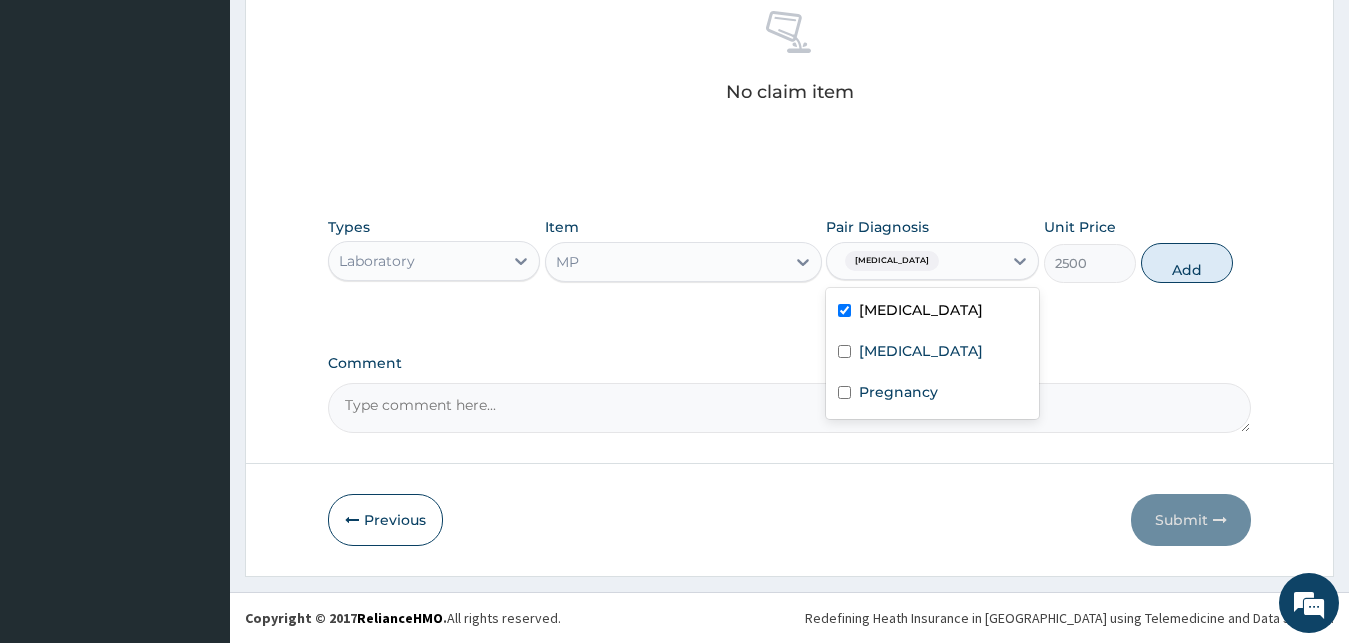 click on "Add" at bounding box center (1187, 263) 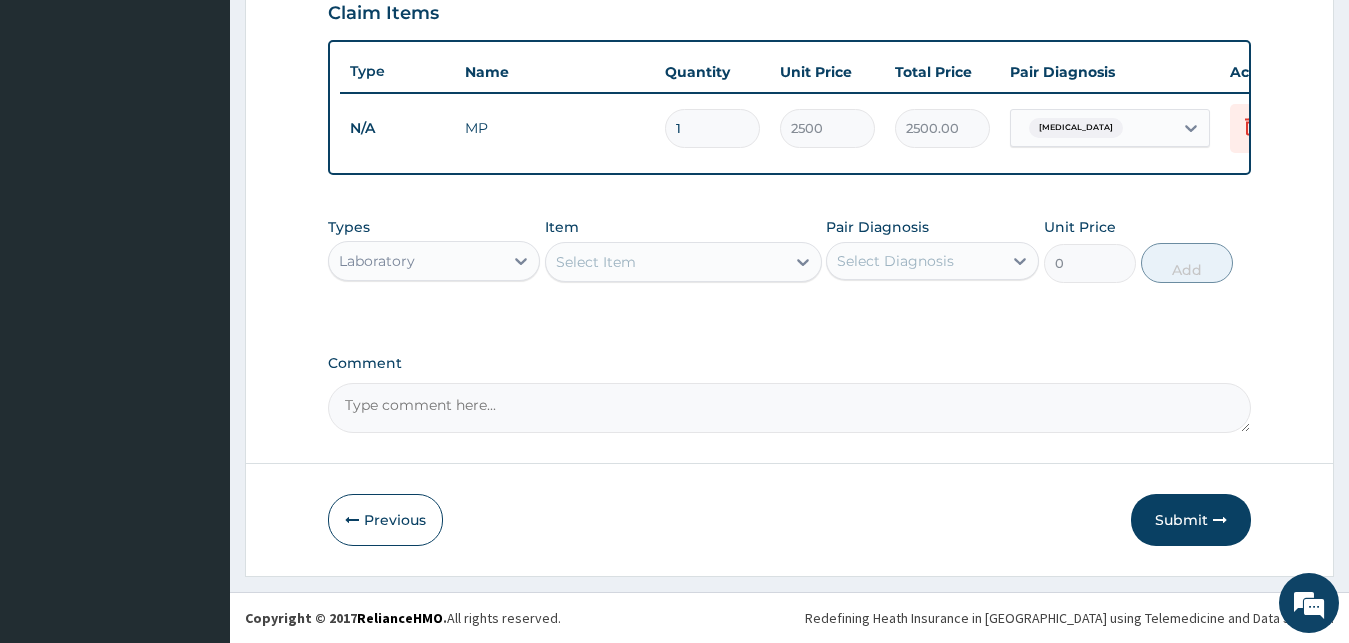 scroll, scrollTop: 721, scrollLeft: 0, axis: vertical 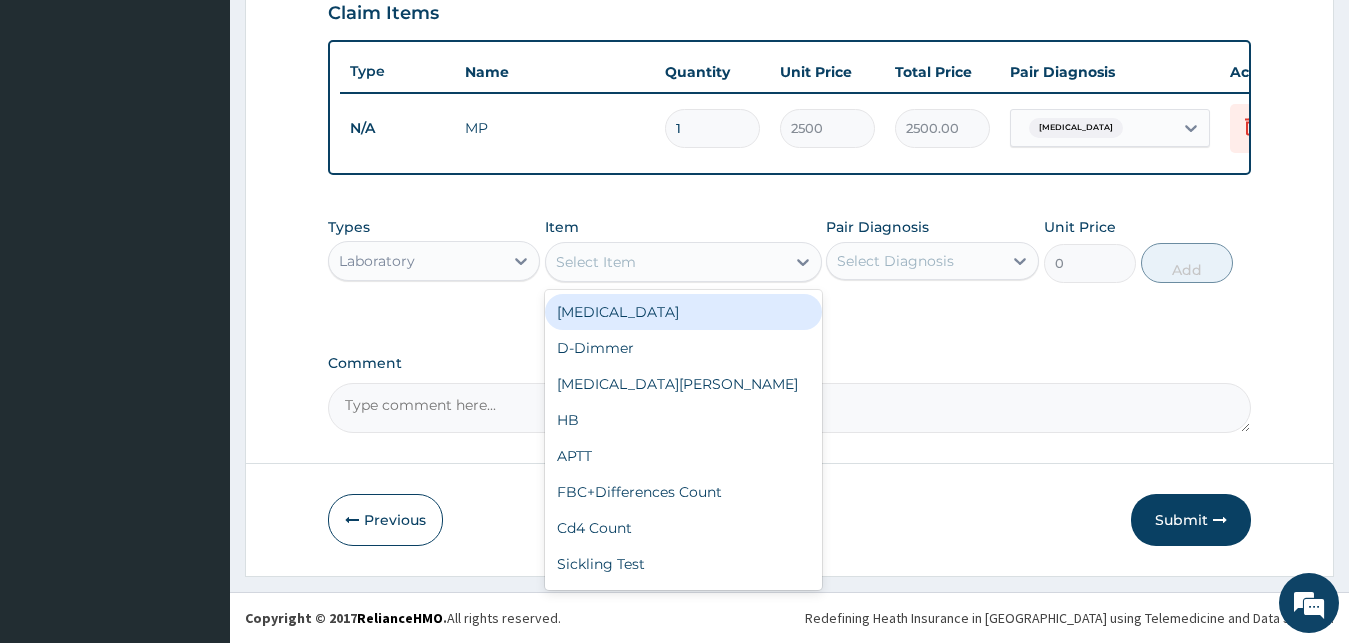 click on "Select Item" at bounding box center (665, 262) 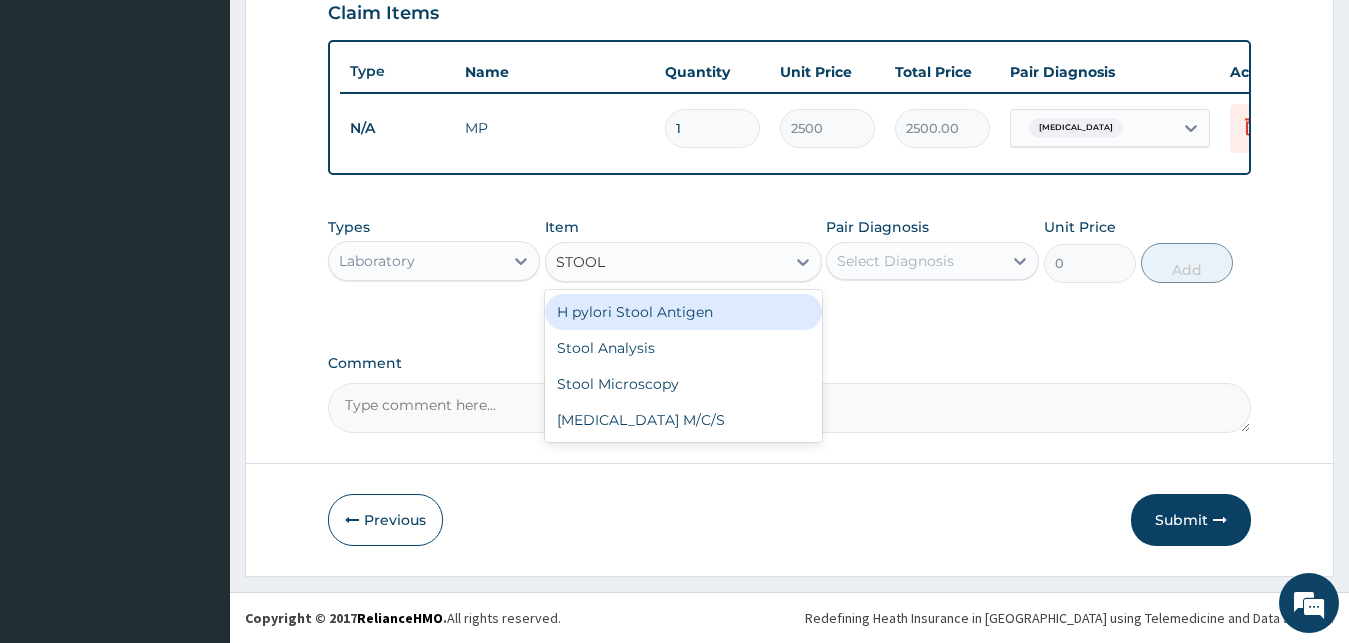 type on "STOOL" 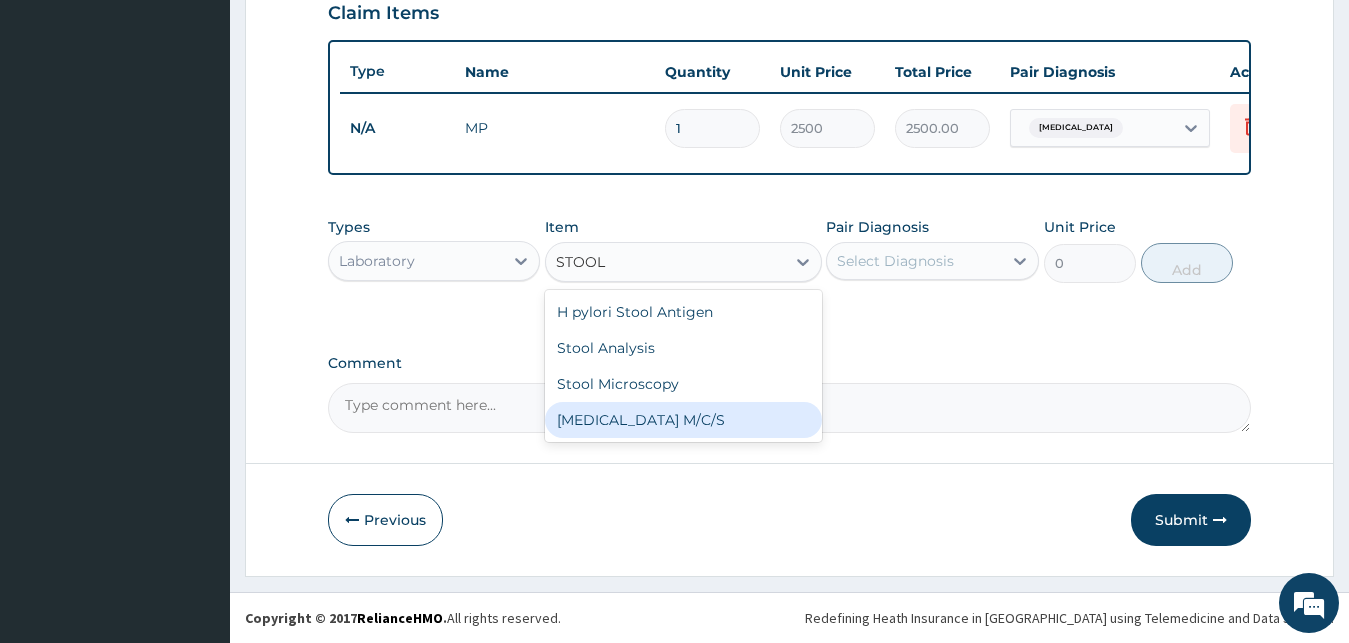 click on "[MEDICAL_DATA] M/C/S" at bounding box center [683, 420] 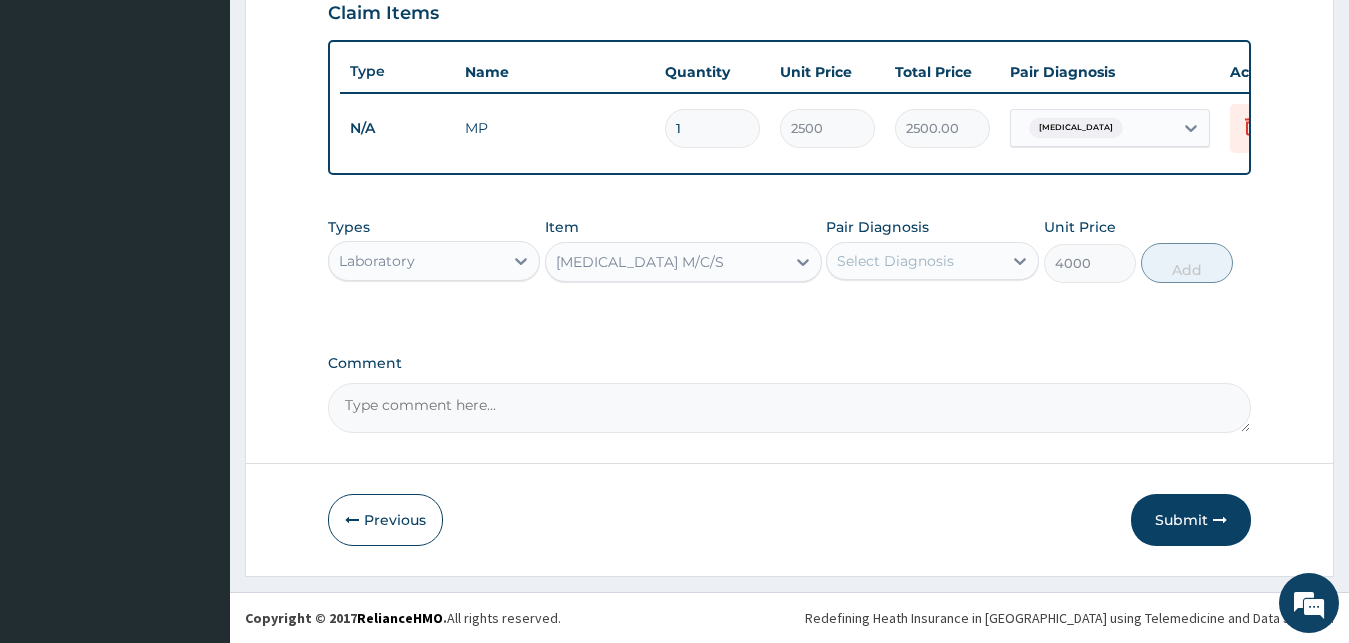 click on "Select Diagnosis" at bounding box center [895, 261] 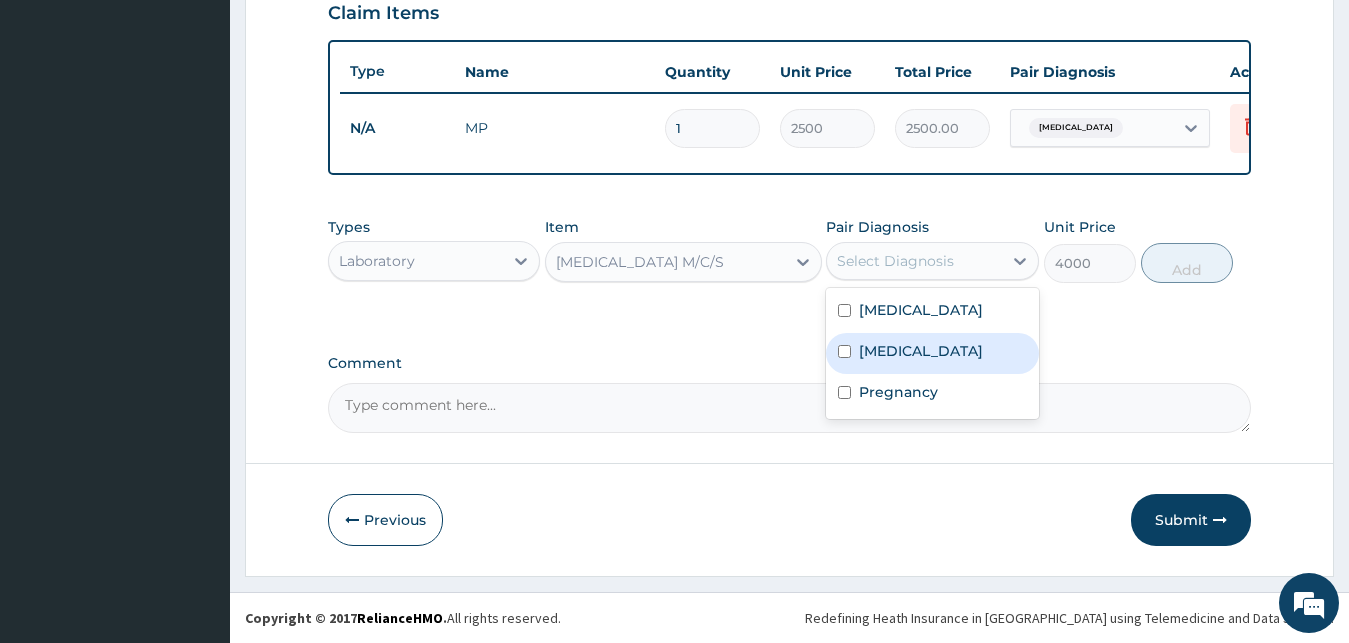 click on "[MEDICAL_DATA]" at bounding box center [921, 351] 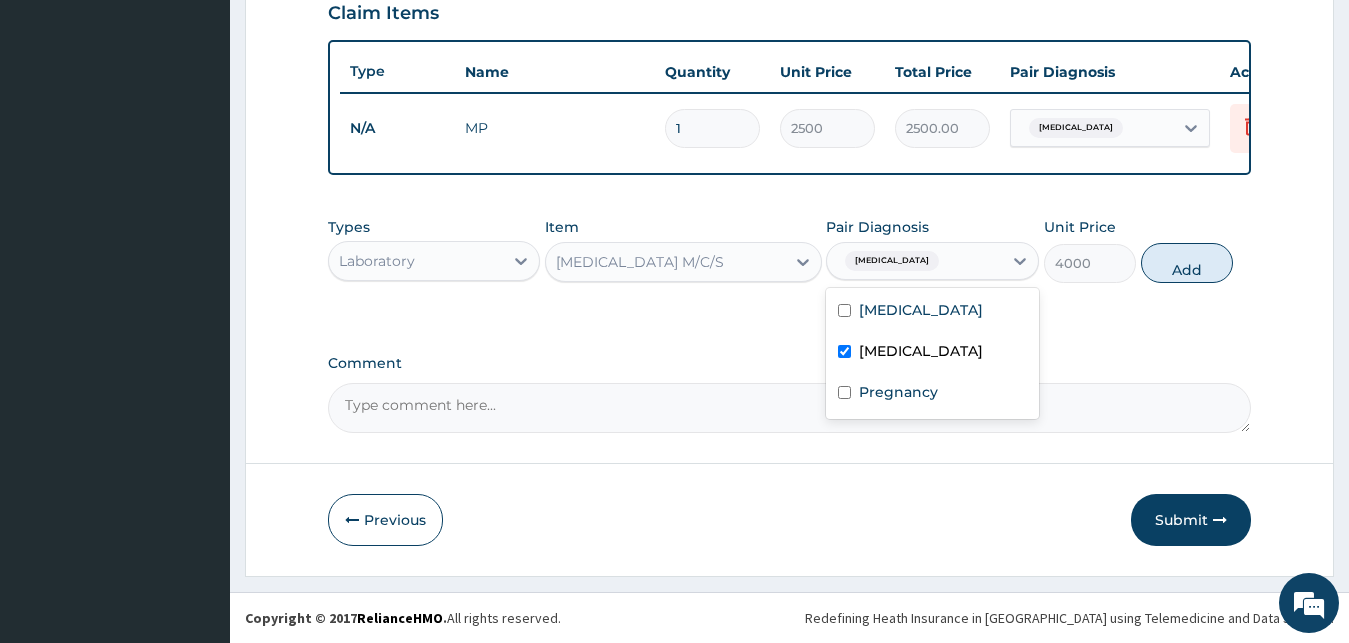 checkbox on "true" 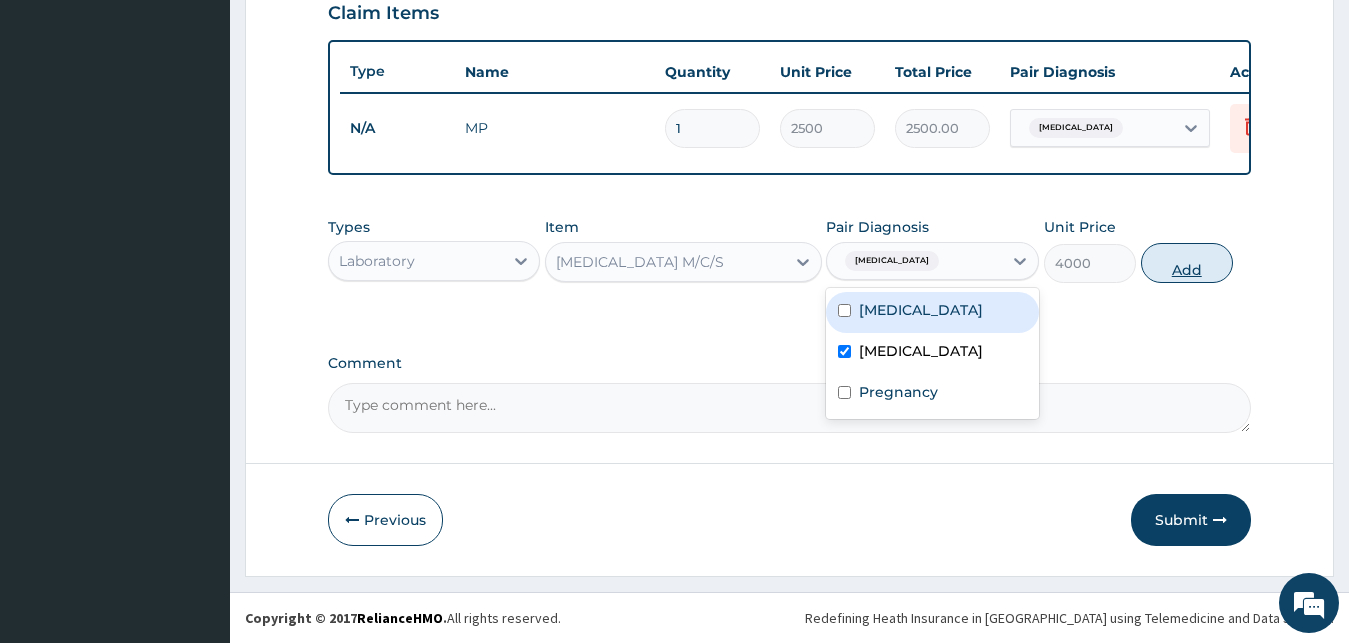 click on "Add" at bounding box center [1187, 263] 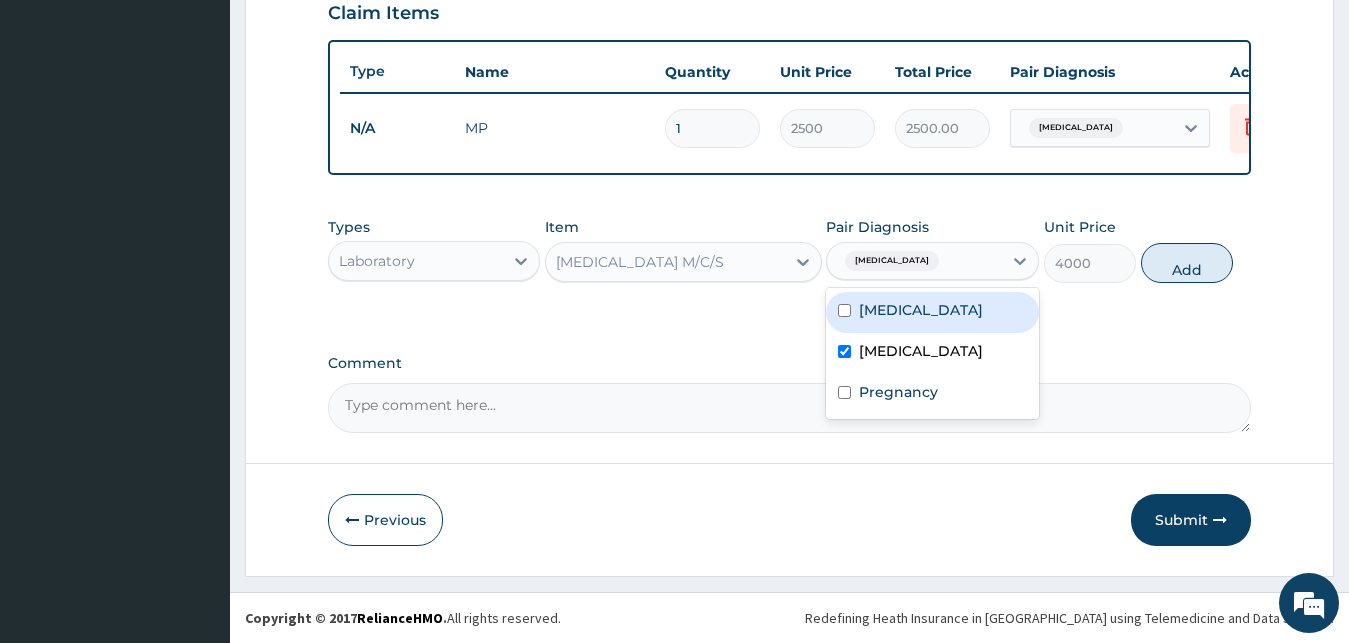 type on "0" 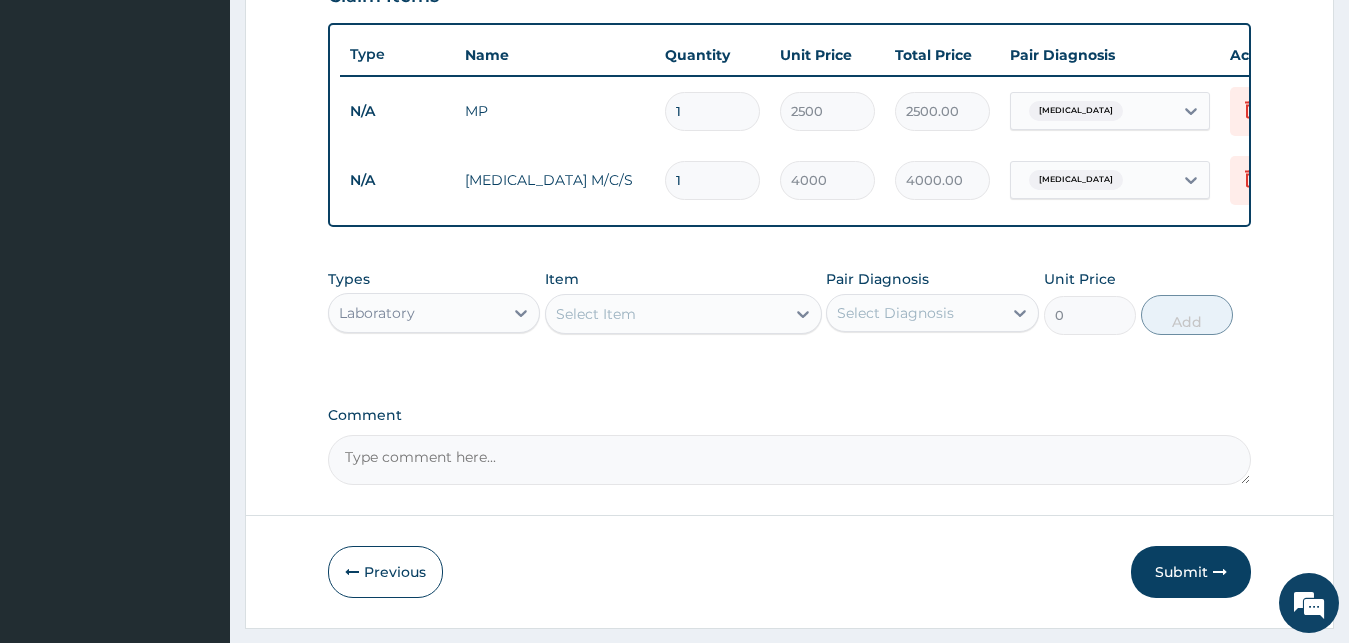 click on "Select Item" at bounding box center (665, 314) 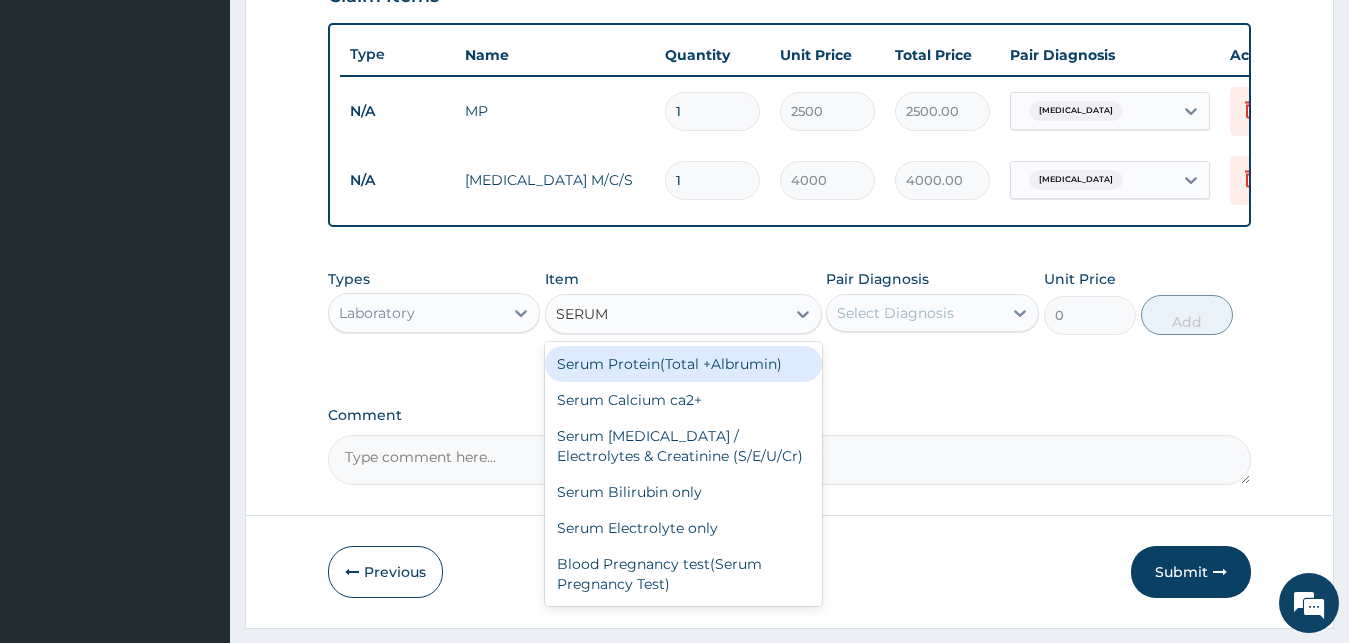 type on "SERUM P" 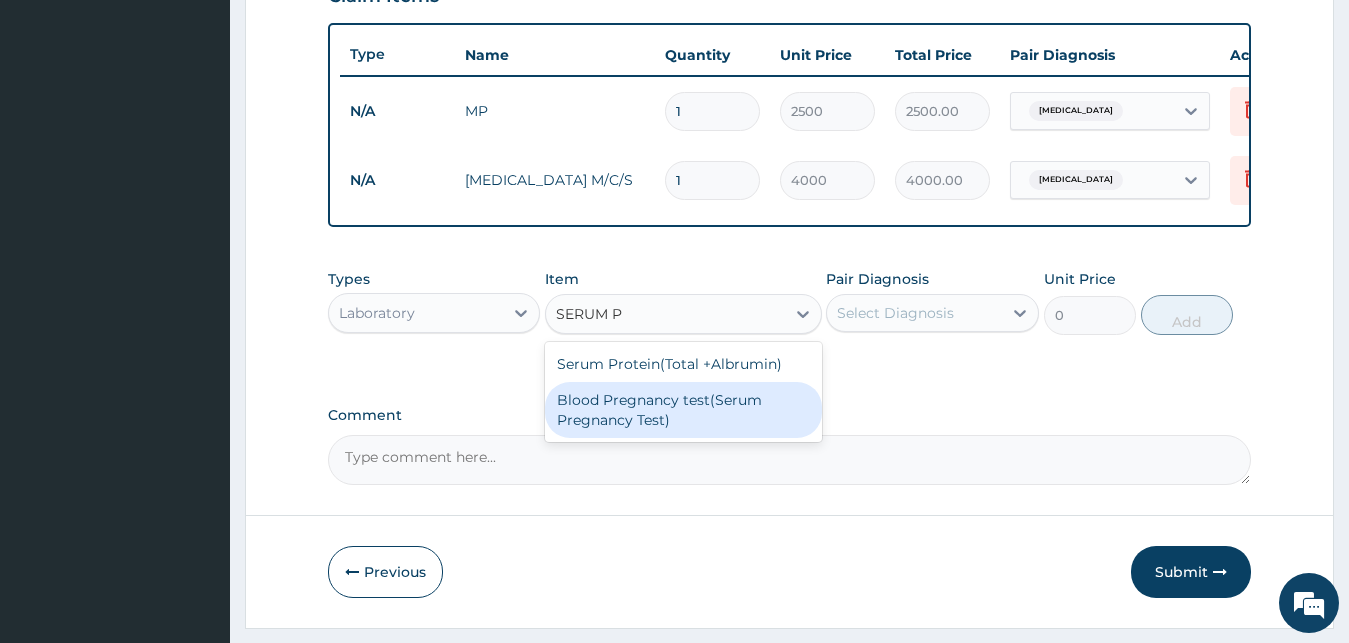 click on "Blood Pregnancy test(Serum Pregnancy Test)" at bounding box center (683, 410) 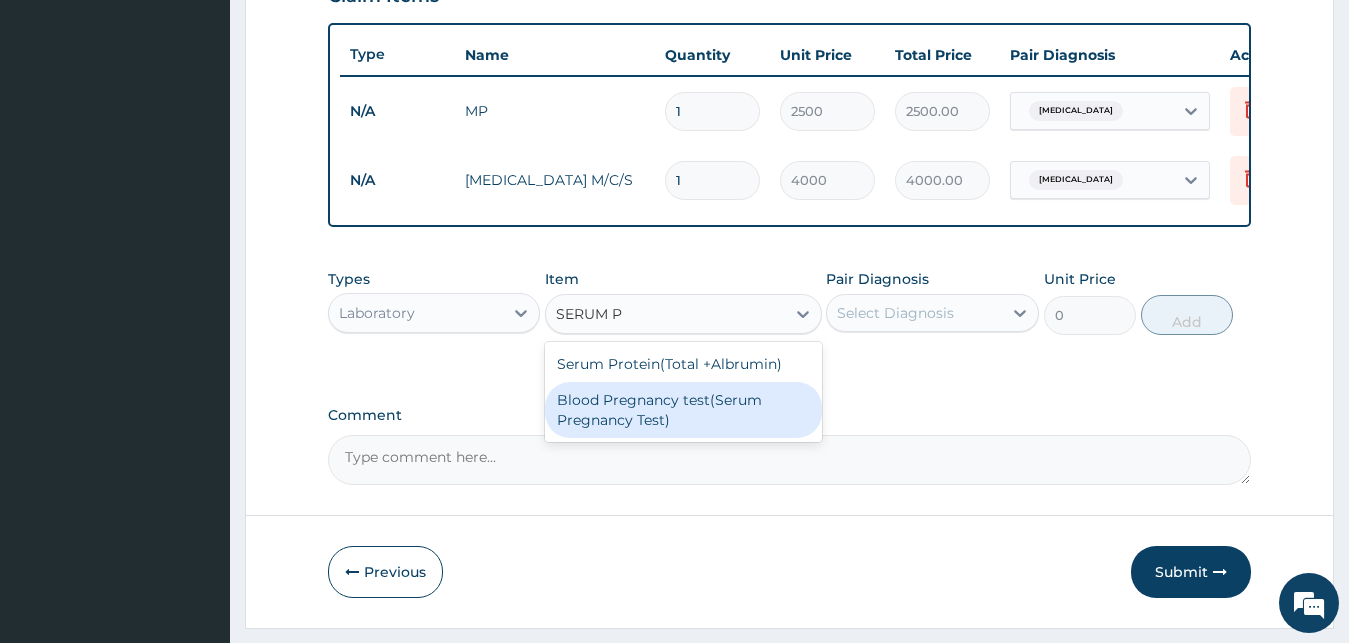 type 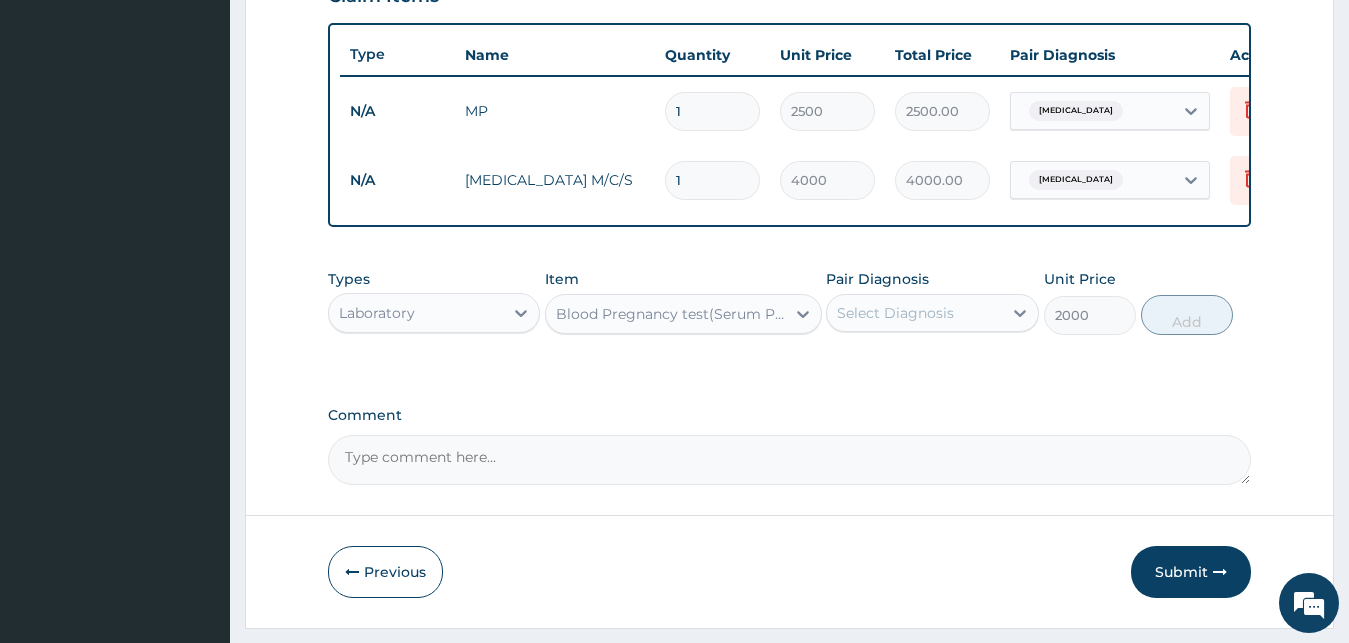 click on "Select Diagnosis" at bounding box center (914, 313) 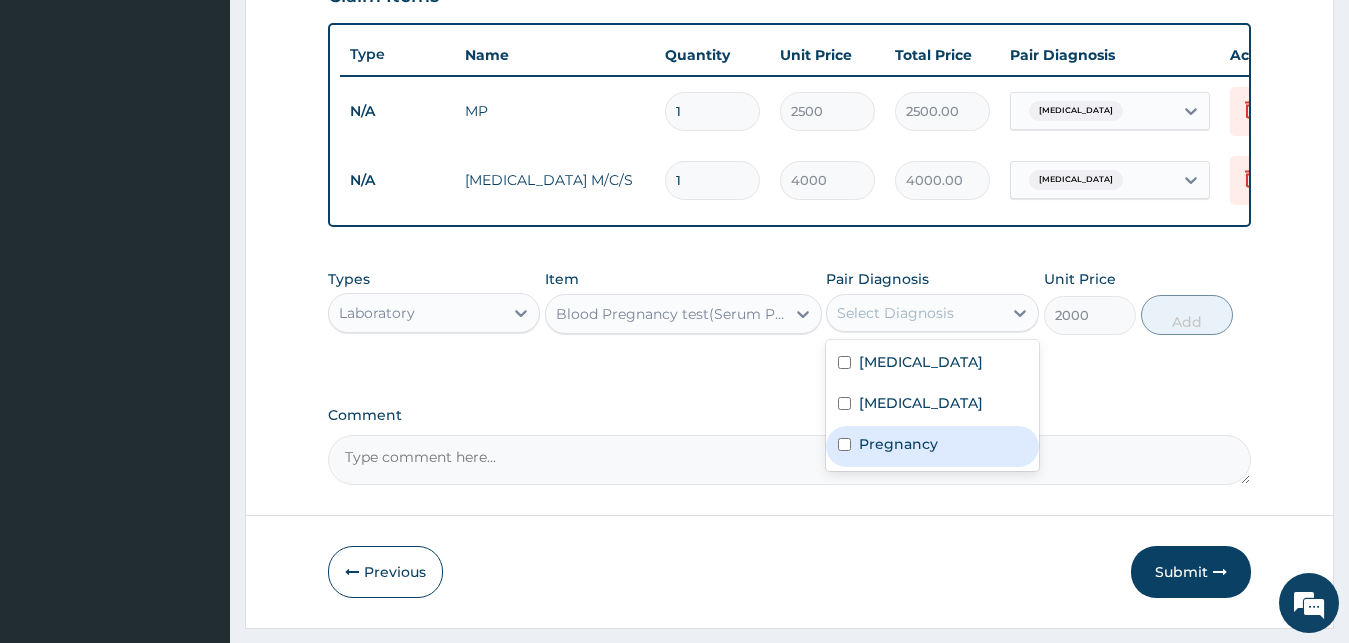 click on "Pregnancy" at bounding box center [898, 444] 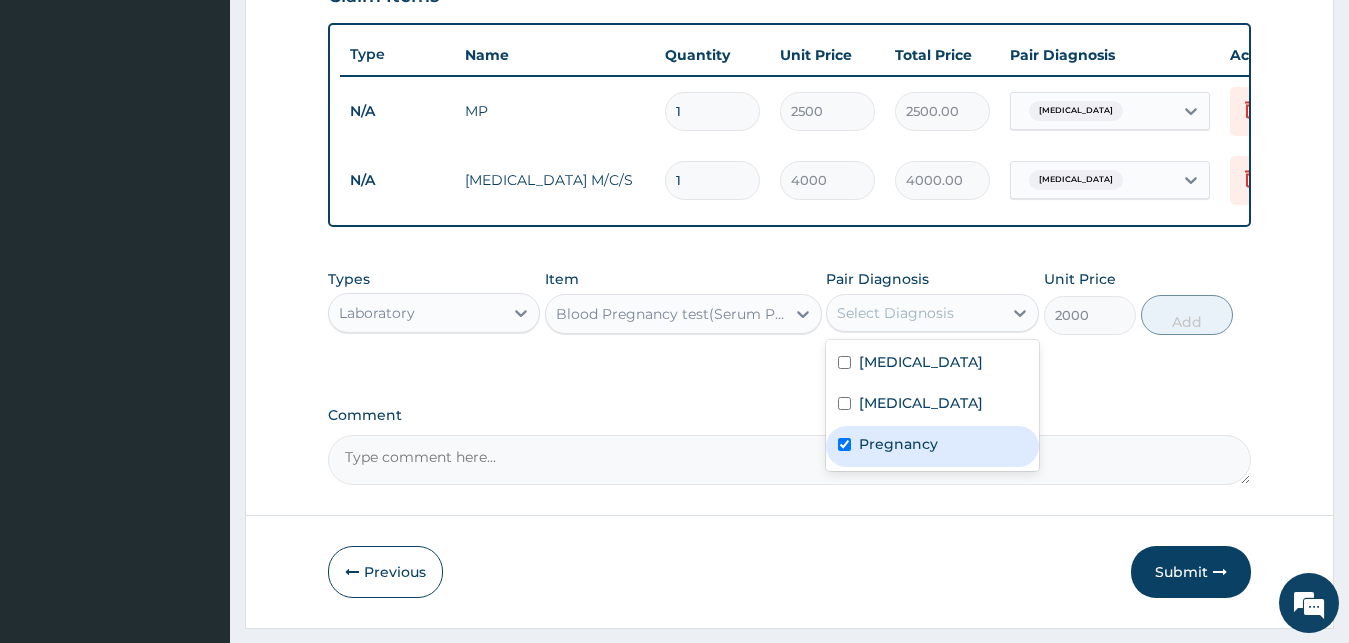 checkbox on "true" 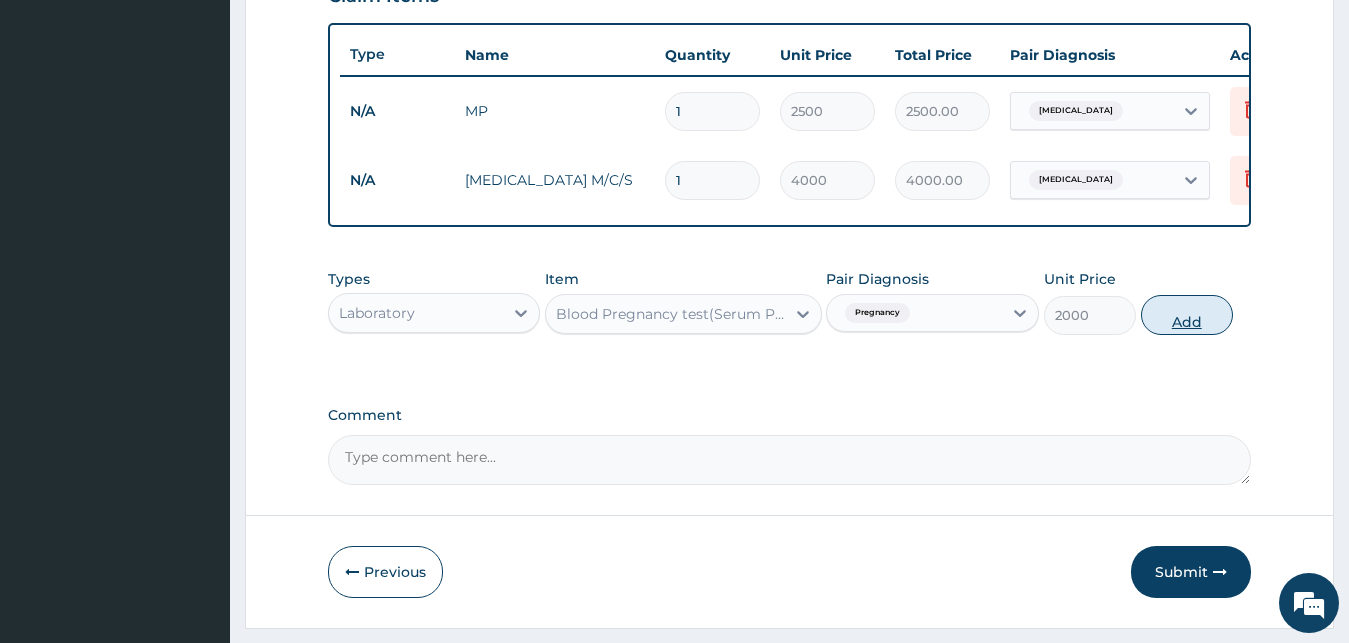 click on "Add" at bounding box center [1187, 315] 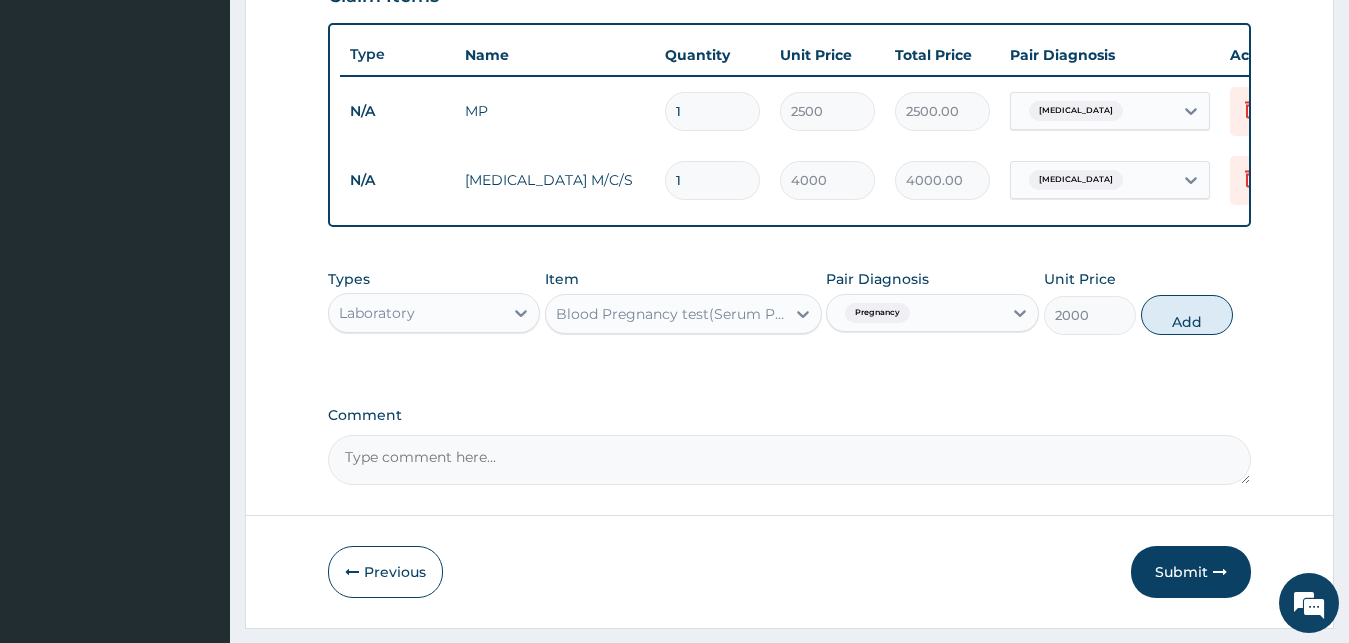type on "0" 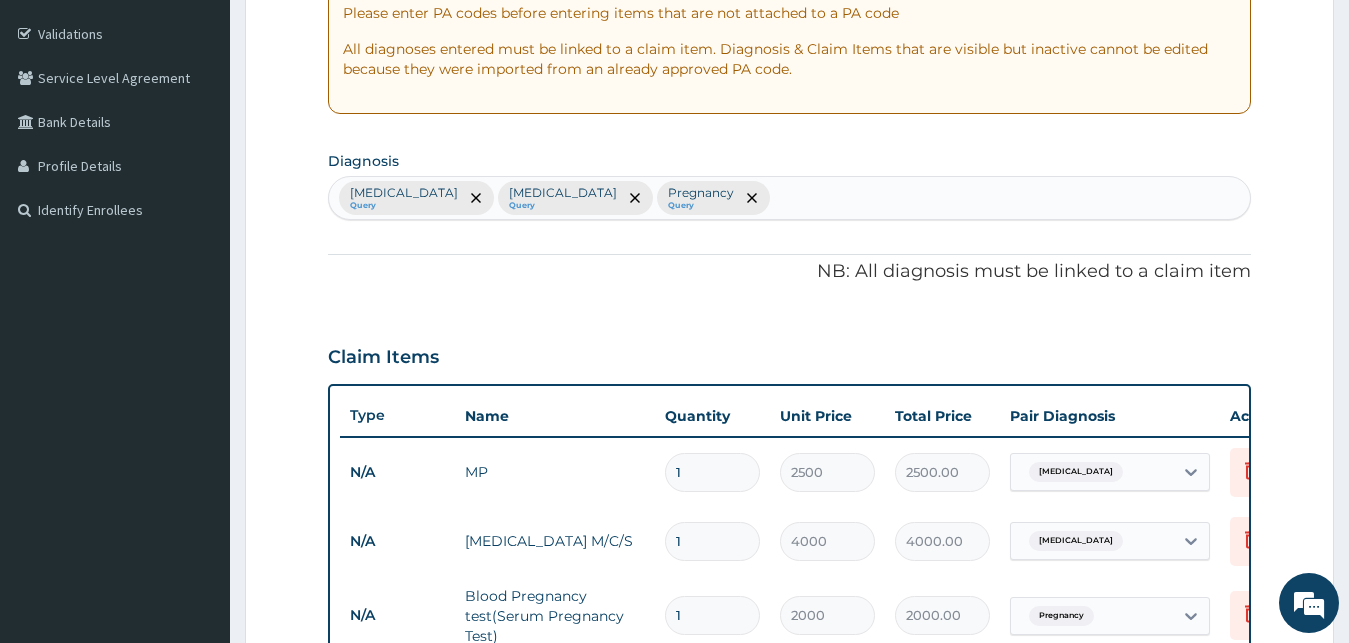 scroll, scrollTop: 870, scrollLeft: 0, axis: vertical 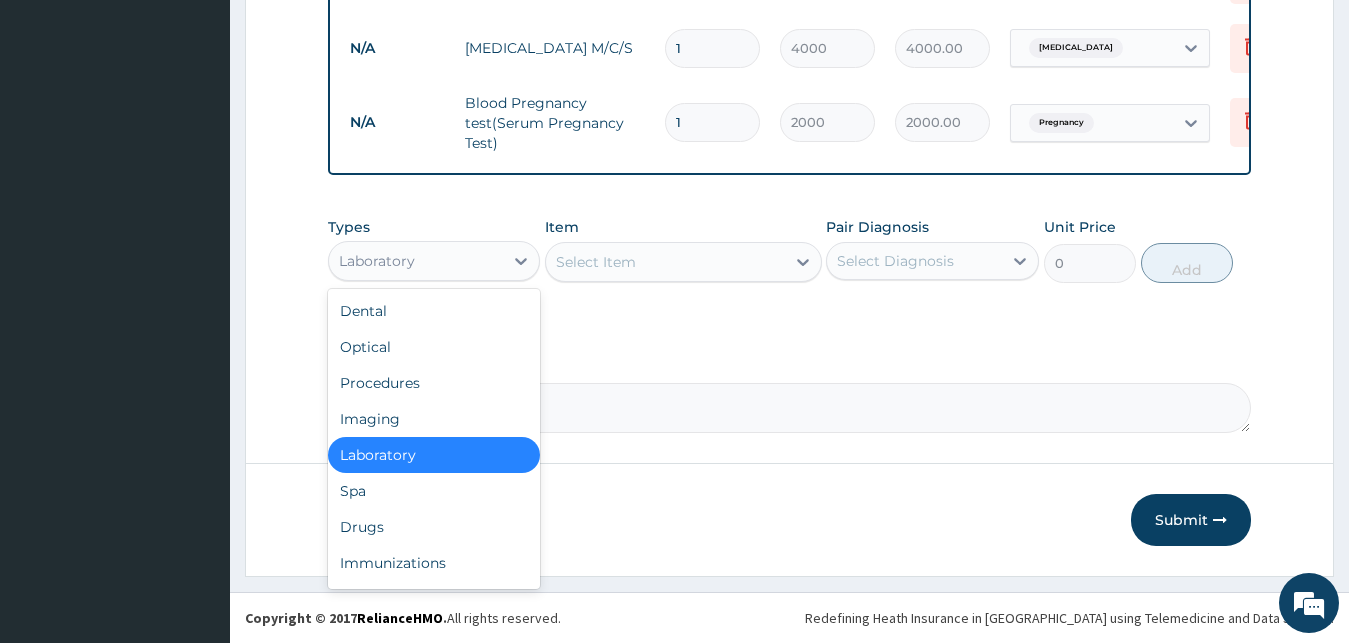click on "Laboratory" at bounding box center (416, 261) 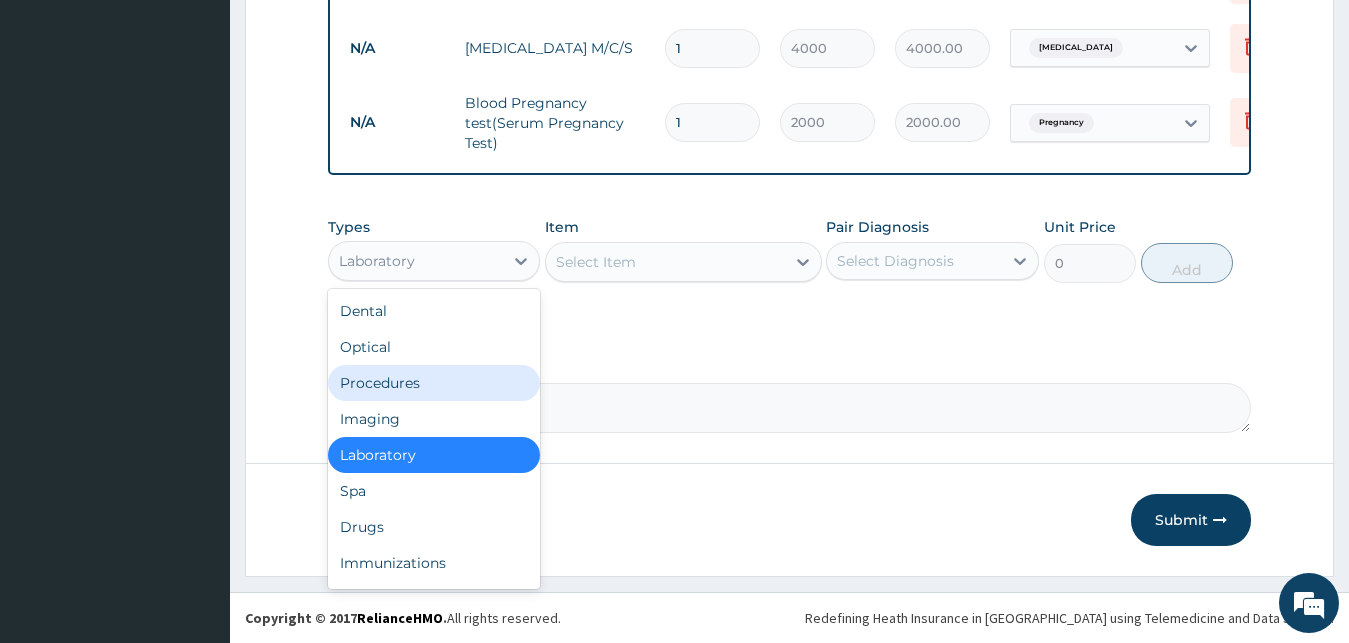 click on "Procedures" at bounding box center [434, 383] 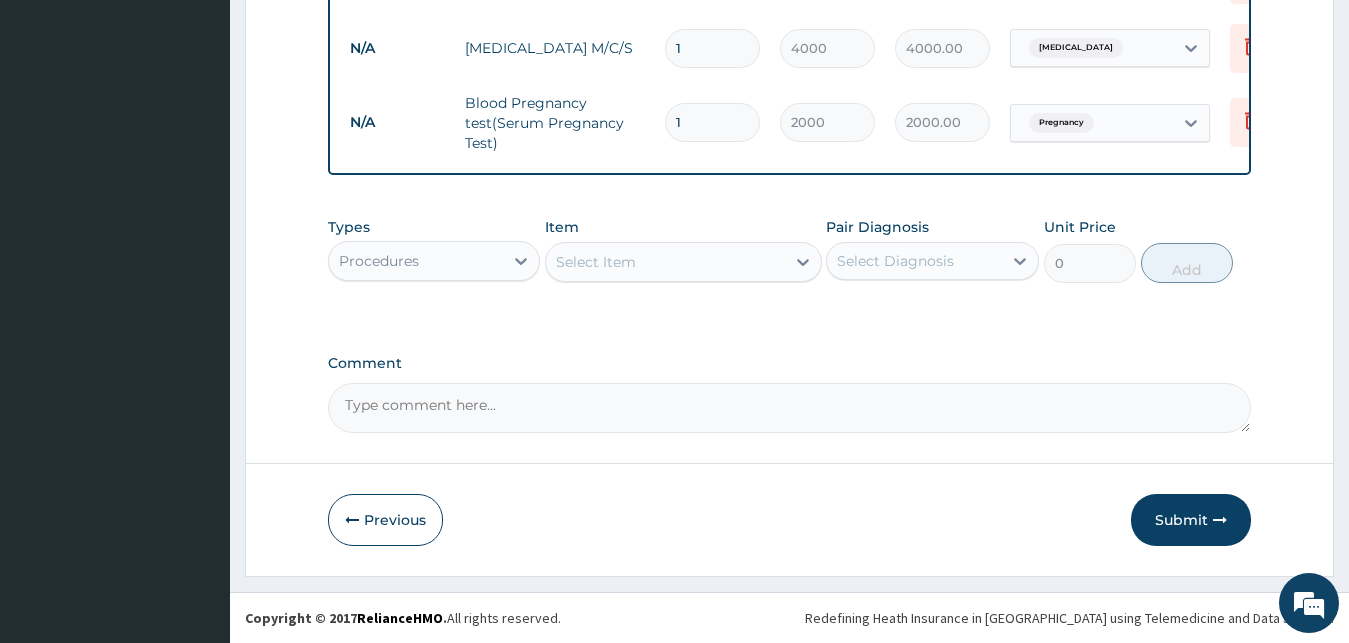 click on "Select Item" at bounding box center [665, 262] 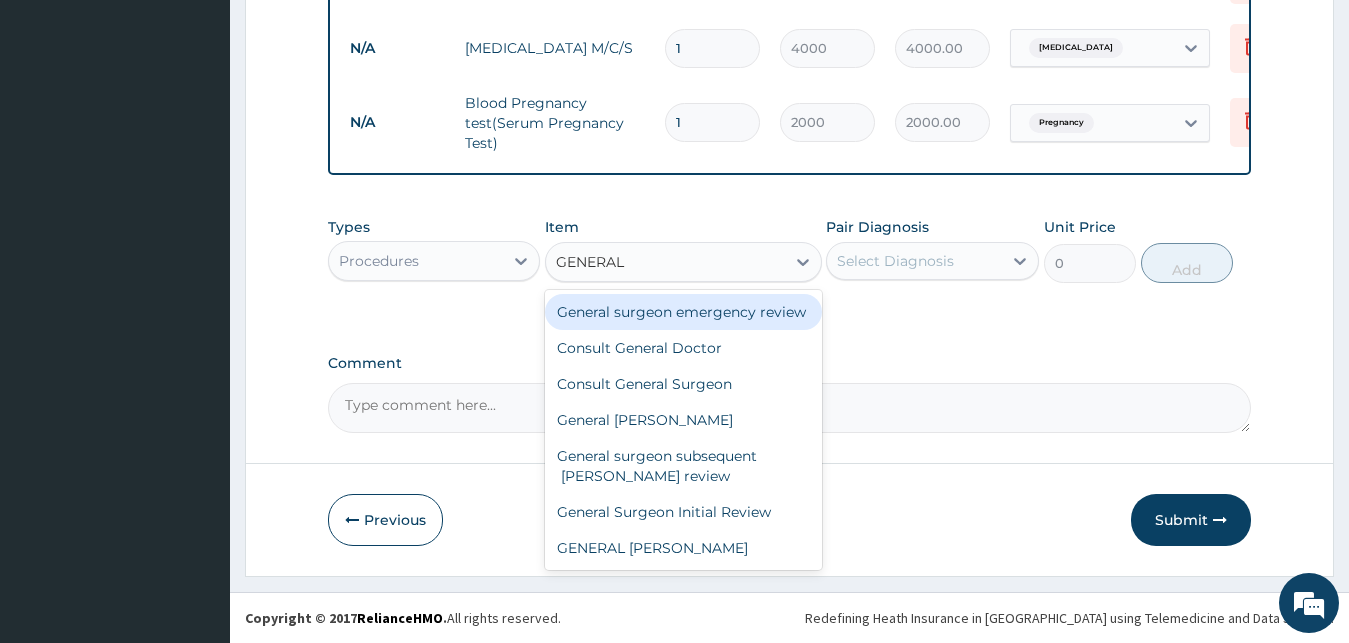 type on "GENERAL D" 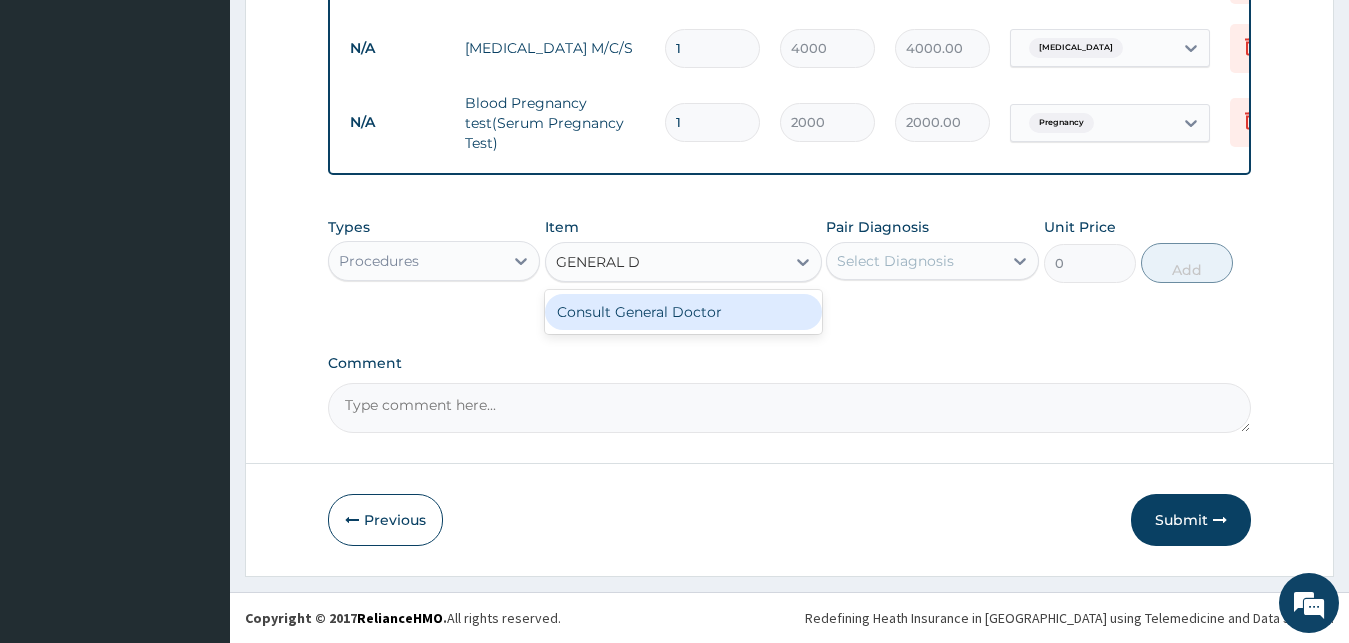 click on "Consult General Doctor" at bounding box center [683, 312] 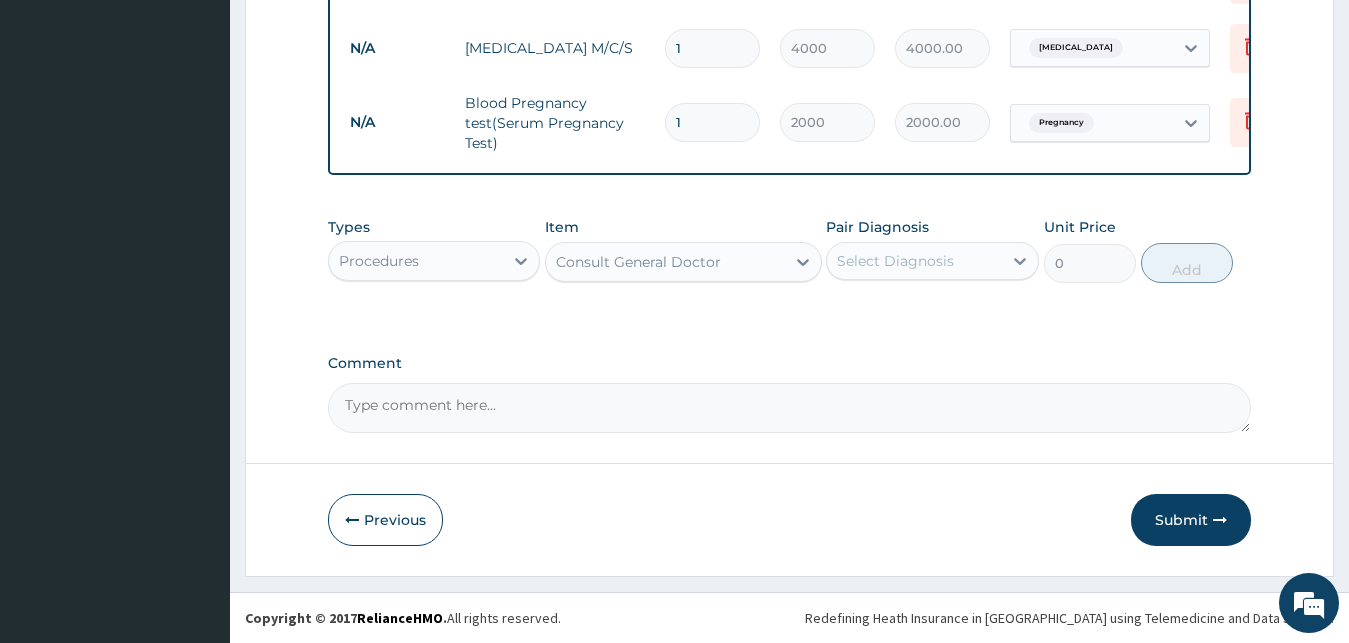 type 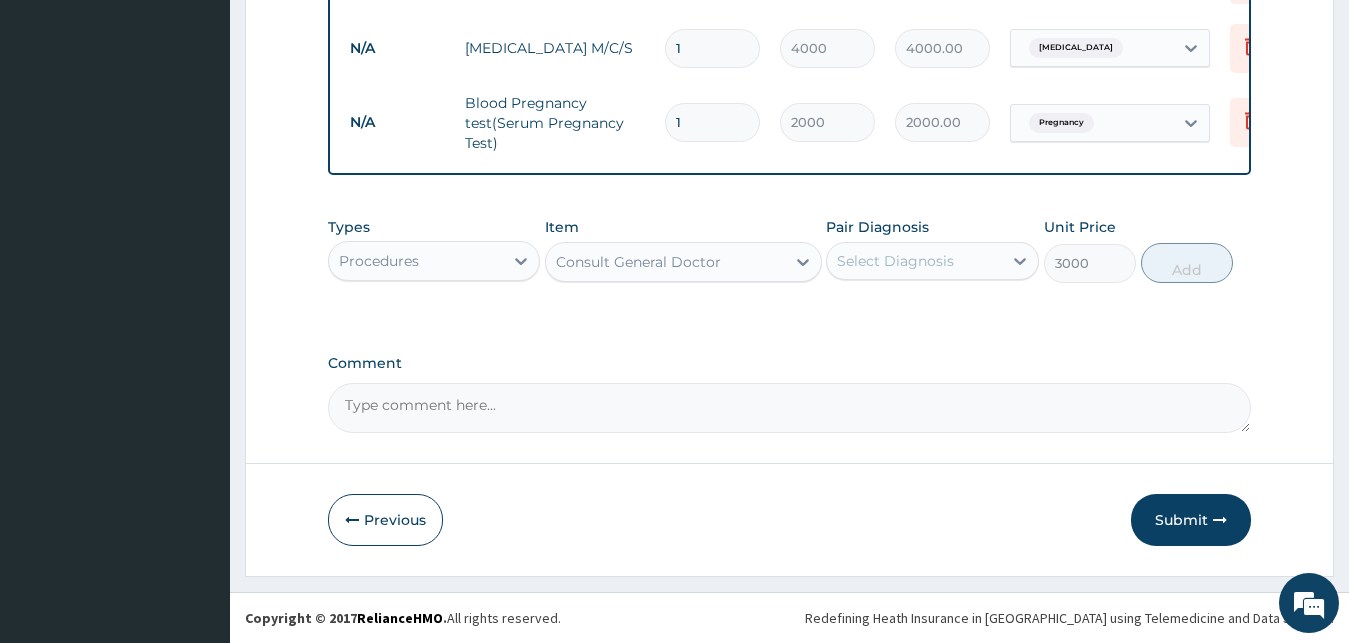 click on "Select Diagnosis" at bounding box center [895, 261] 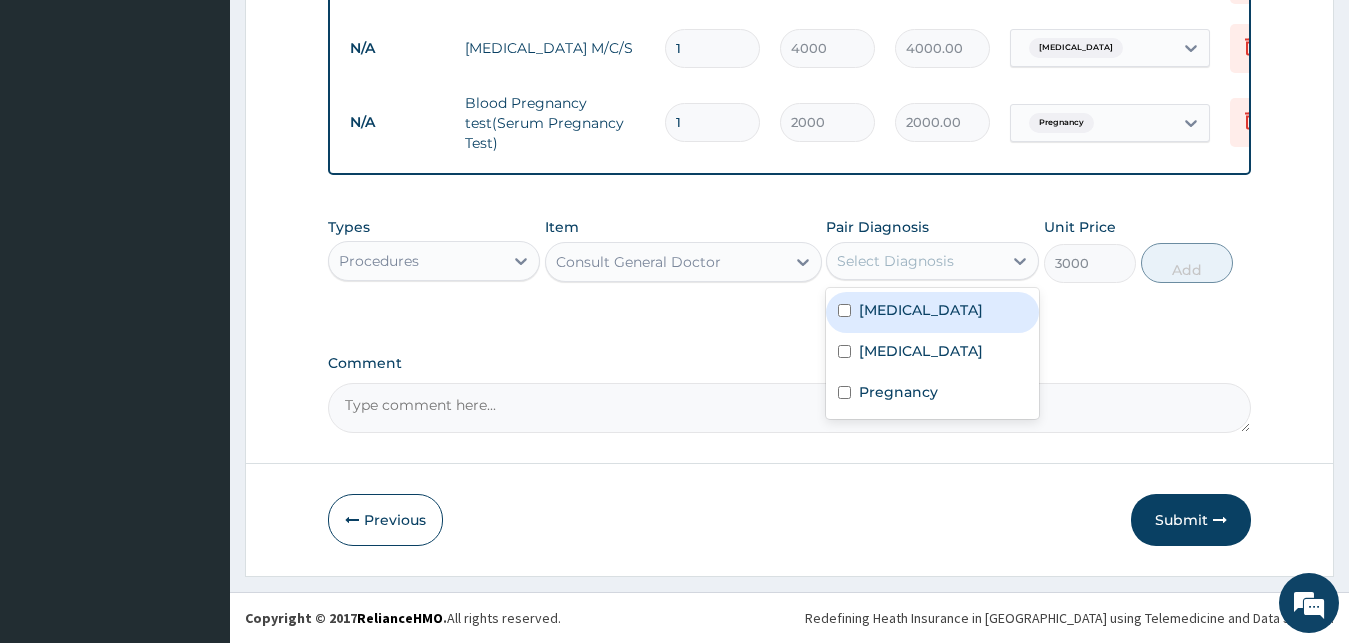 click on "[MEDICAL_DATA]" at bounding box center [921, 310] 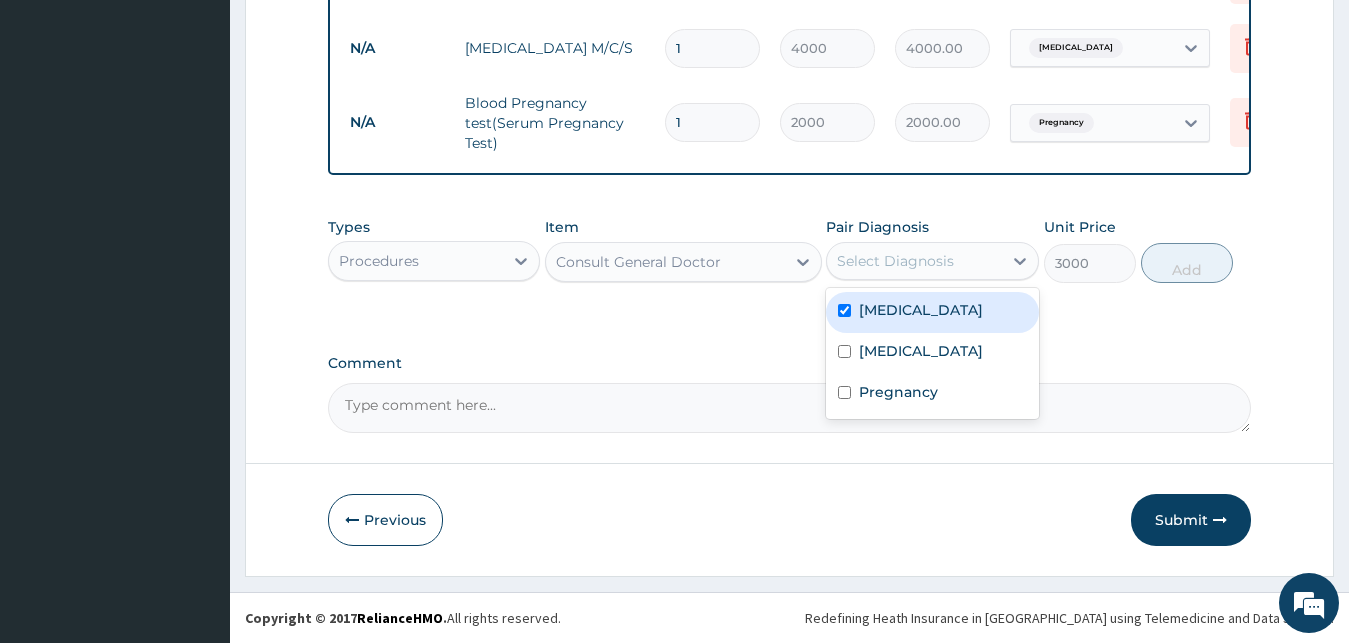 checkbox on "true" 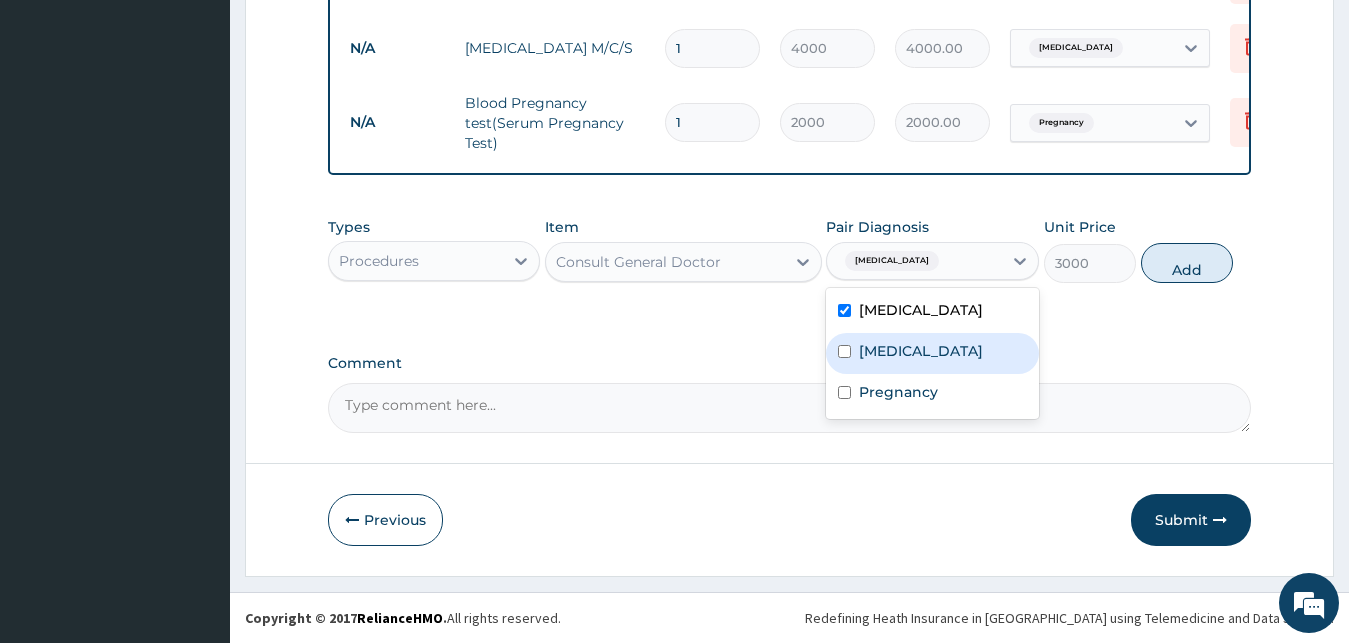 click on "[MEDICAL_DATA]" at bounding box center [921, 351] 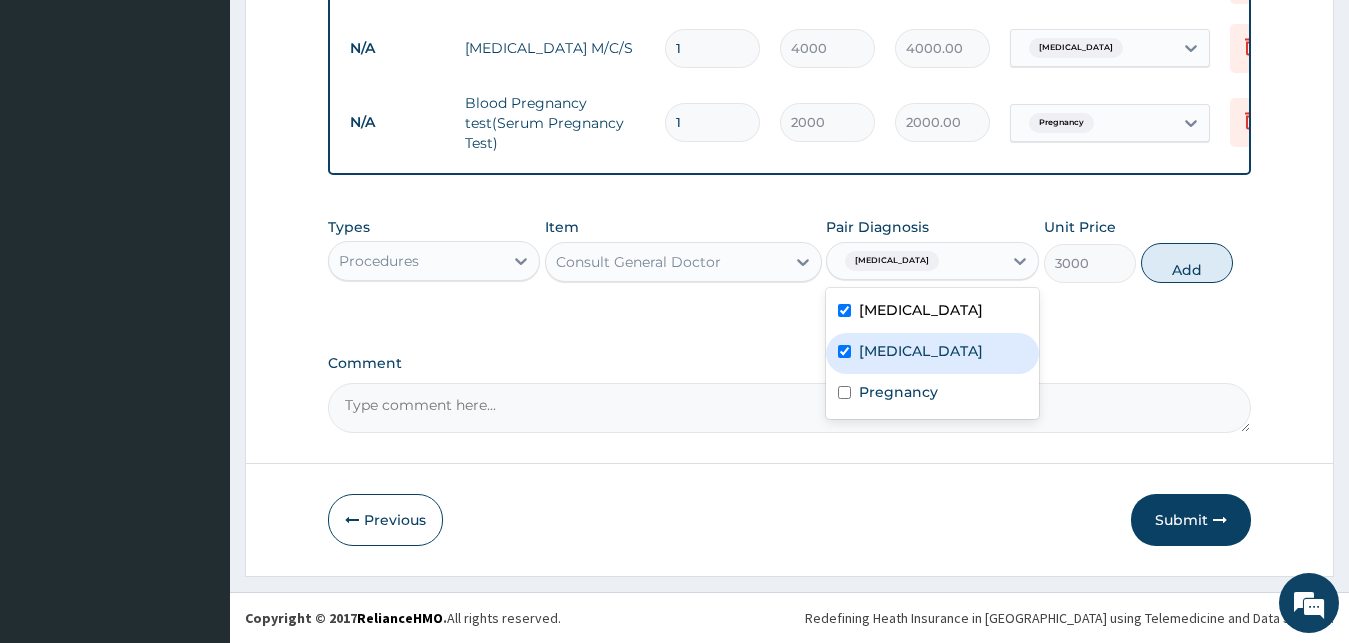 checkbox on "true" 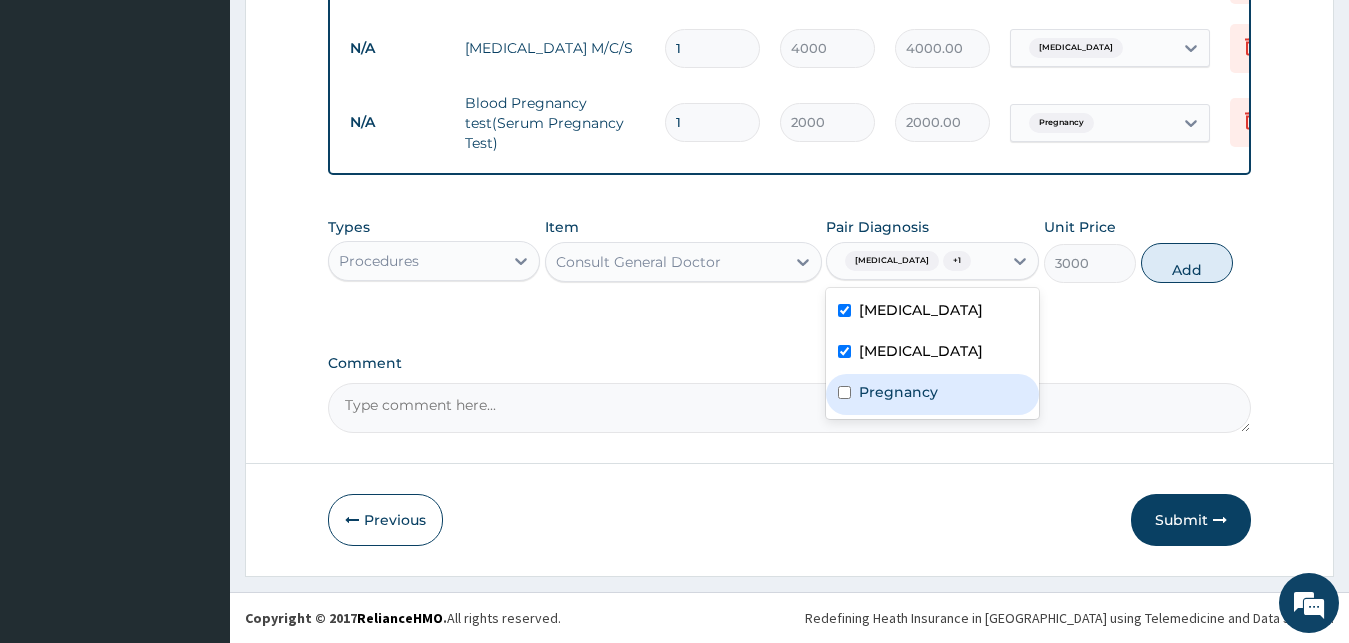 click on "Pregnancy" at bounding box center [898, 392] 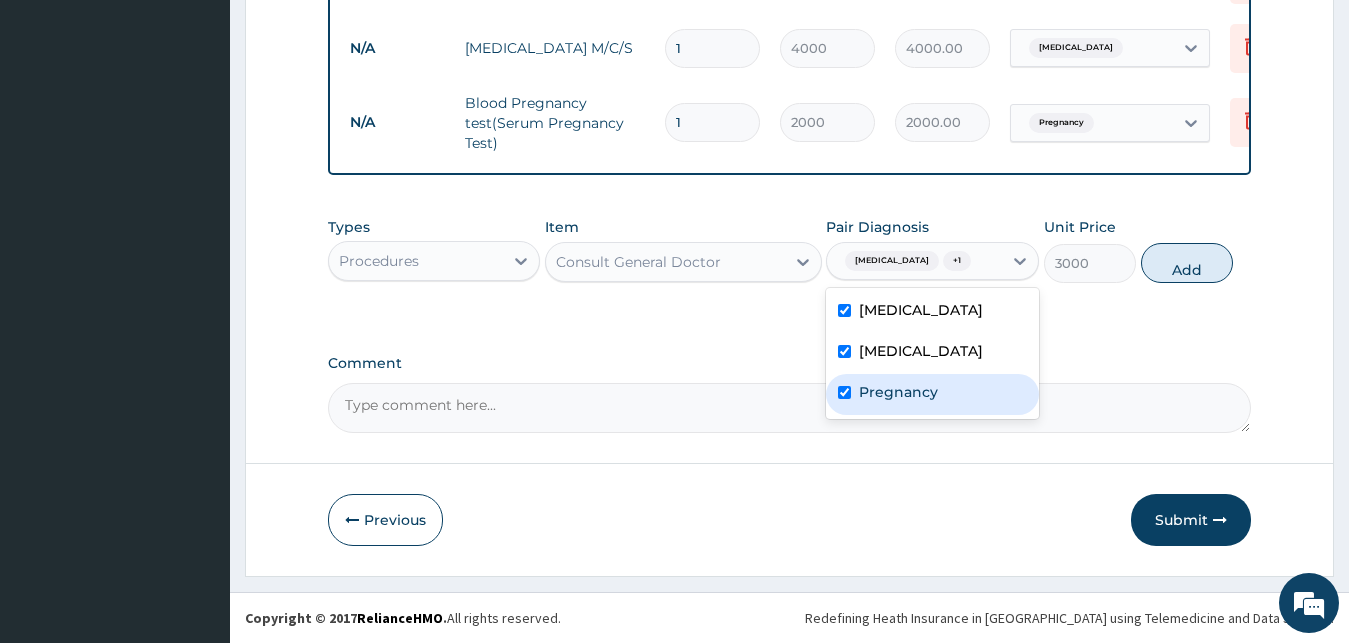 checkbox on "true" 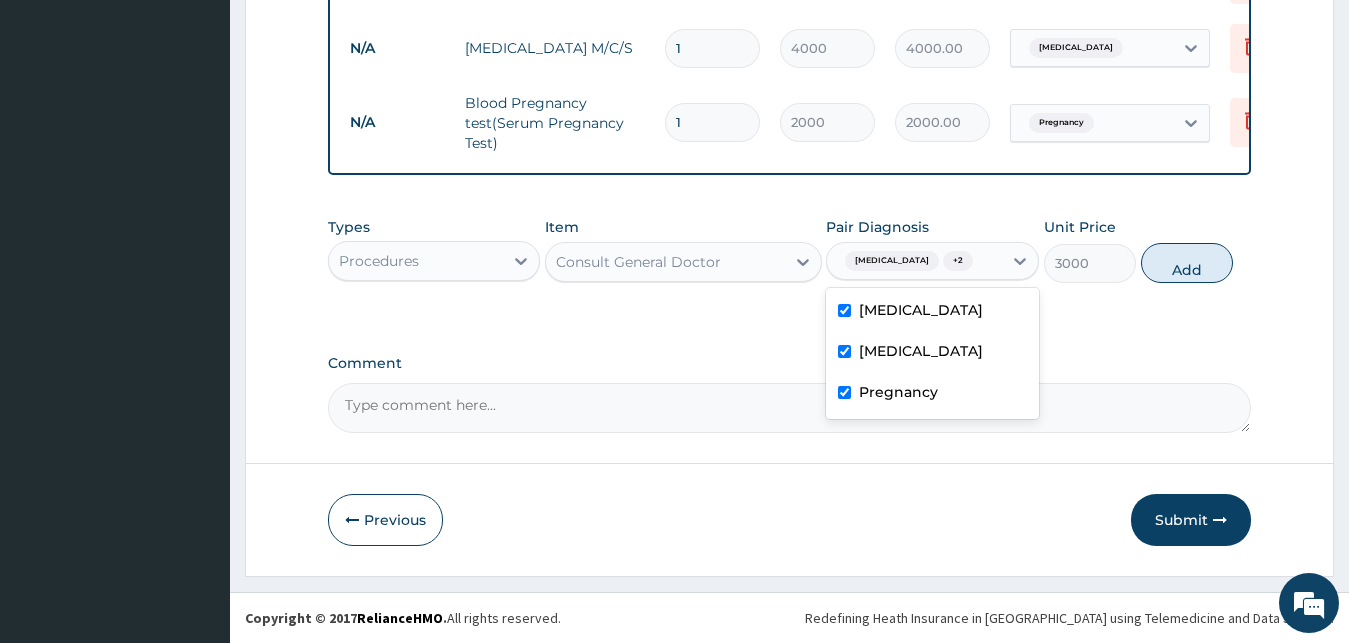 click on "Add" at bounding box center (1187, 263) 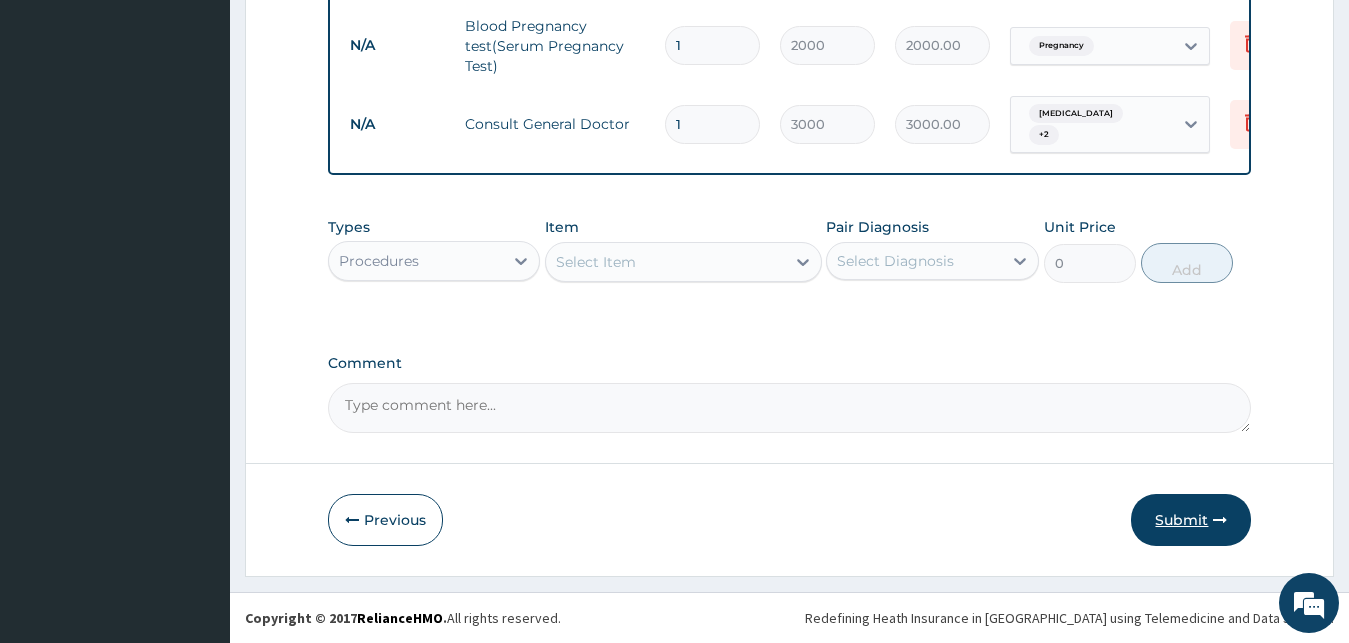 click on "Submit" at bounding box center [1191, 520] 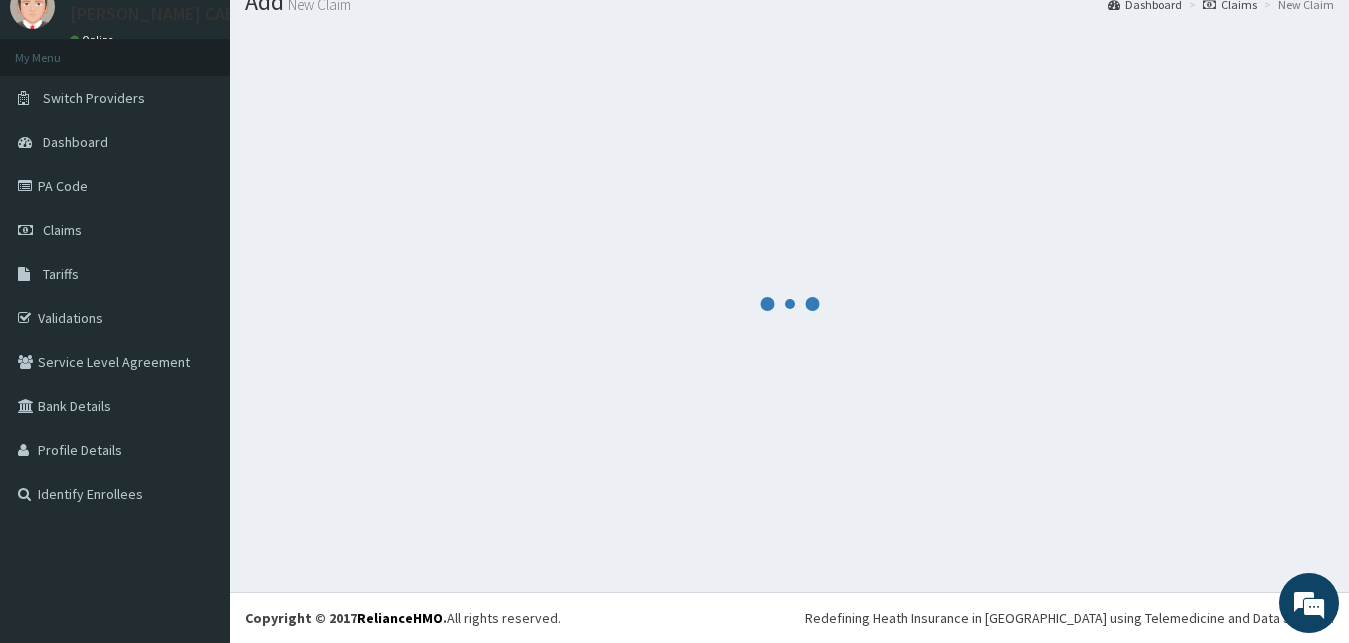 scroll, scrollTop: 76, scrollLeft: 0, axis: vertical 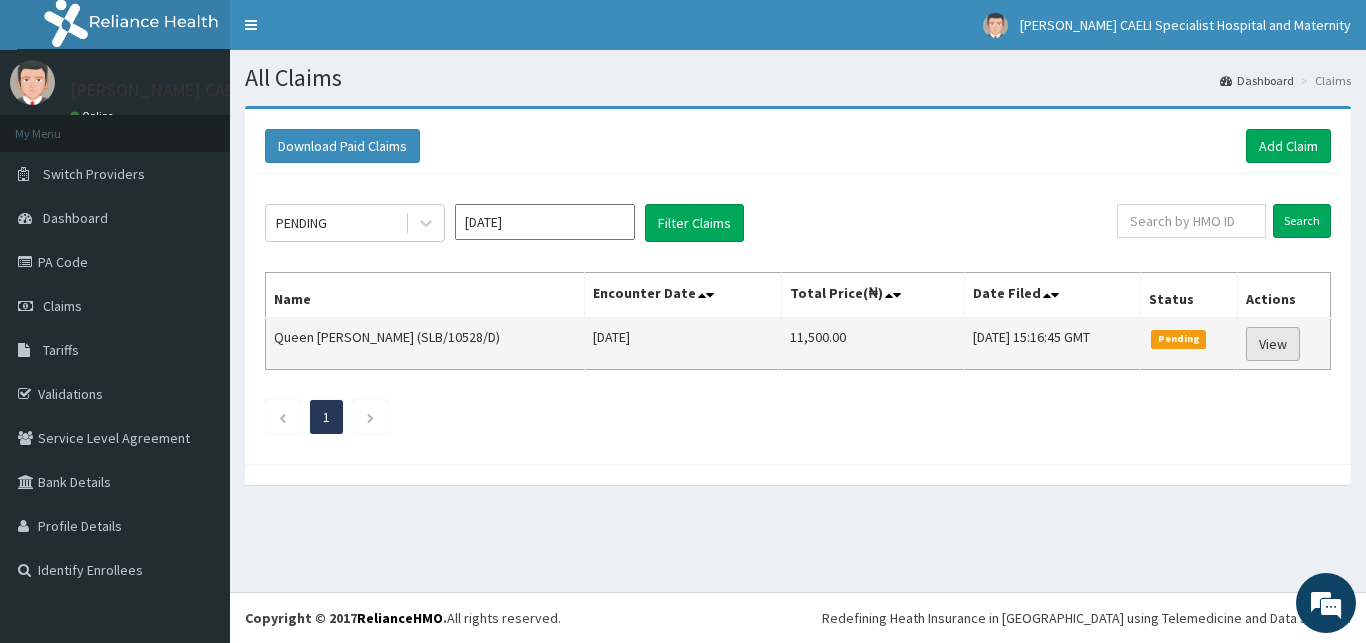 click on "View" at bounding box center [1273, 344] 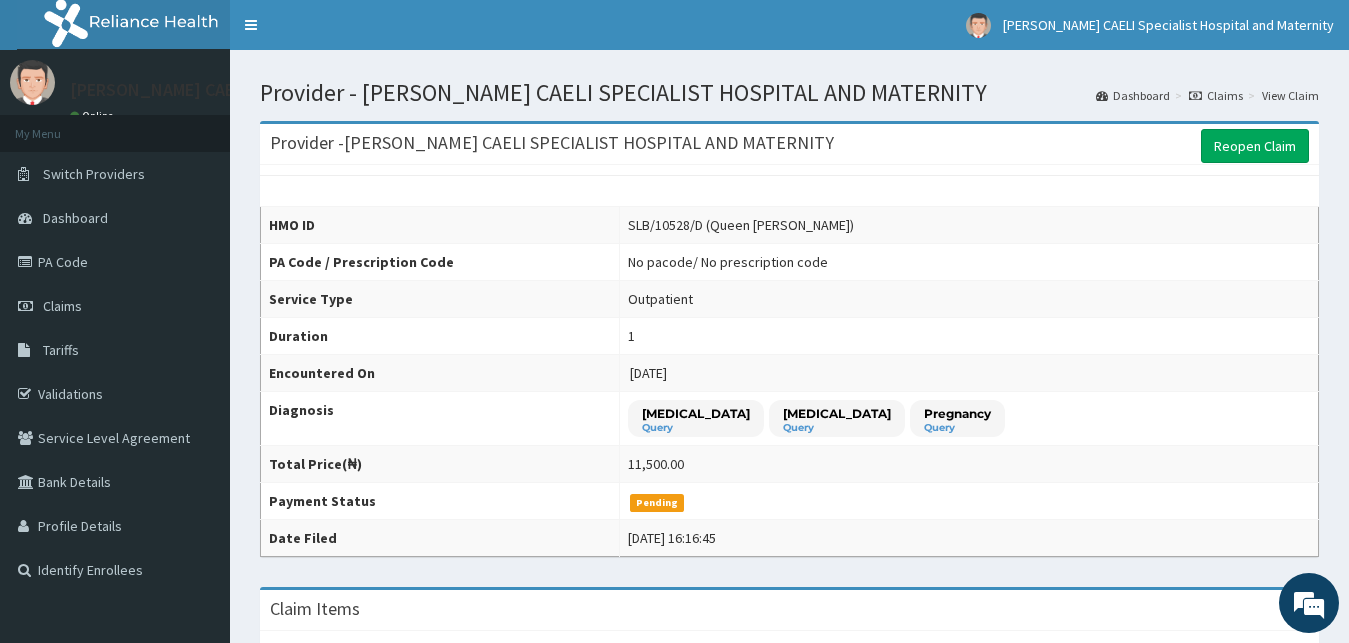 scroll, scrollTop: 0, scrollLeft: 0, axis: both 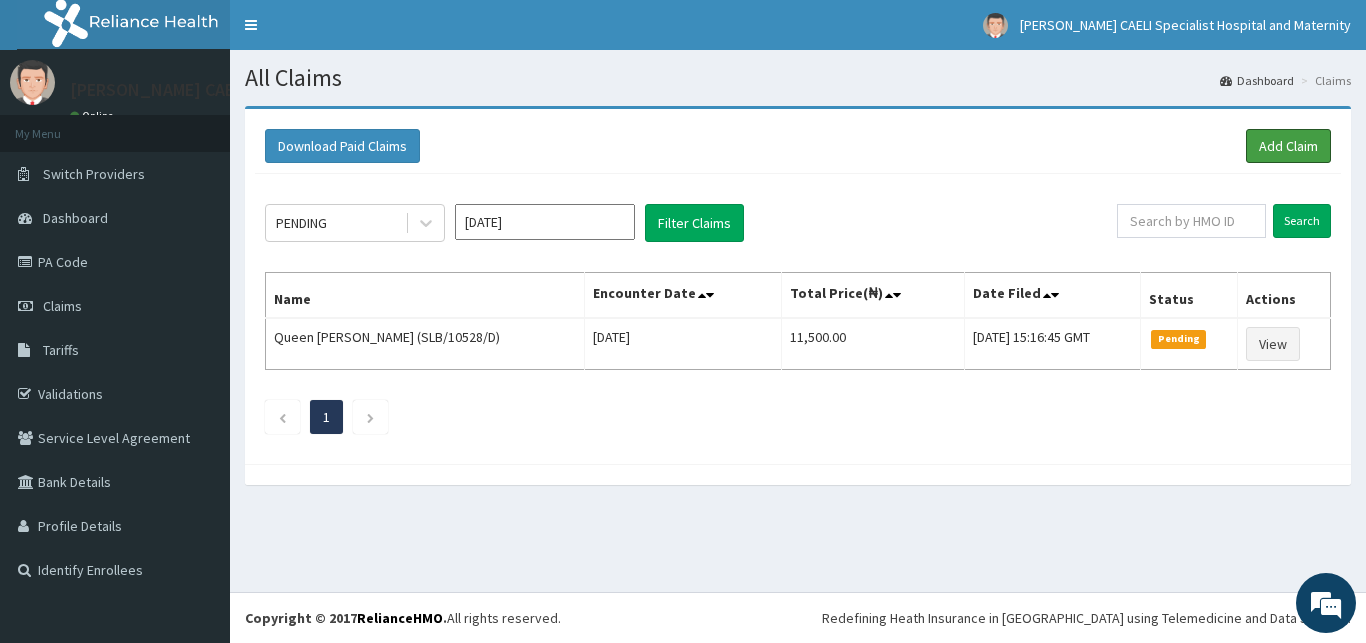 click on "Add Claim" at bounding box center [1288, 146] 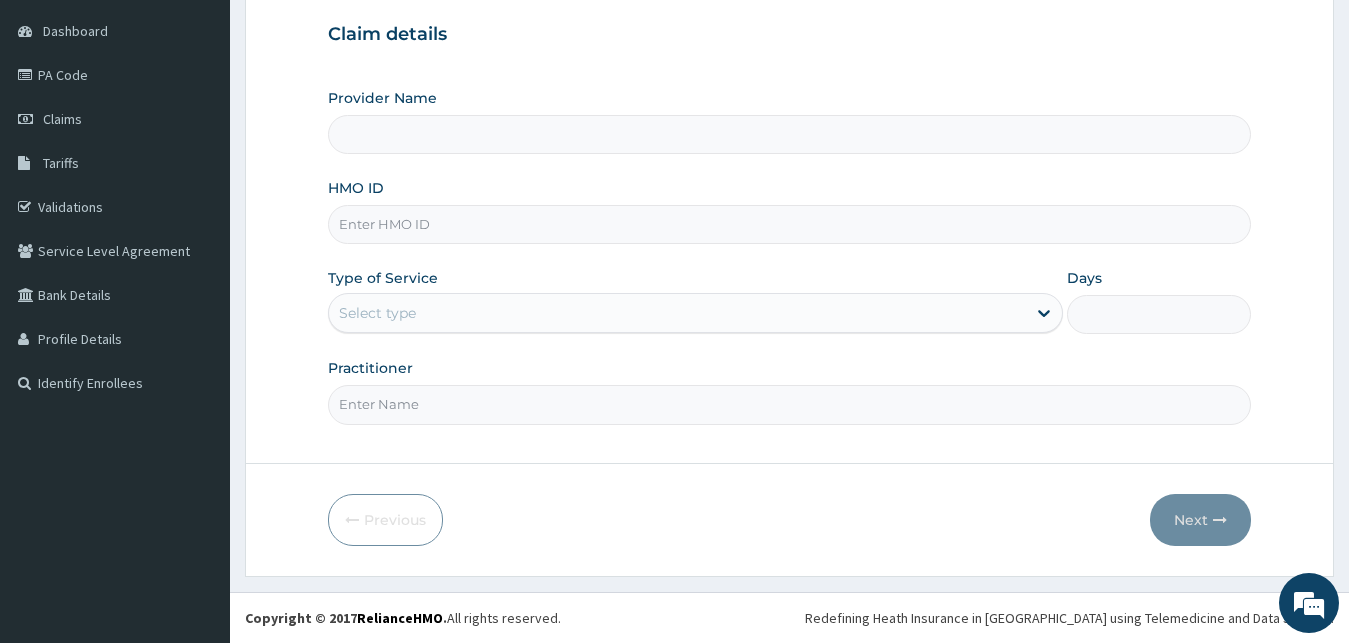 scroll, scrollTop: 187, scrollLeft: 0, axis: vertical 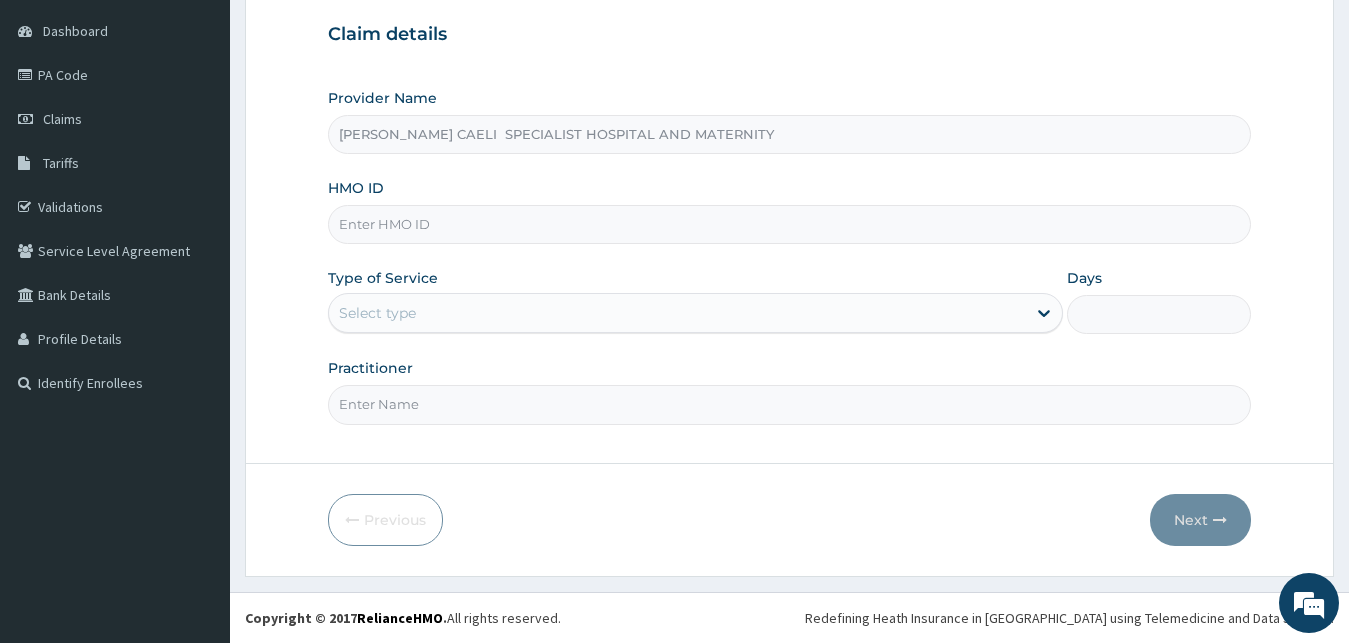 click on "Practitioner" at bounding box center (790, 404) 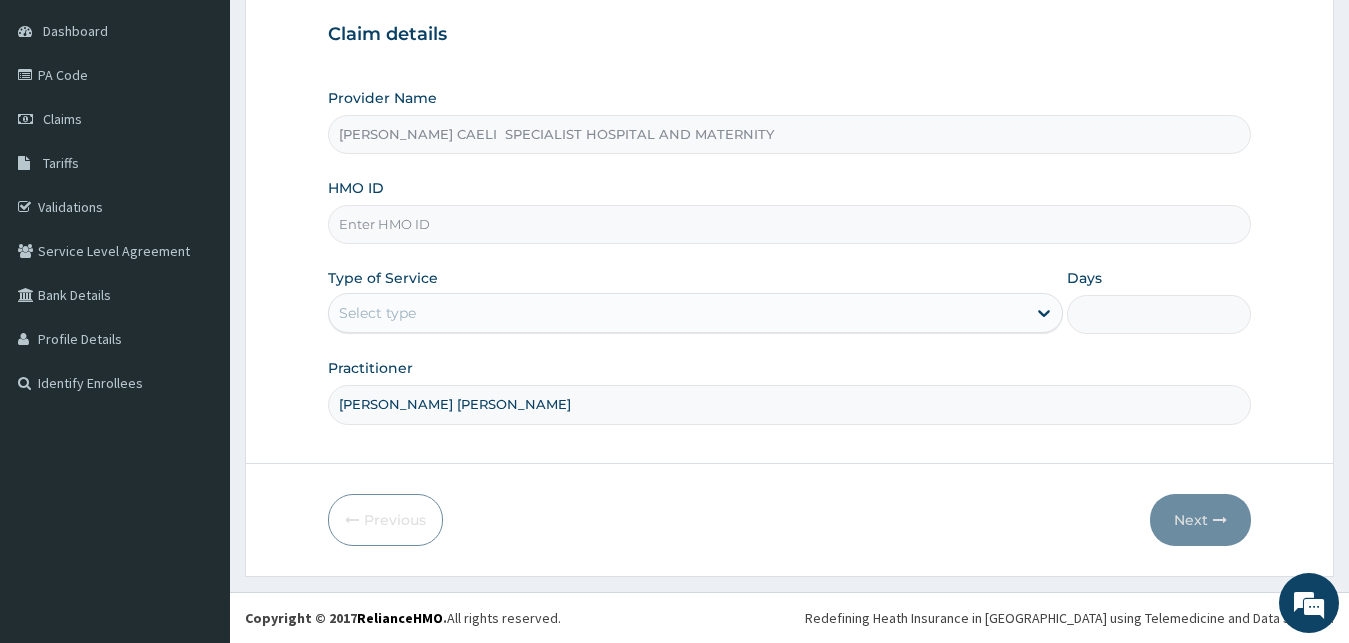 type on "DR MADU NNEKA" 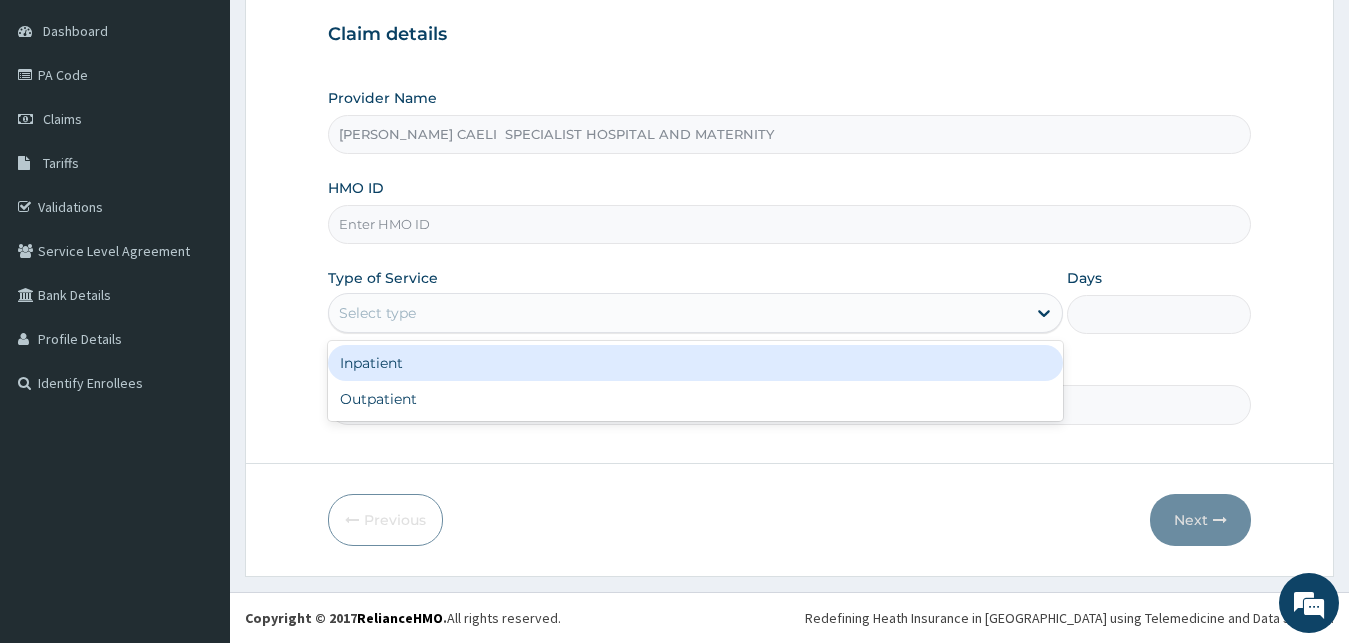 click on "Select type" at bounding box center (678, 313) 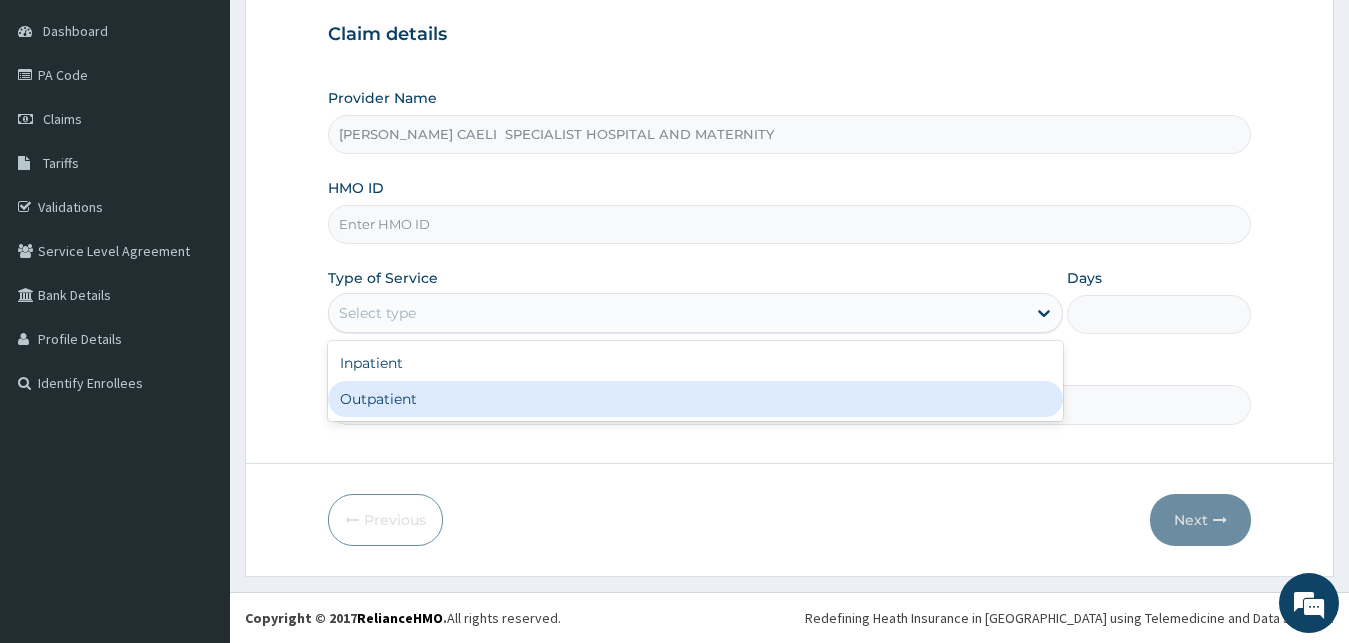 click on "Outpatient" at bounding box center [696, 399] 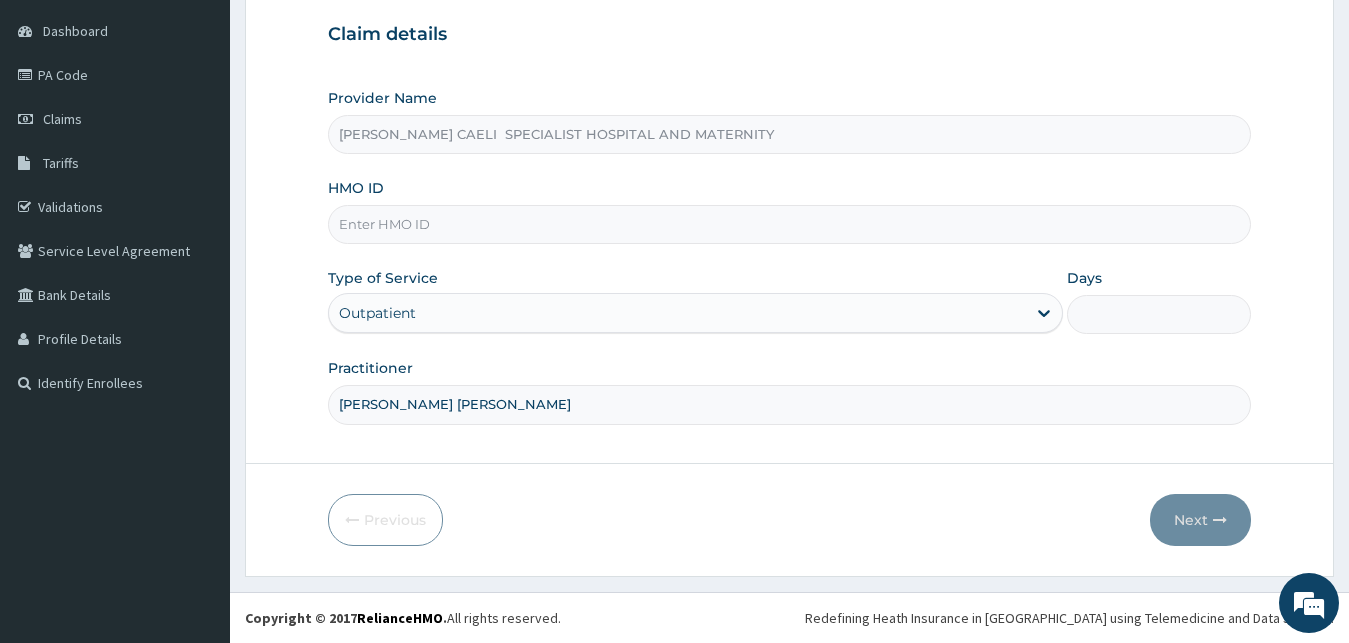 type on "1" 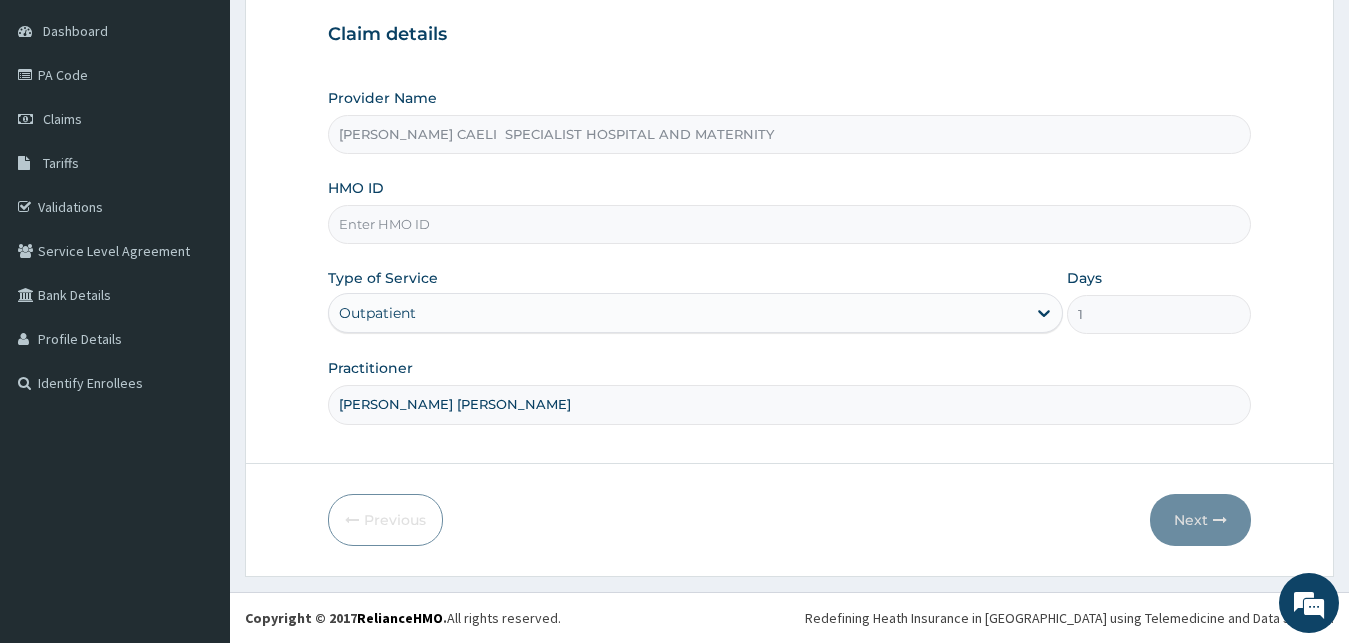 drag, startPoint x: 466, startPoint y: 226, endPoint x: 453, endPoint y: 221, distance: 13.928389 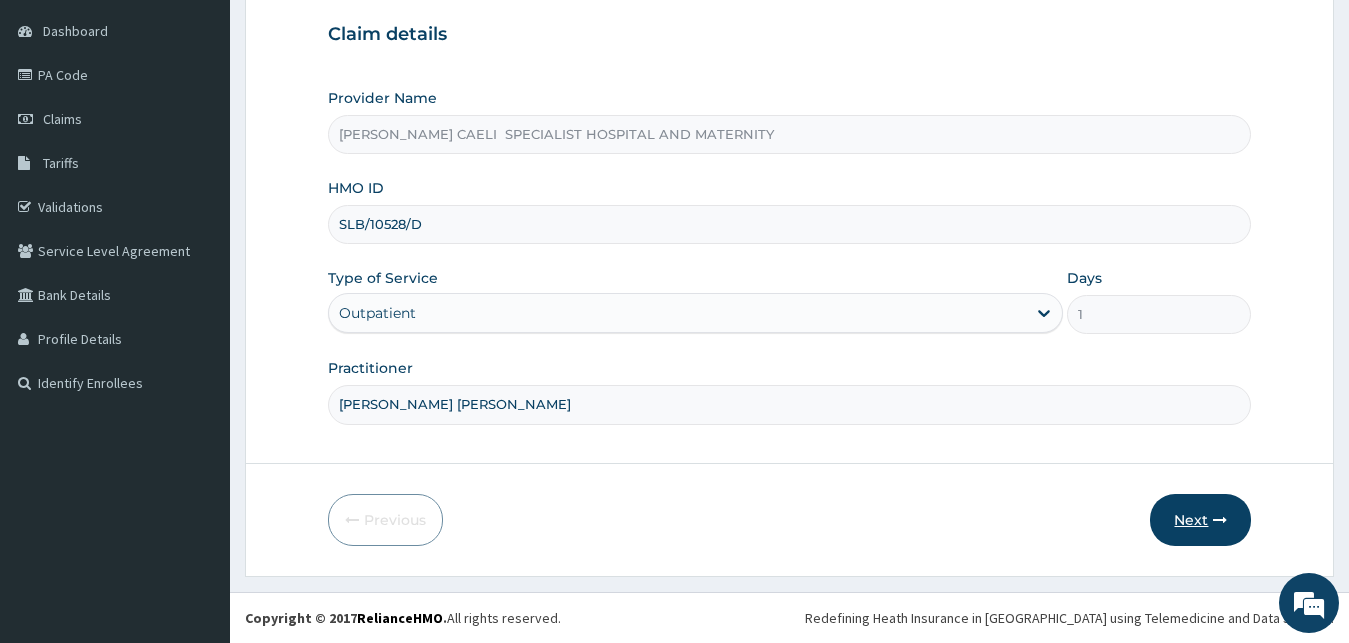 type on "SLB/10528/D" 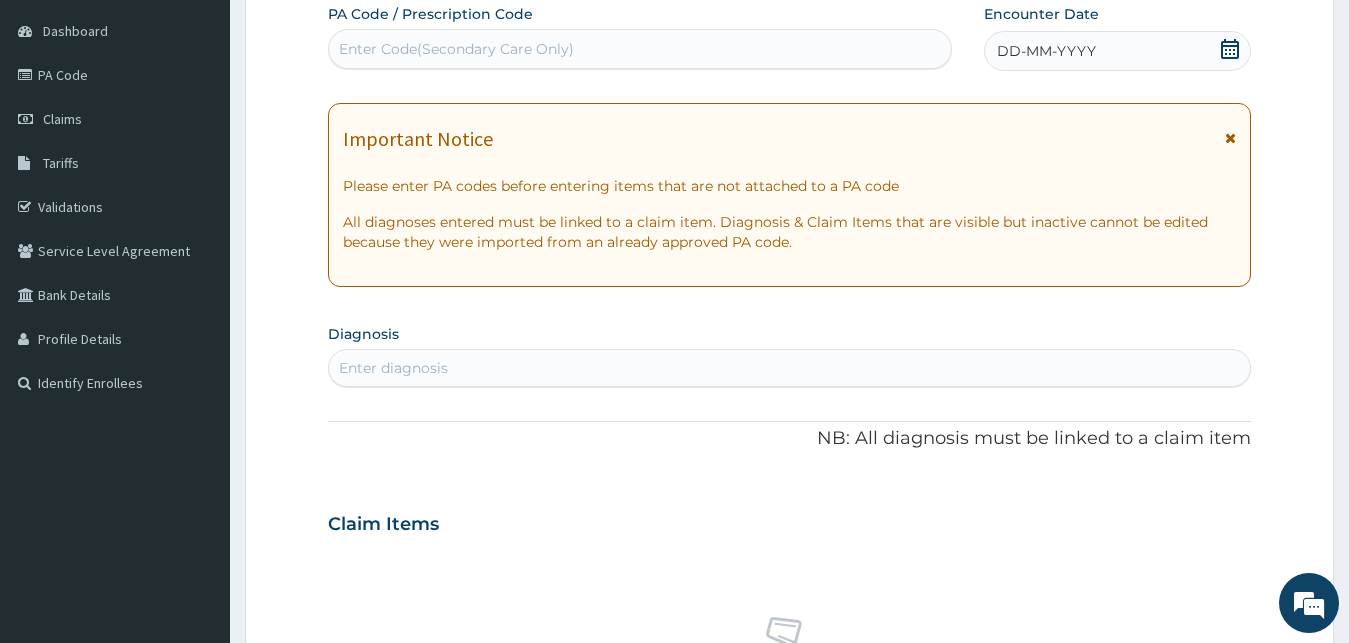 click on "DD-MM-YYYY" at bounding box center (1046, 51) 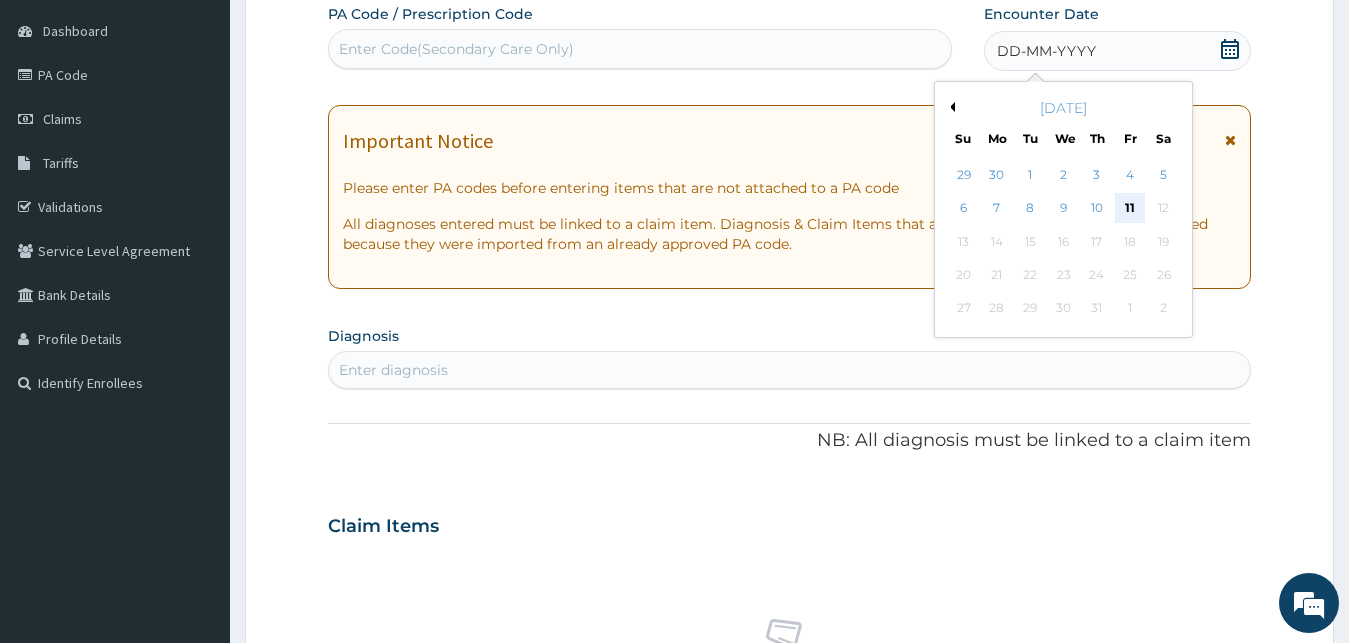 click on "11" at bounding box center [1130, 209] 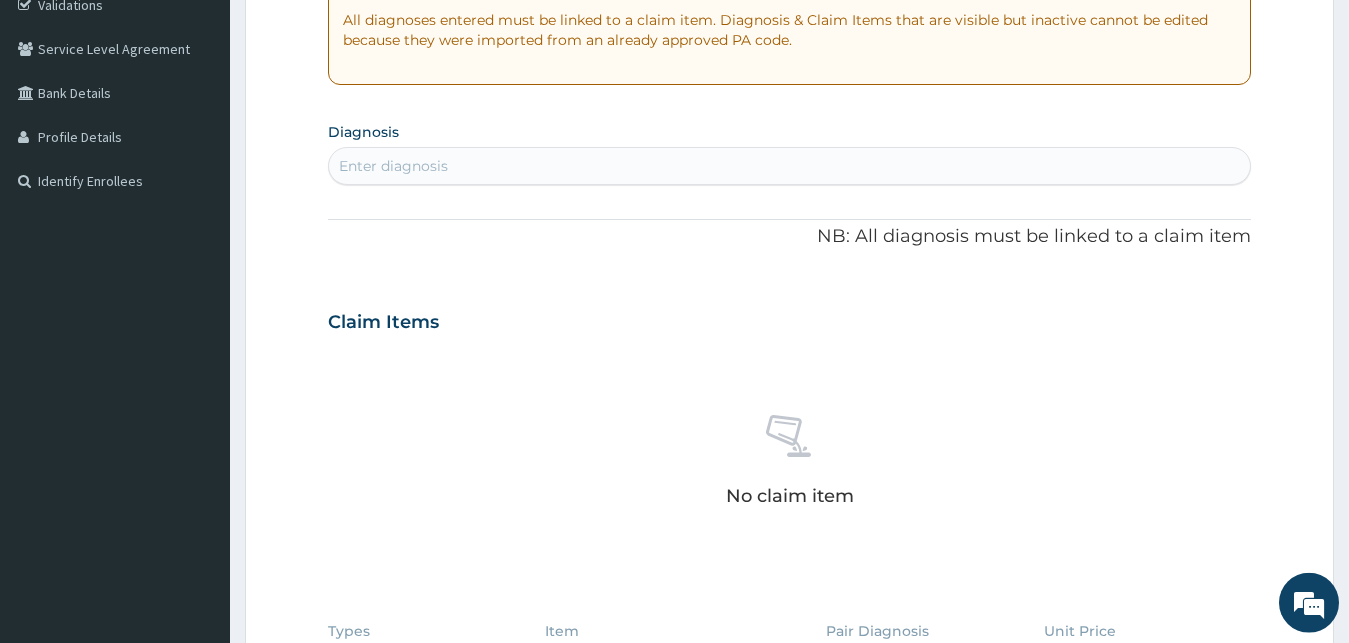 scroll, scrollTop: 391, scrollLeft: 0, axis: vertical 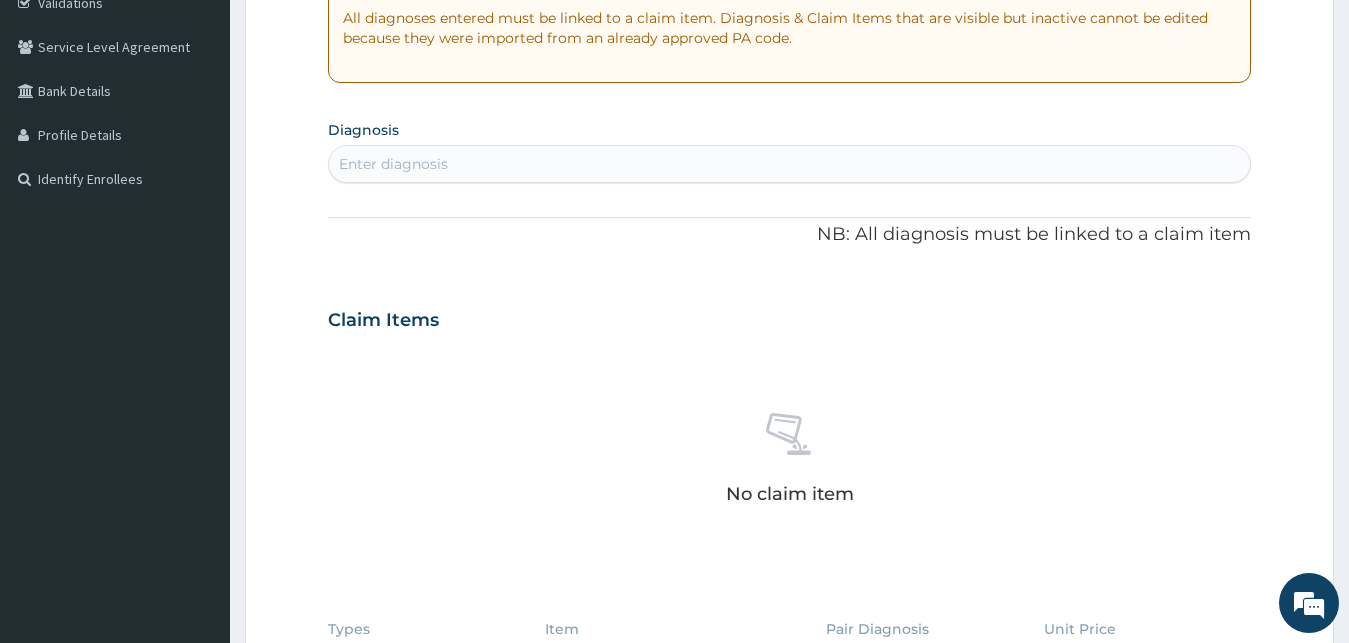 click on "Enter diagnosis" at bounding box center [790, 164] 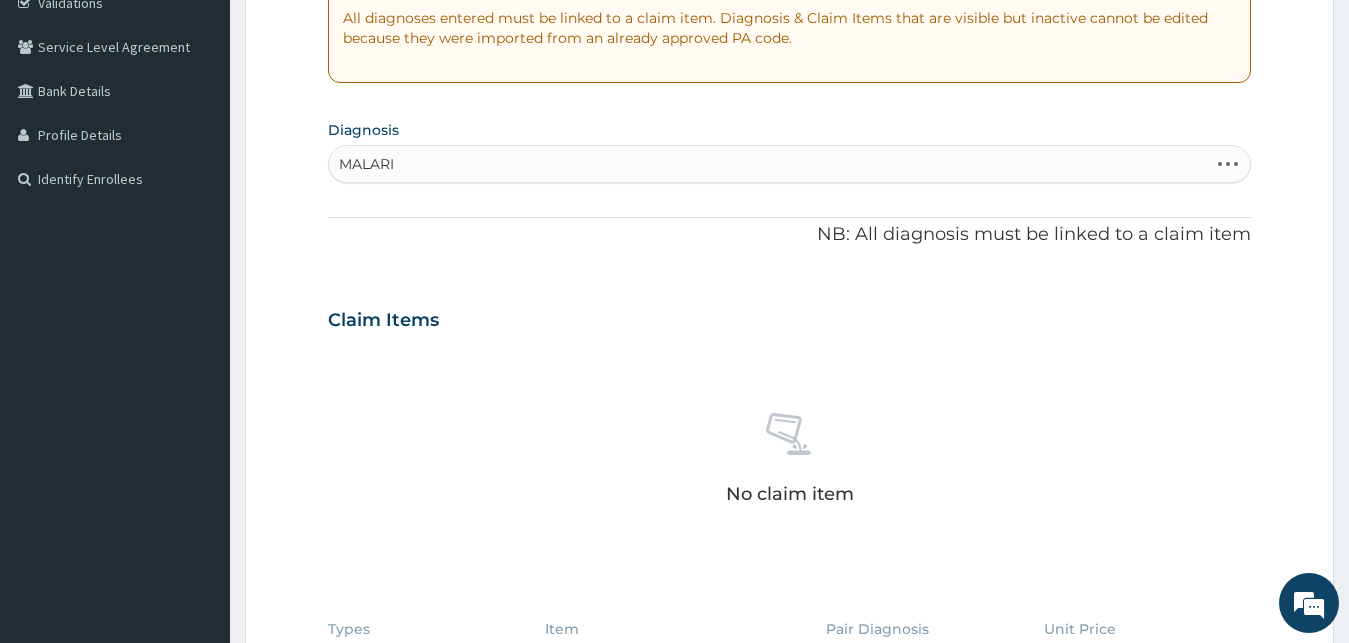 type on "MALARIA" 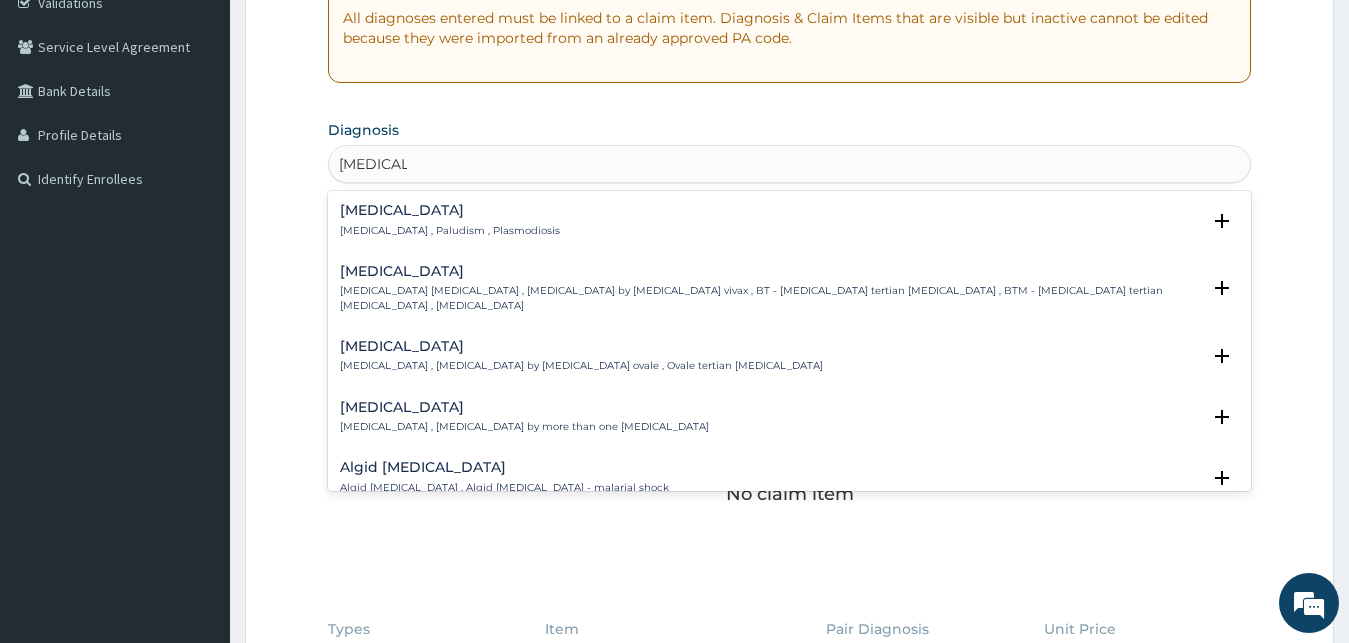 click on "Malaria" at bounding box center (450, 210) 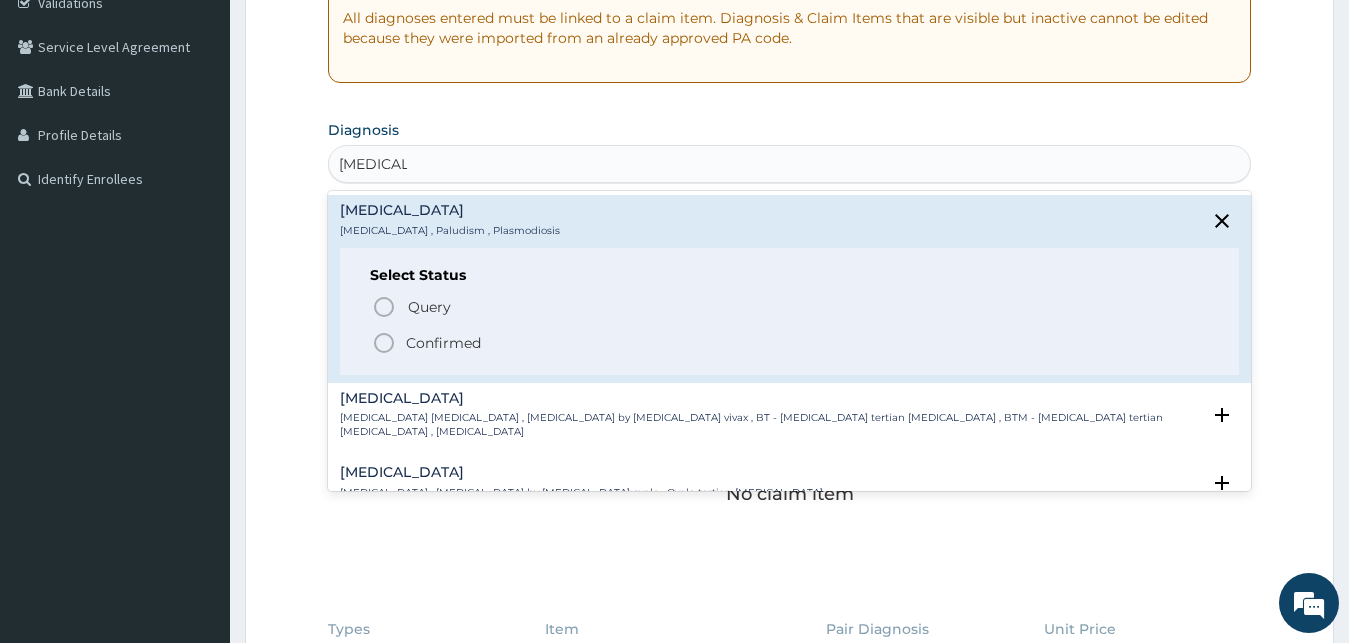 click on "Confirmed" at bounding box center (443, 343) 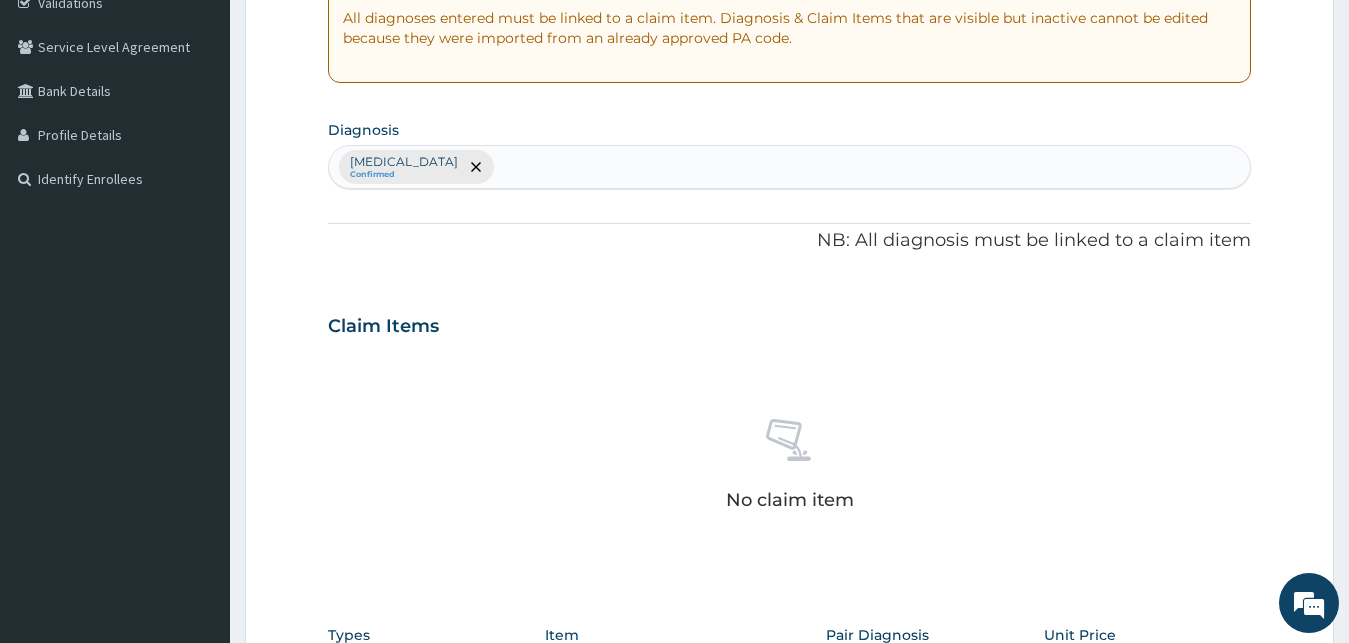 scroll, scrollTop: 799, scrollLeft: 0, axis: vertical 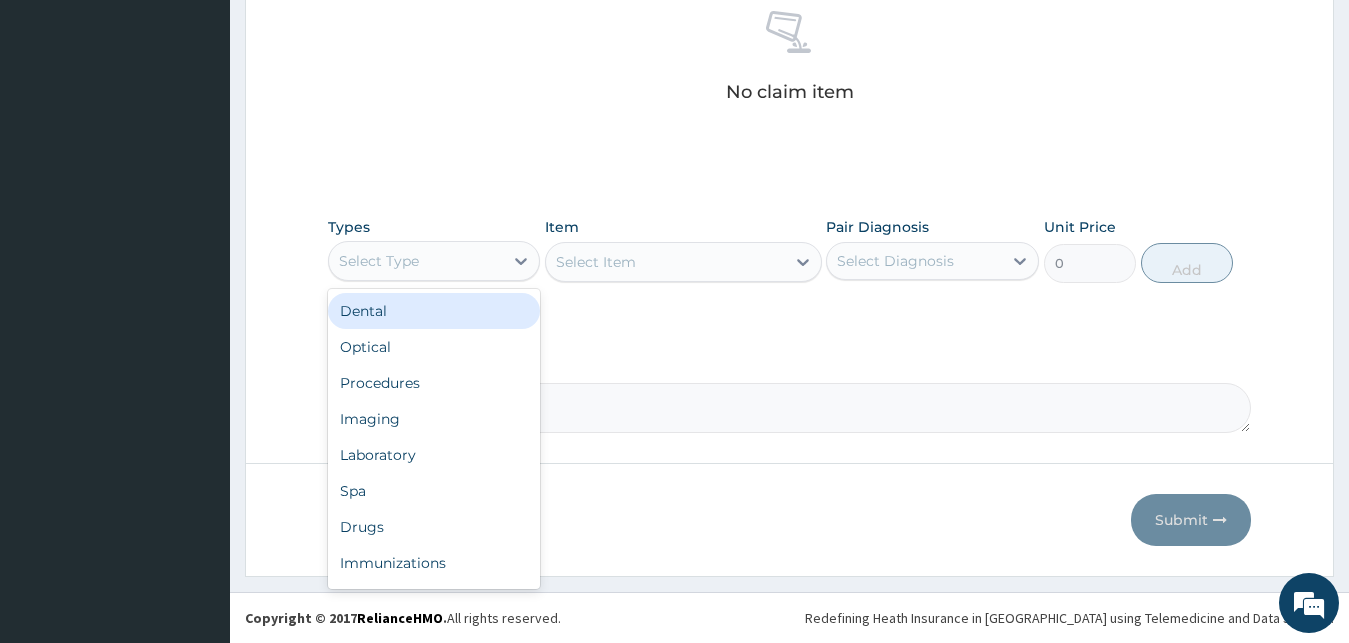 click on "Select Type" at bounding box center [416, 261] 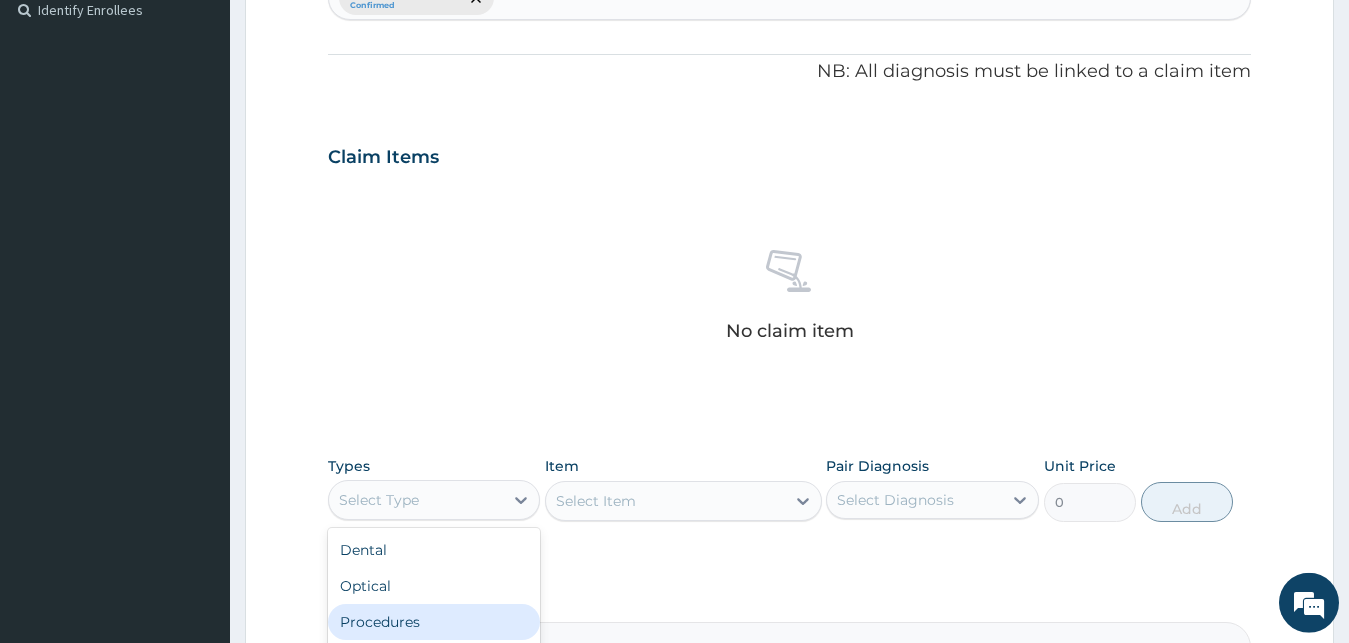 scroll, scrollTop: 493, scrollLeft: 0, axis: vertical 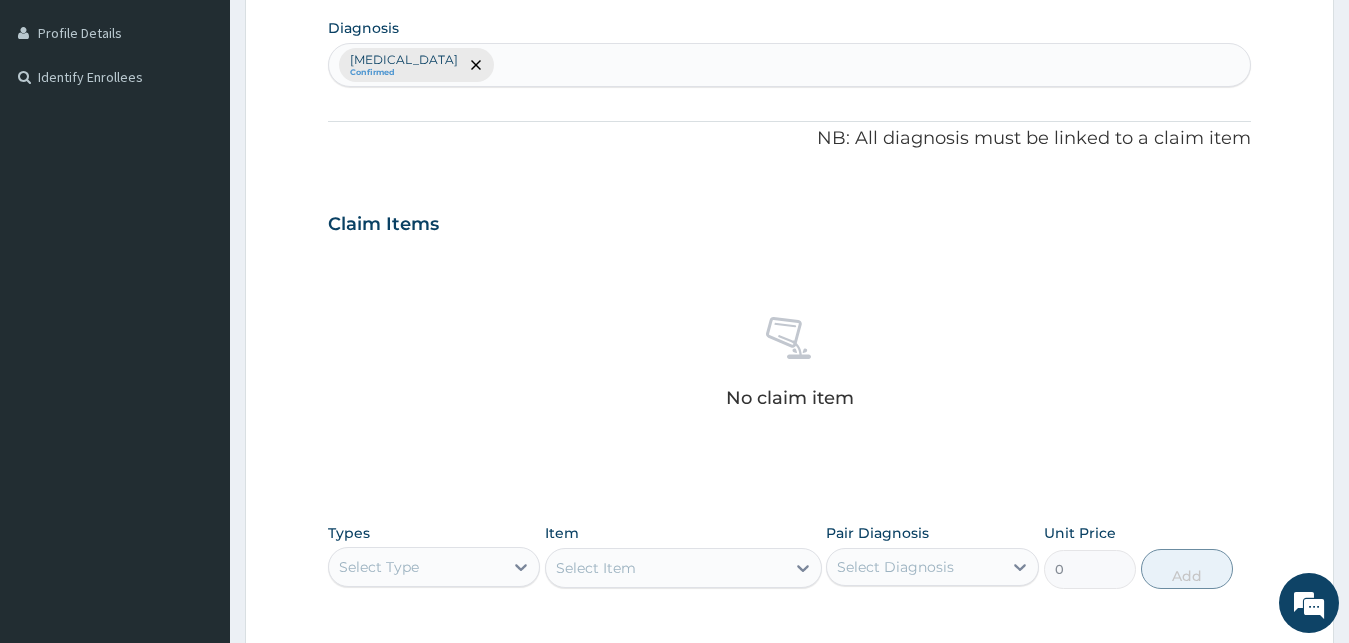 click on "Malaria Confirmed" at bounding box center [790, 65] 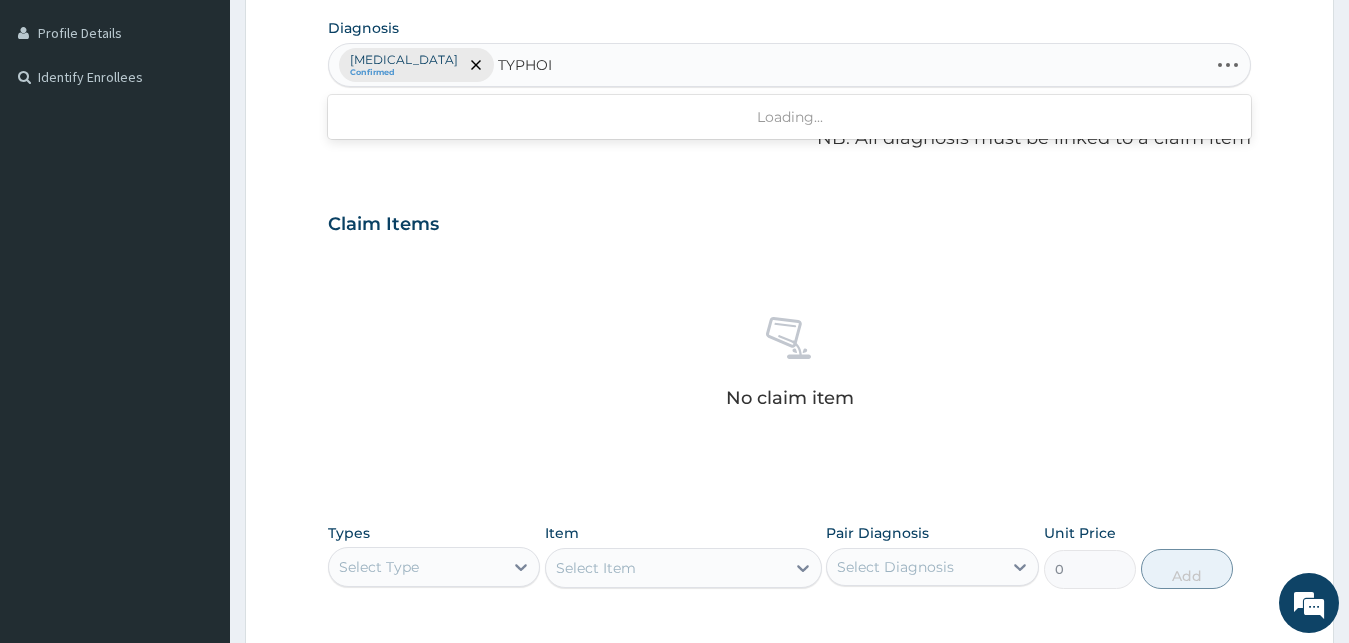 type on "TYPHOID" 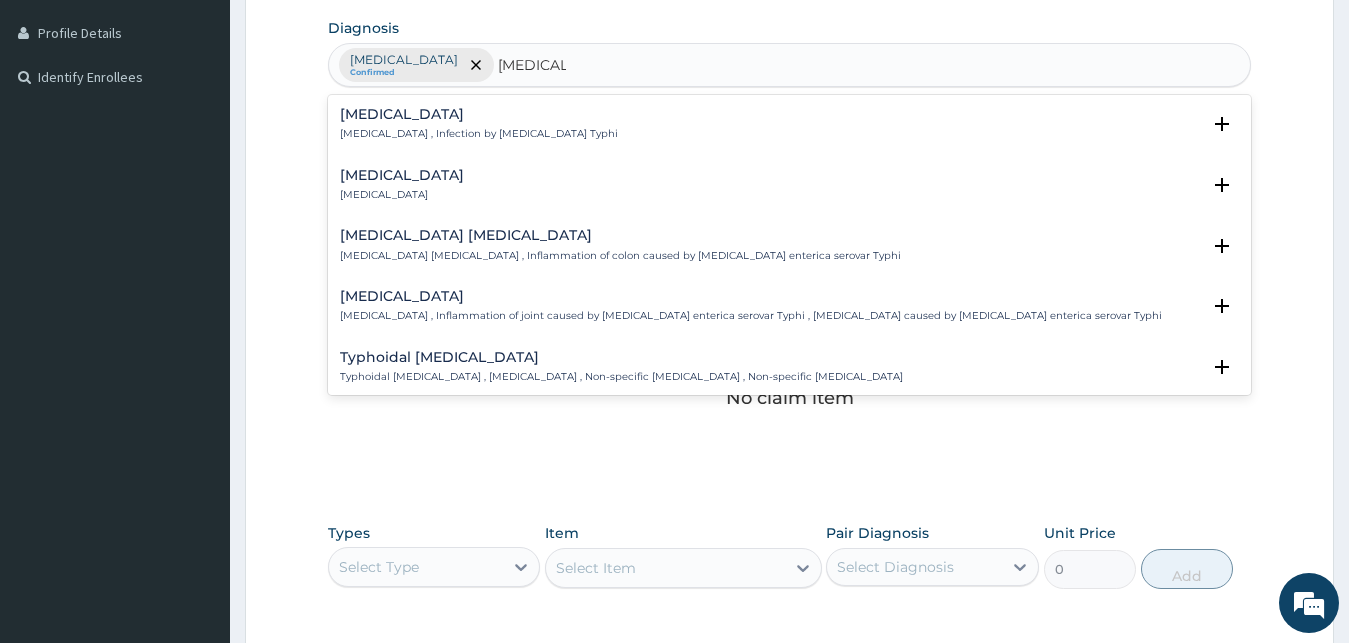 click on "[MEDICAL_DATA]" at bounding box center [479, 114] 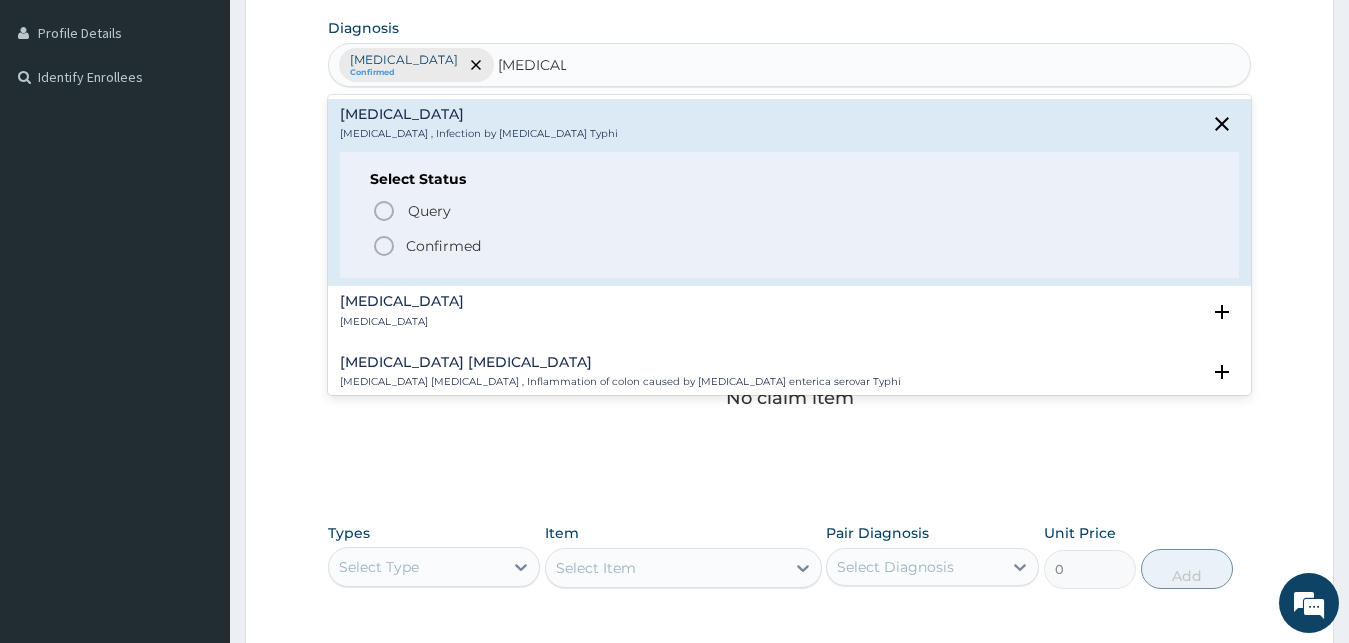 click on "Confirmed" at bounding box center (443, 246) 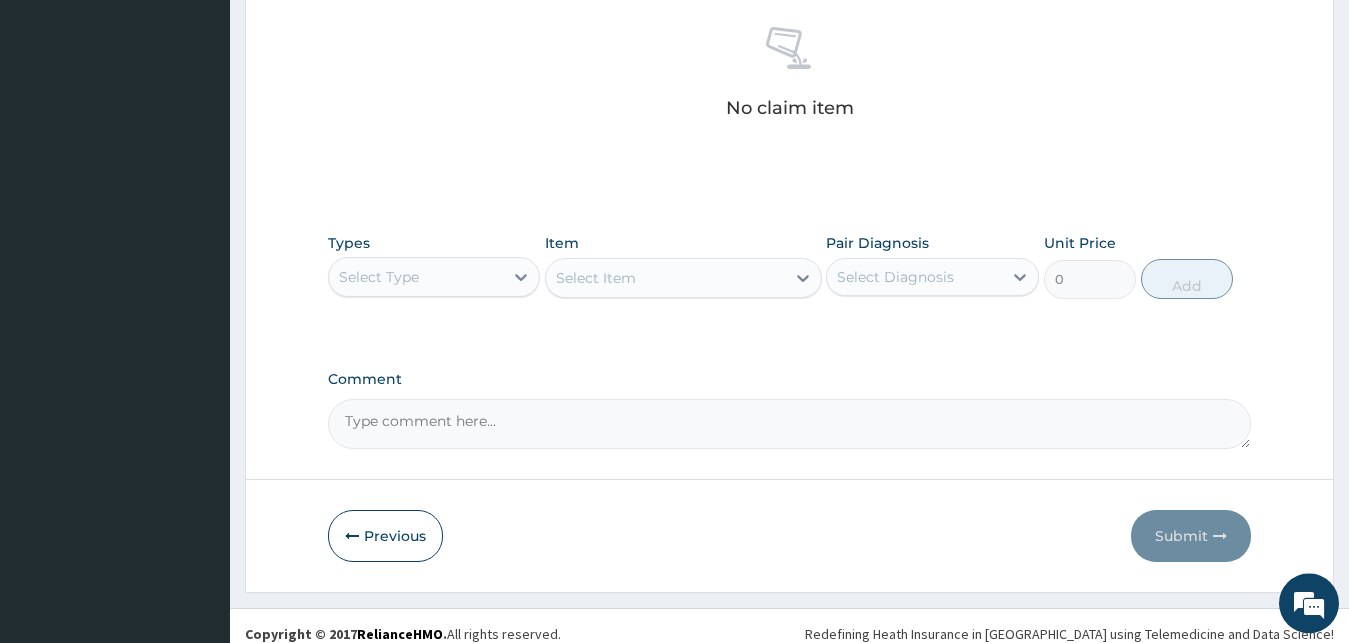 scroll, scrollTop: 799, scrollLeft: 0, axis: vertical 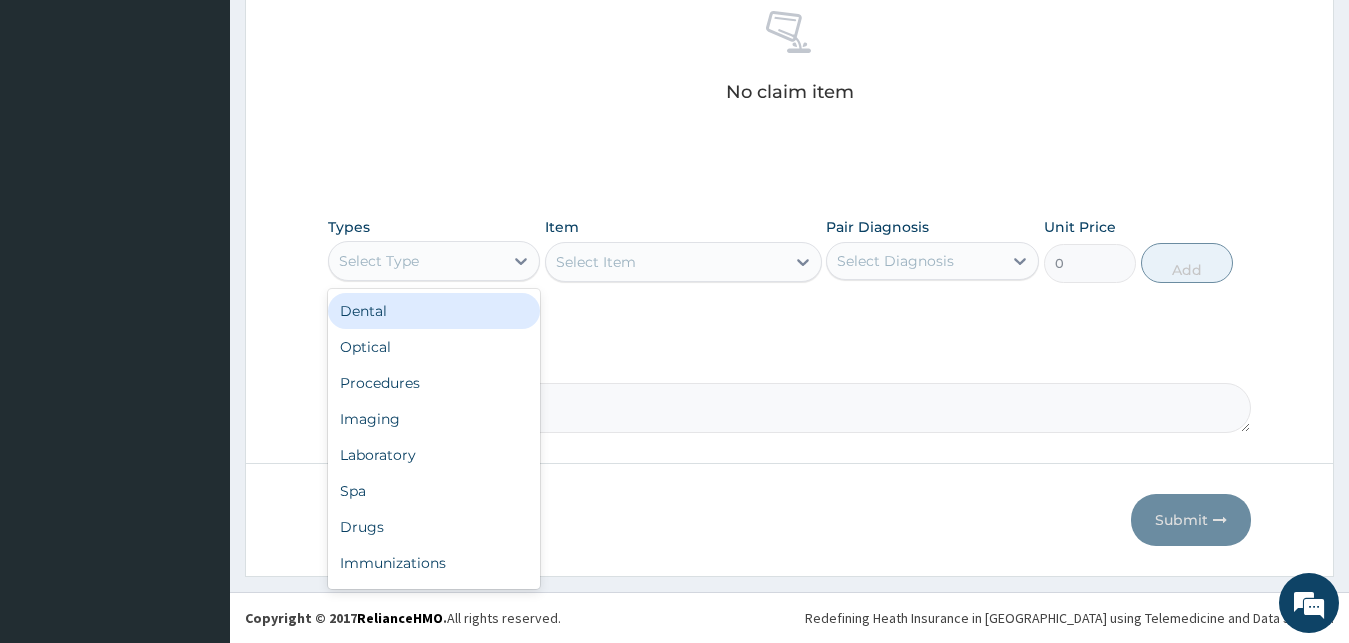 click on "Select Type" at bounding box center [416, 261] 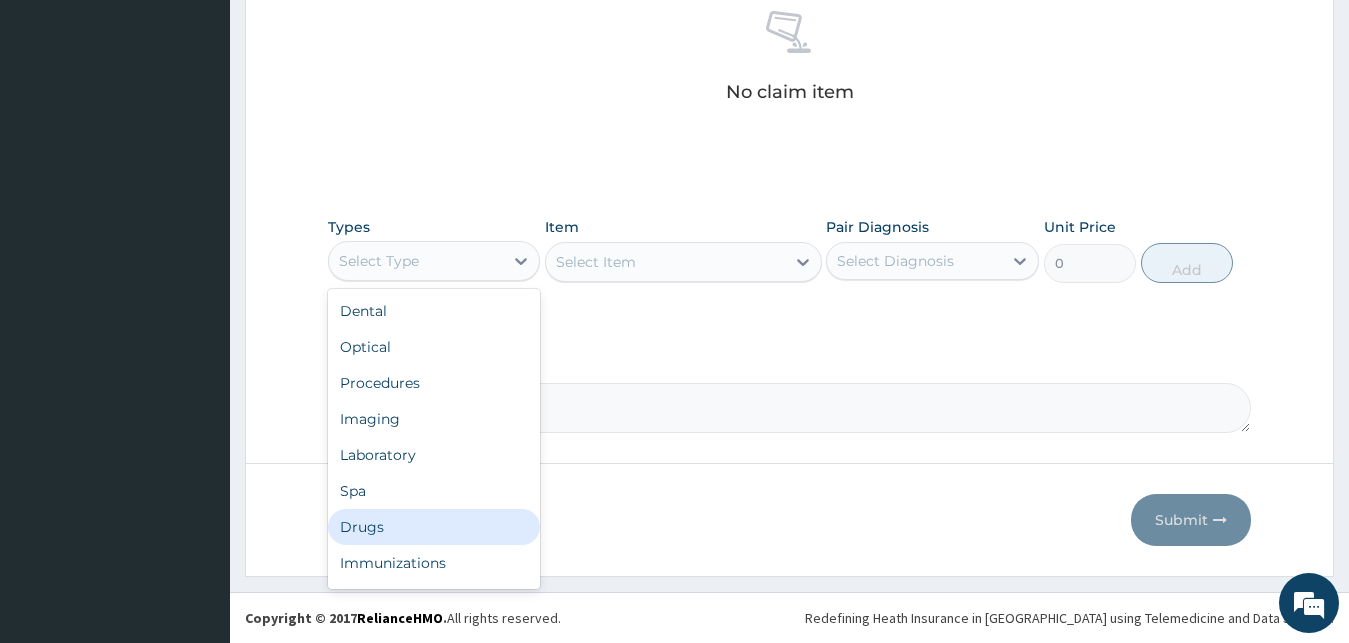 click on "Drugs" at bounding box center [434, 527] 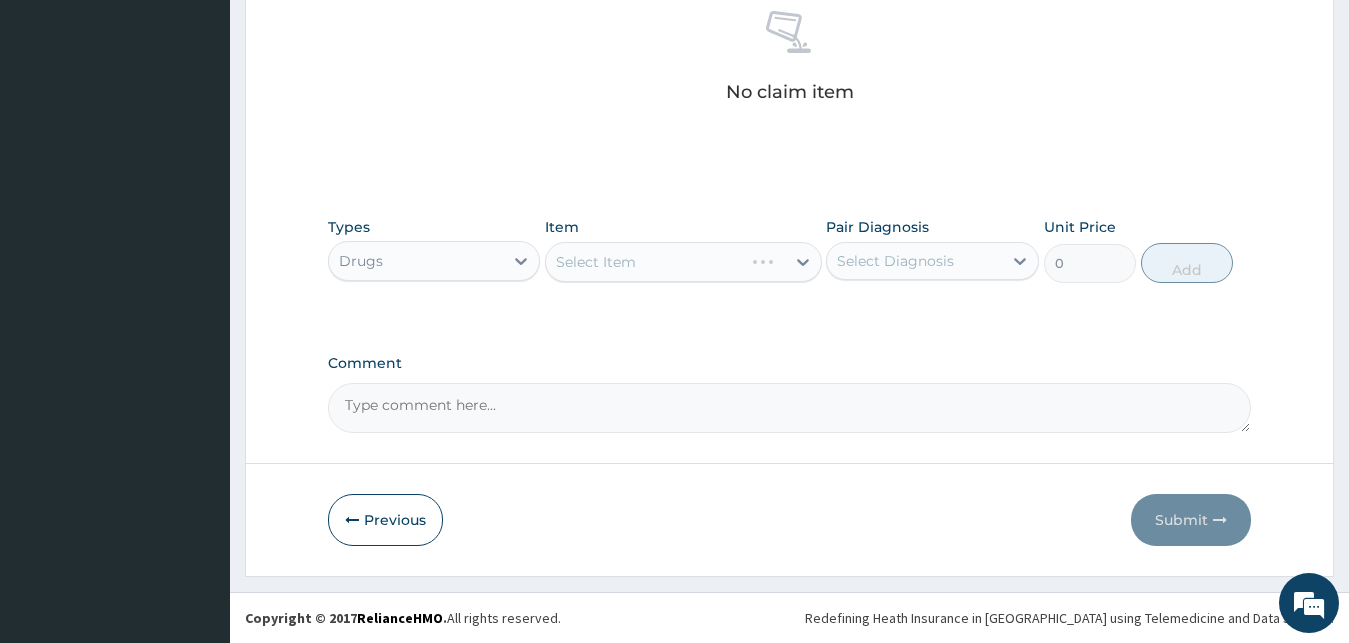 click on "Select Item" at bounding box center (683, 262) 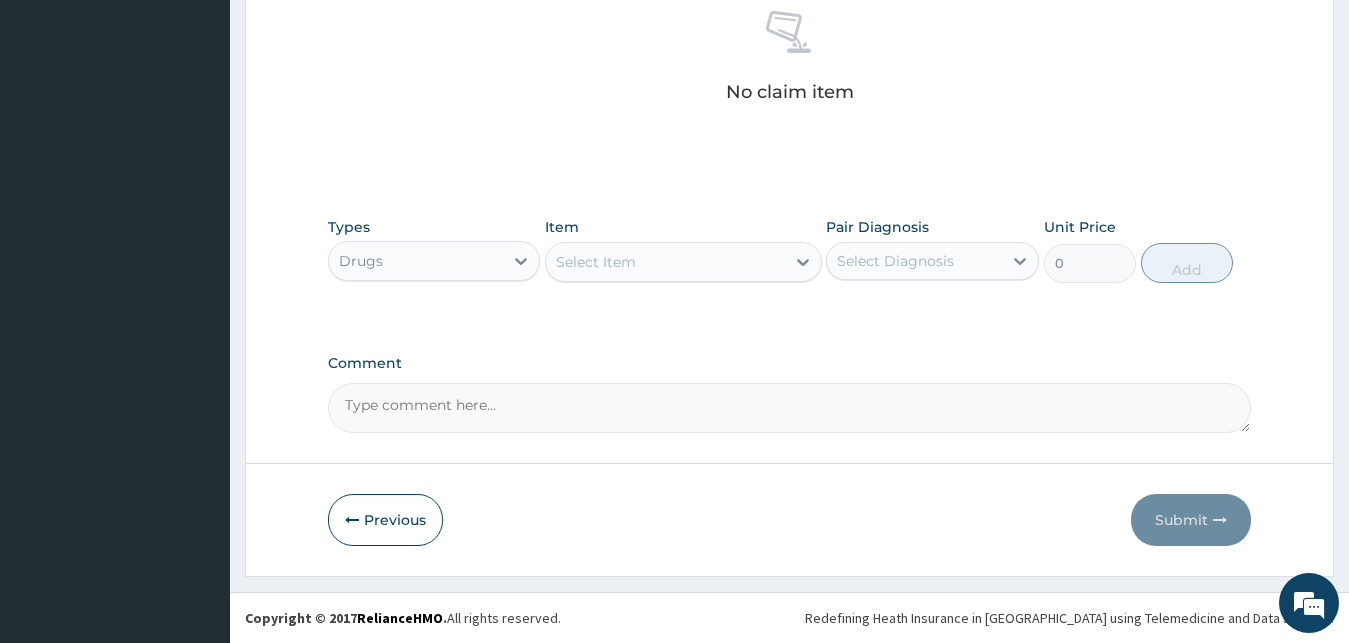 click on "Select Item" at bounding box center [665, 262] 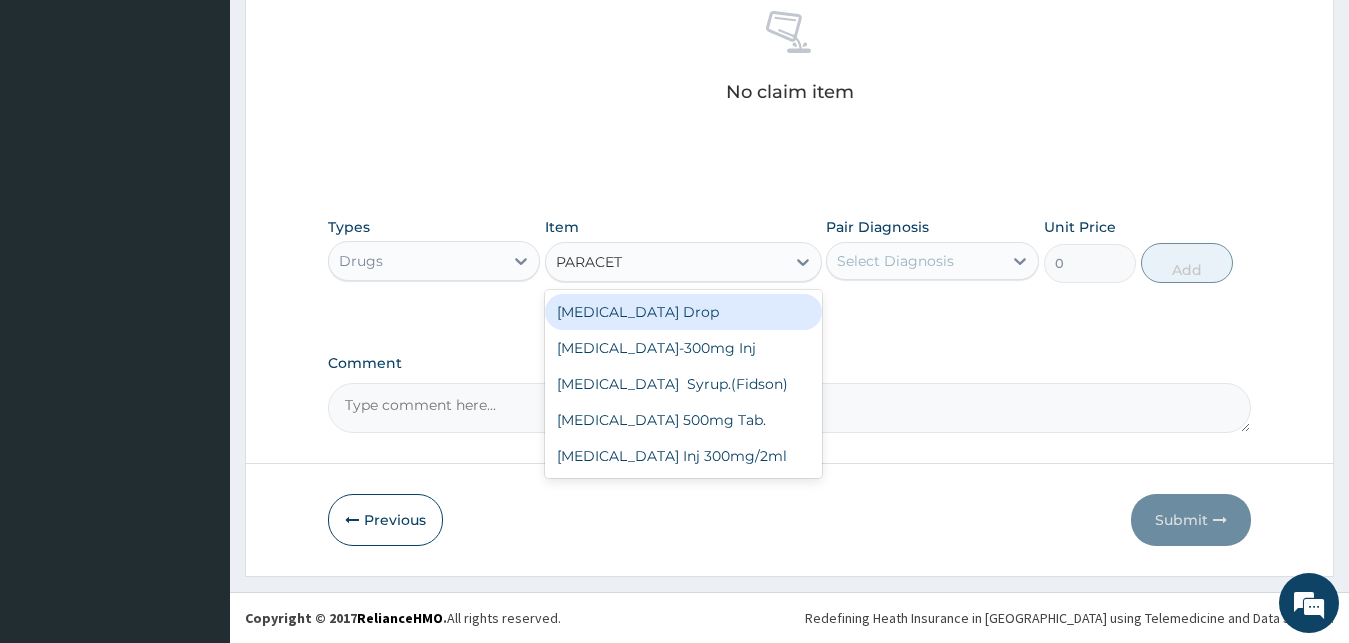 type on "PARACETA" 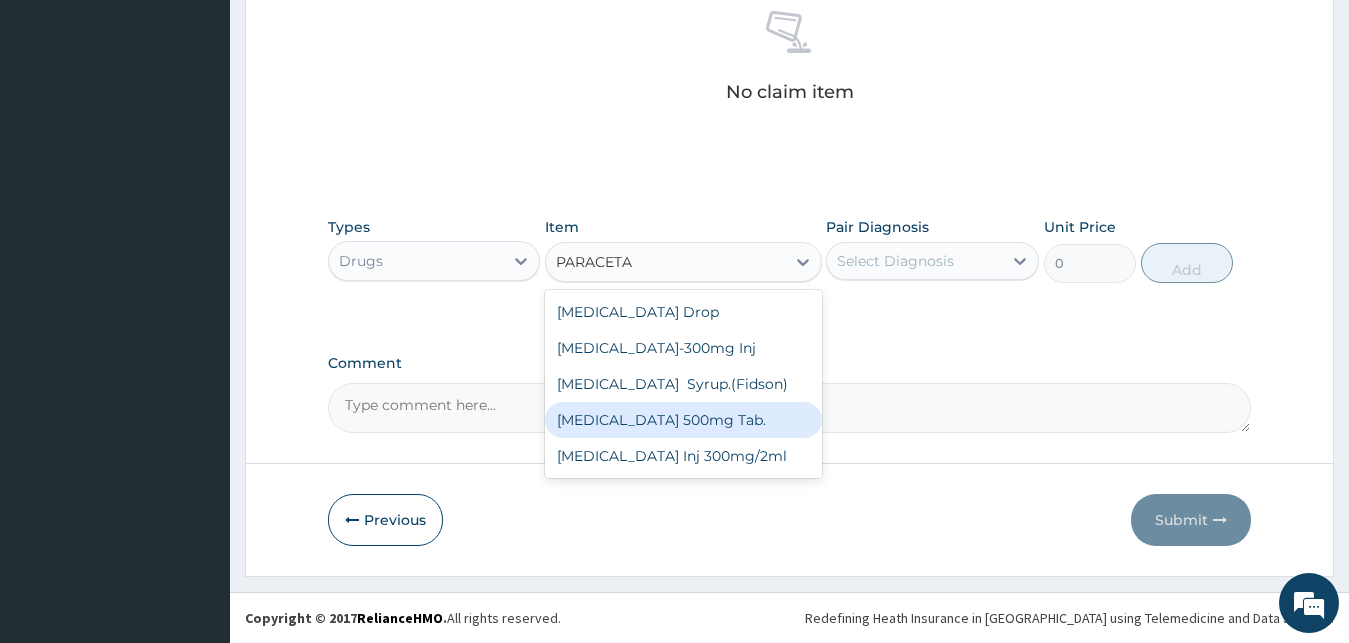 drag, startPoint x: 710, startPoint y: 431, endPoint x: 760, endPoint y: 401, distance: 58.30952 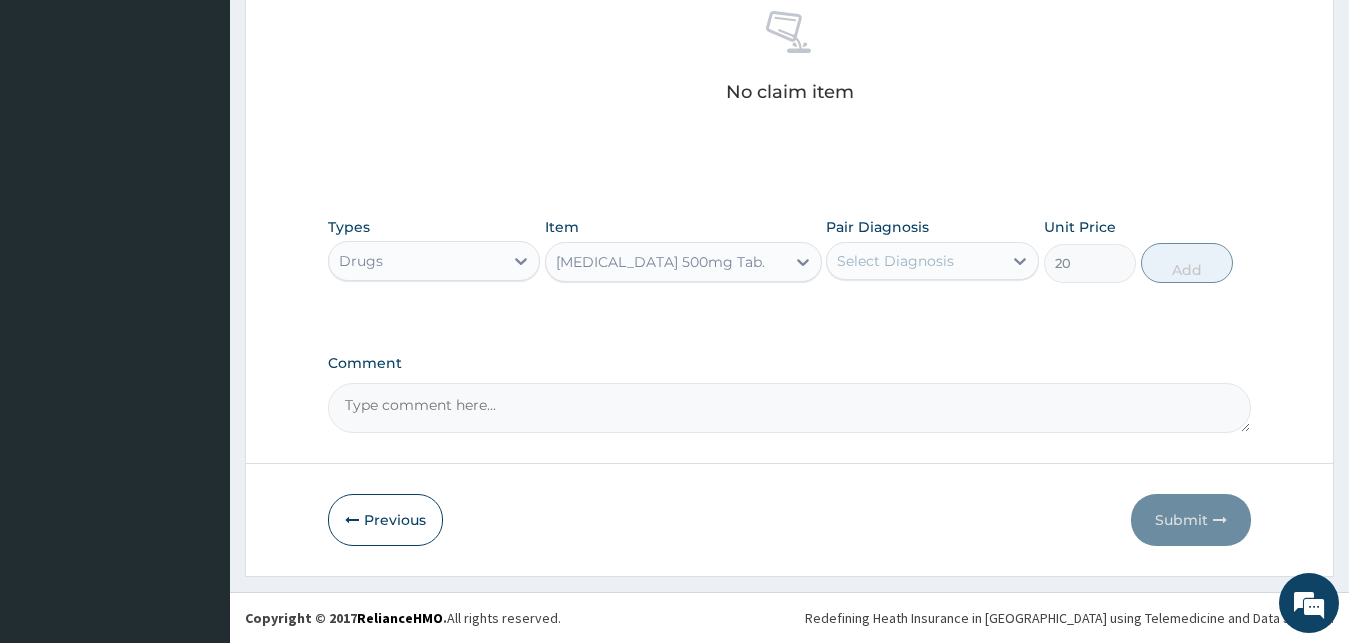 click on "Select Diagnosis" at bounding box center (914, 261) 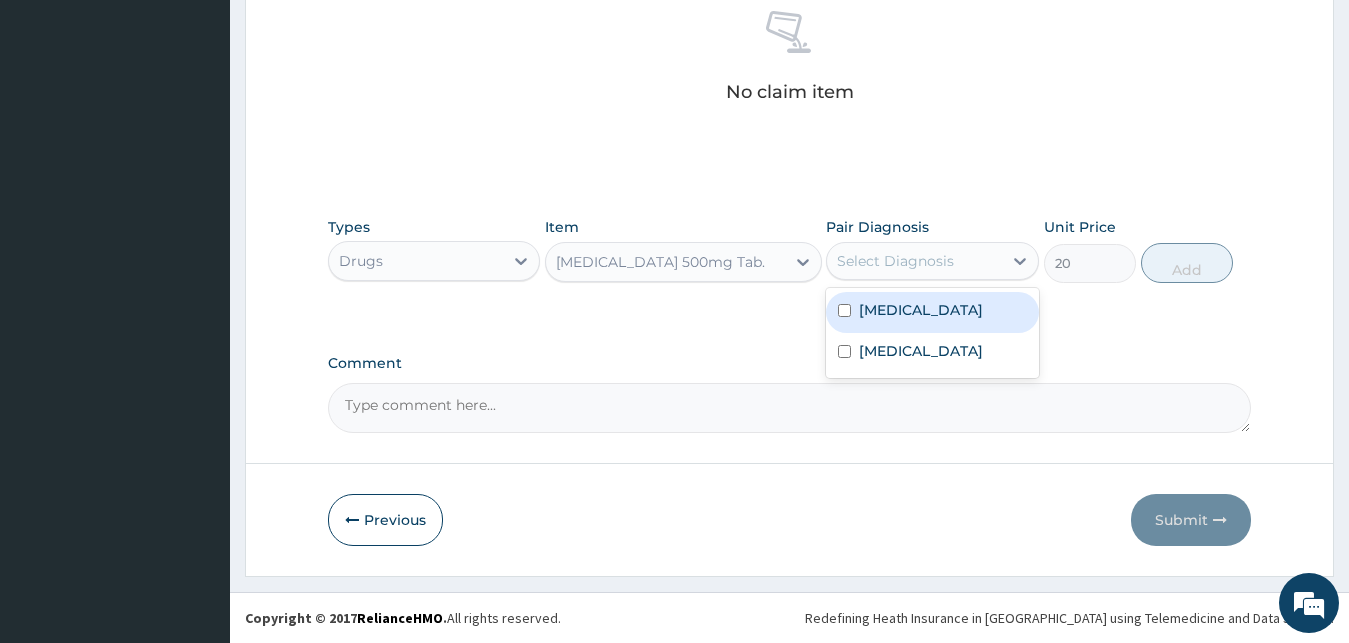 drag, startPoint x: 930, startPoint y: 313, endPoint x: 970, endPoint y: 309, distance: 40.1995 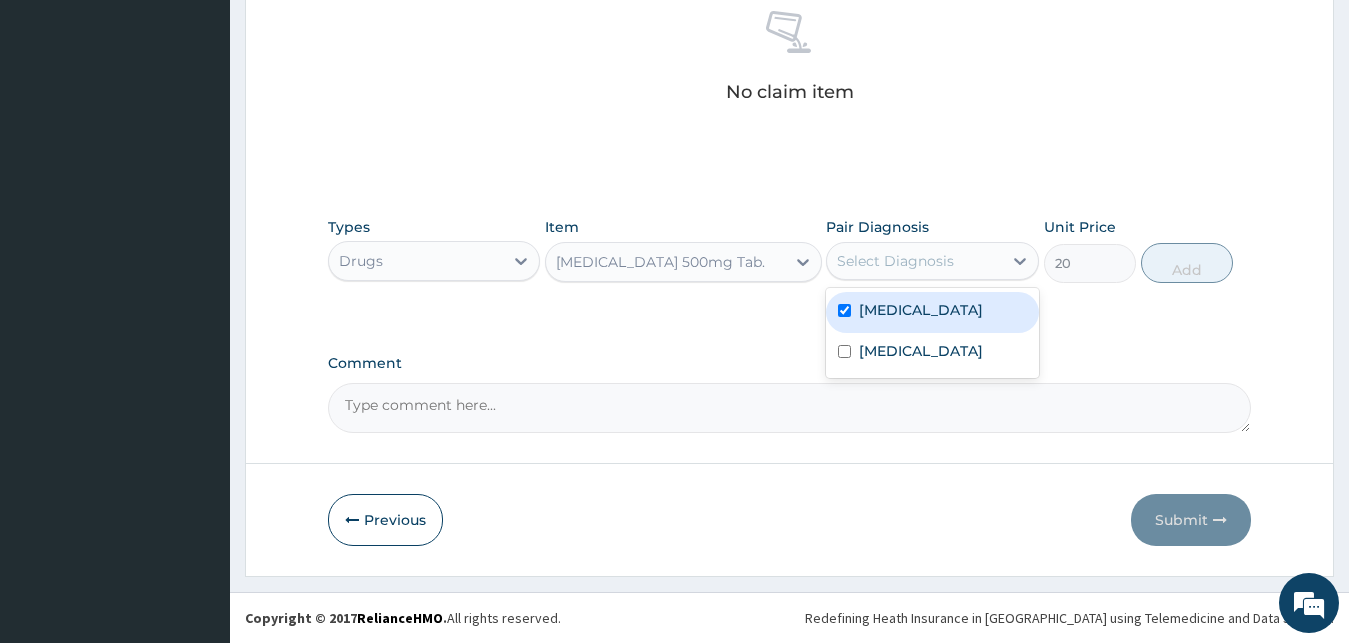 checkbox on "true" 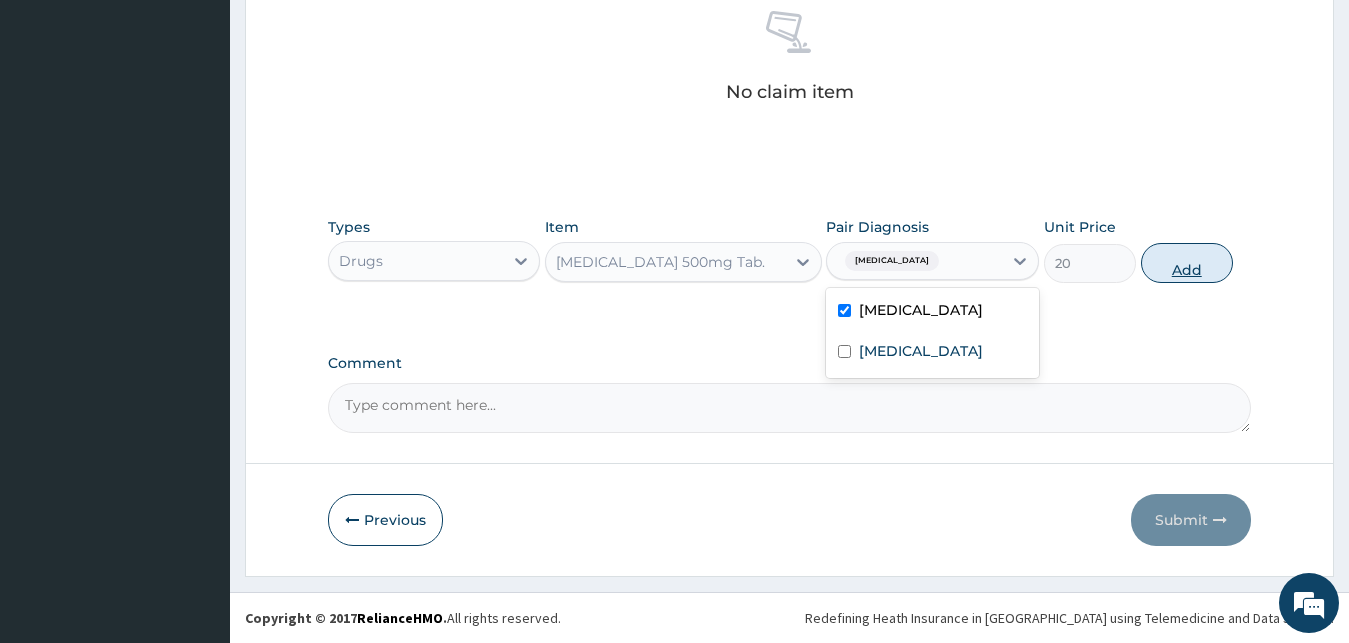 click on "Add" at bounding box center (1187, 263) 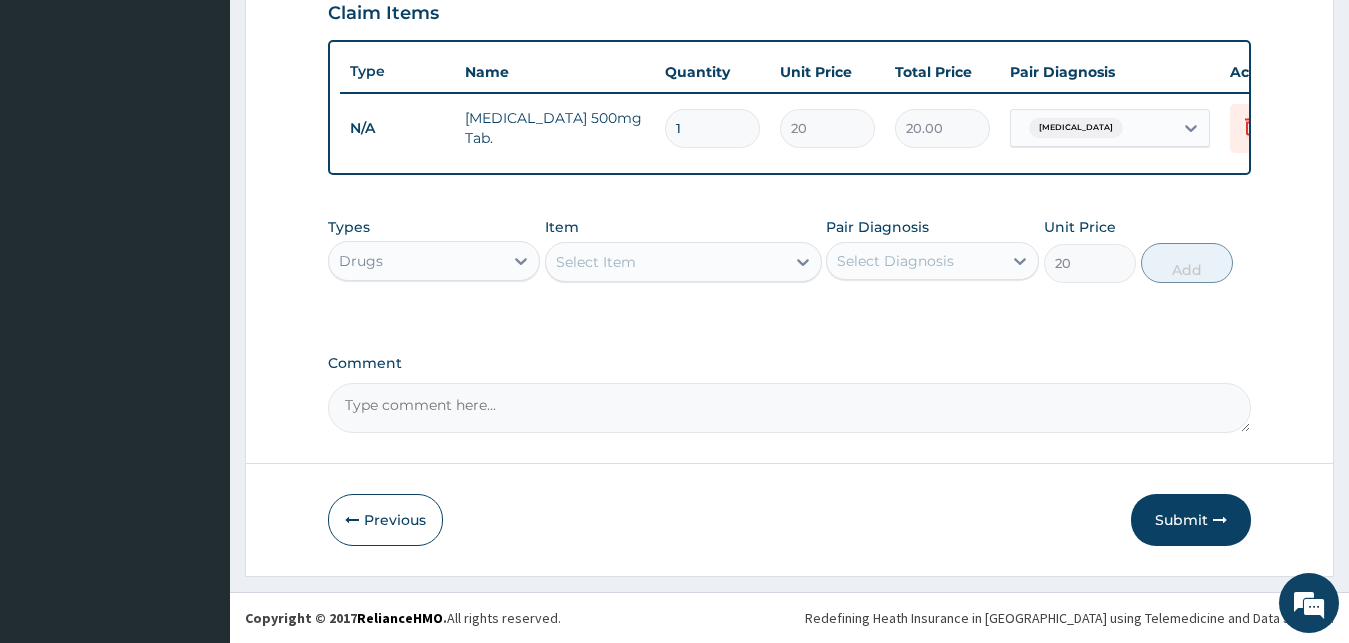 type on "0" 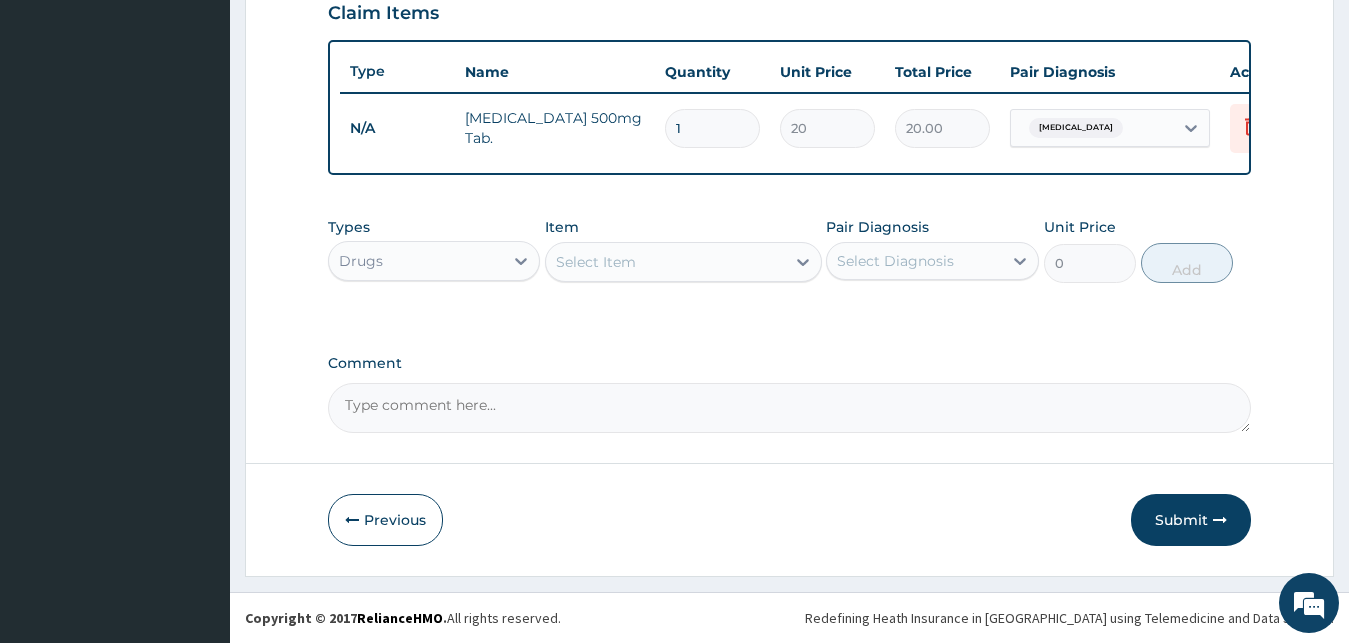 scroll, scrollTop: 721, scrollLeft: 0, axis: vertical 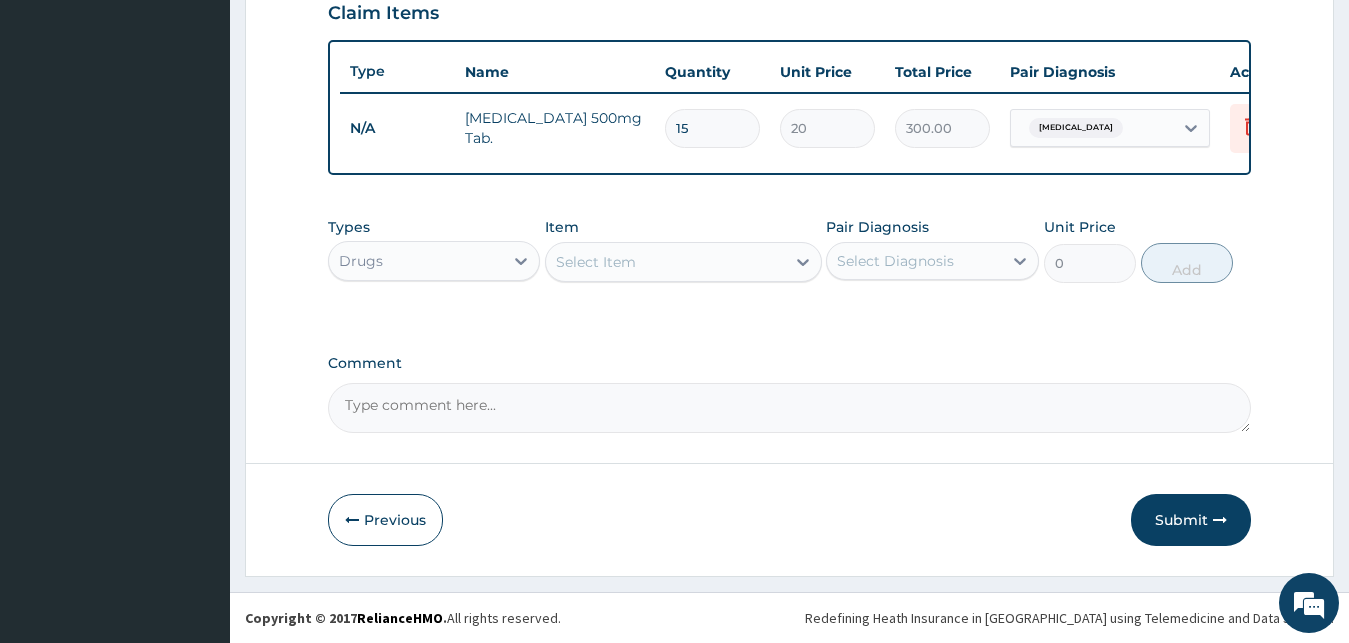 type on "1" 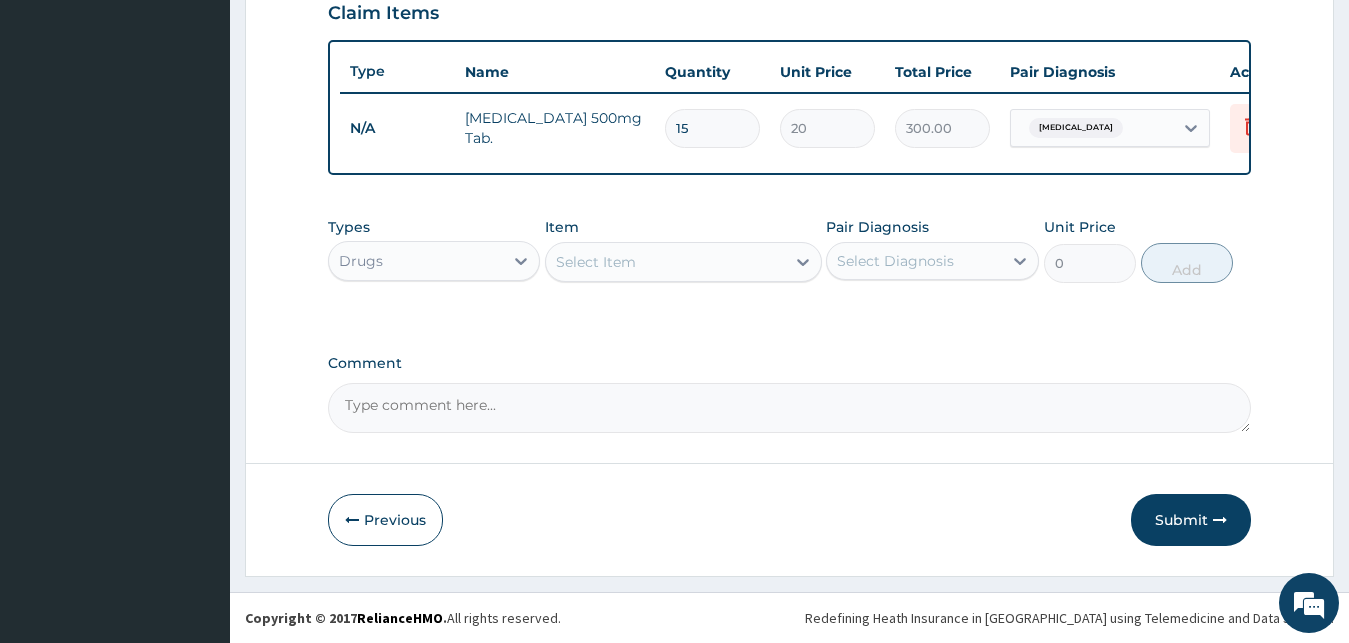 type on "20.00" 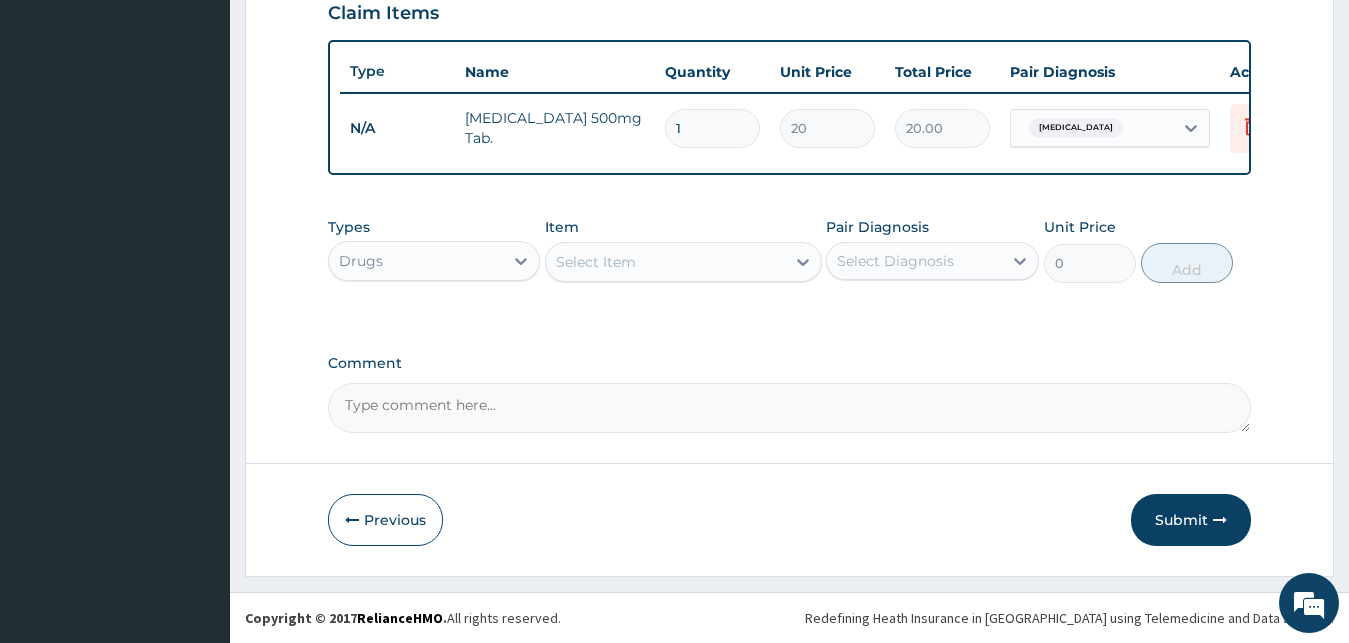 type on "18" 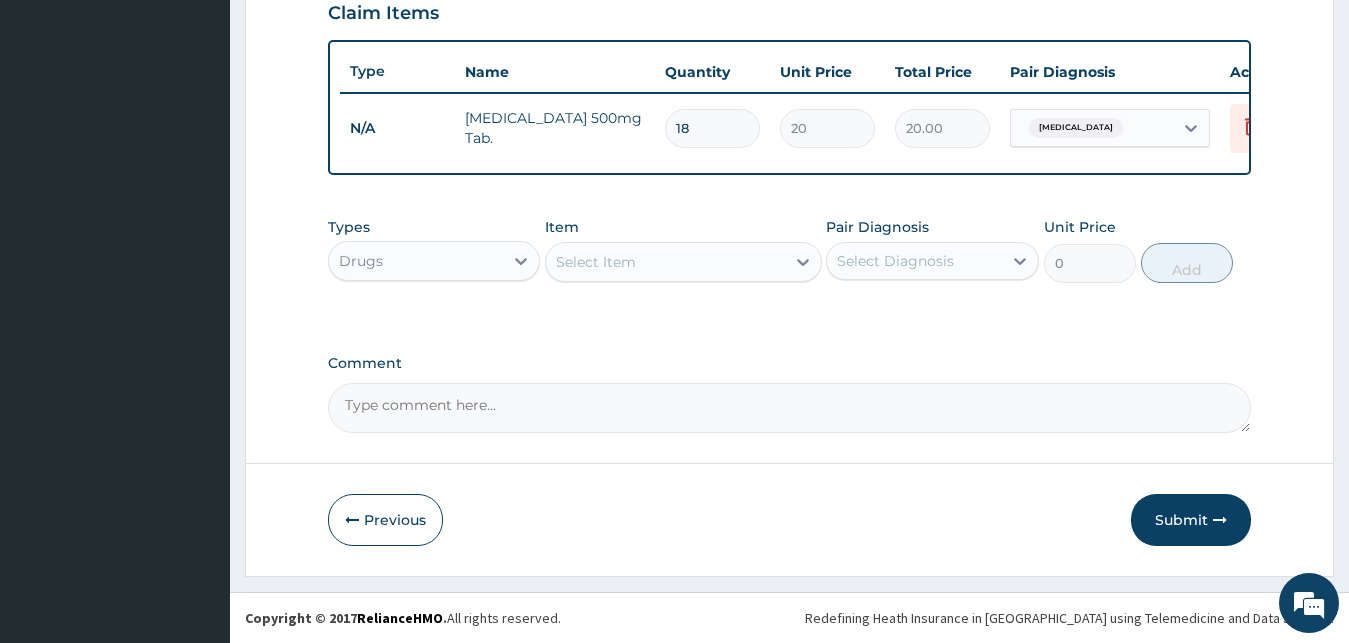 type on "360.00" 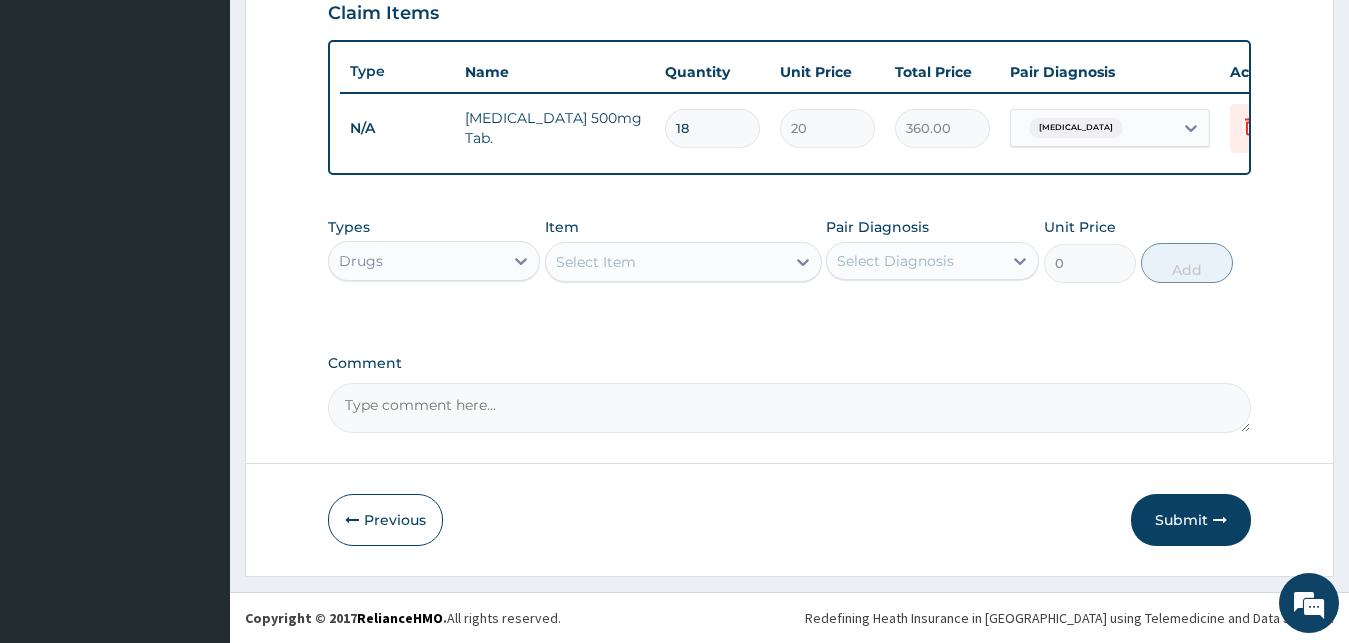 type on "18" 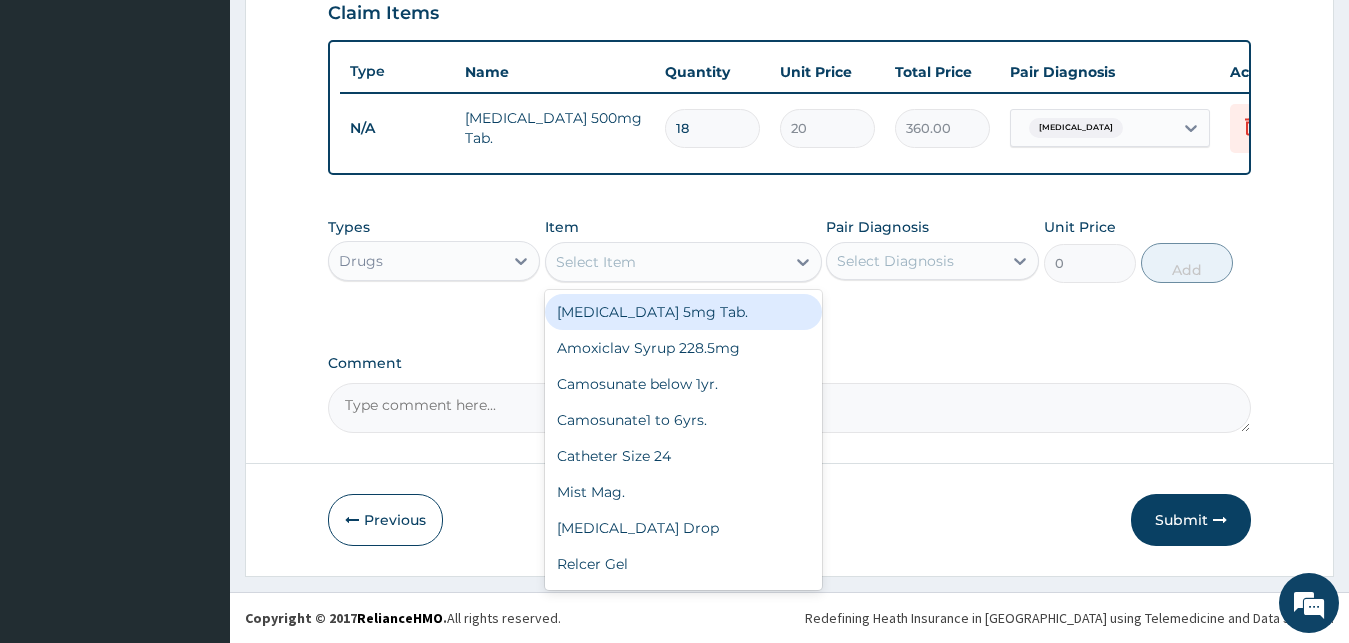 drag, startPoint x: 655, startPoint y: 261, endPoint x: 670, endPoint y: 272, distance: 18.601076 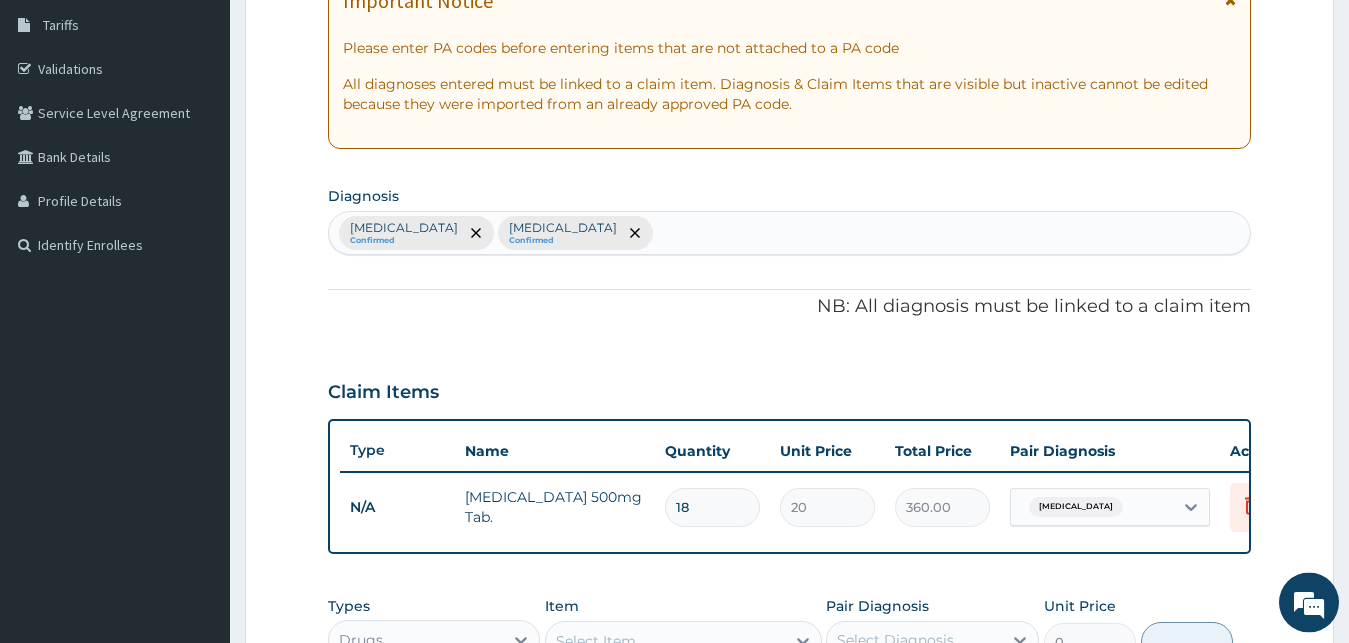 scroll, scrollTop: 313, scrollLeft: 0, axis: vertical 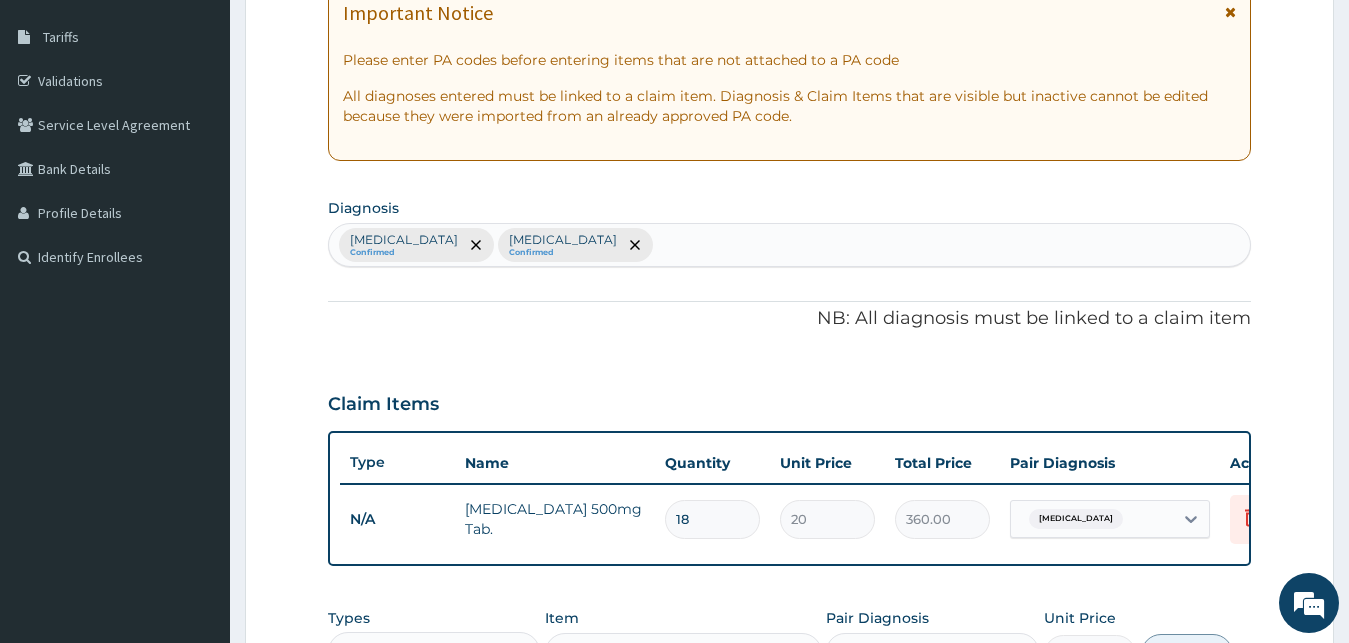 click on "Malaria Confirmed Typhoid fever Confirmed" at bounding box center [790, 245] 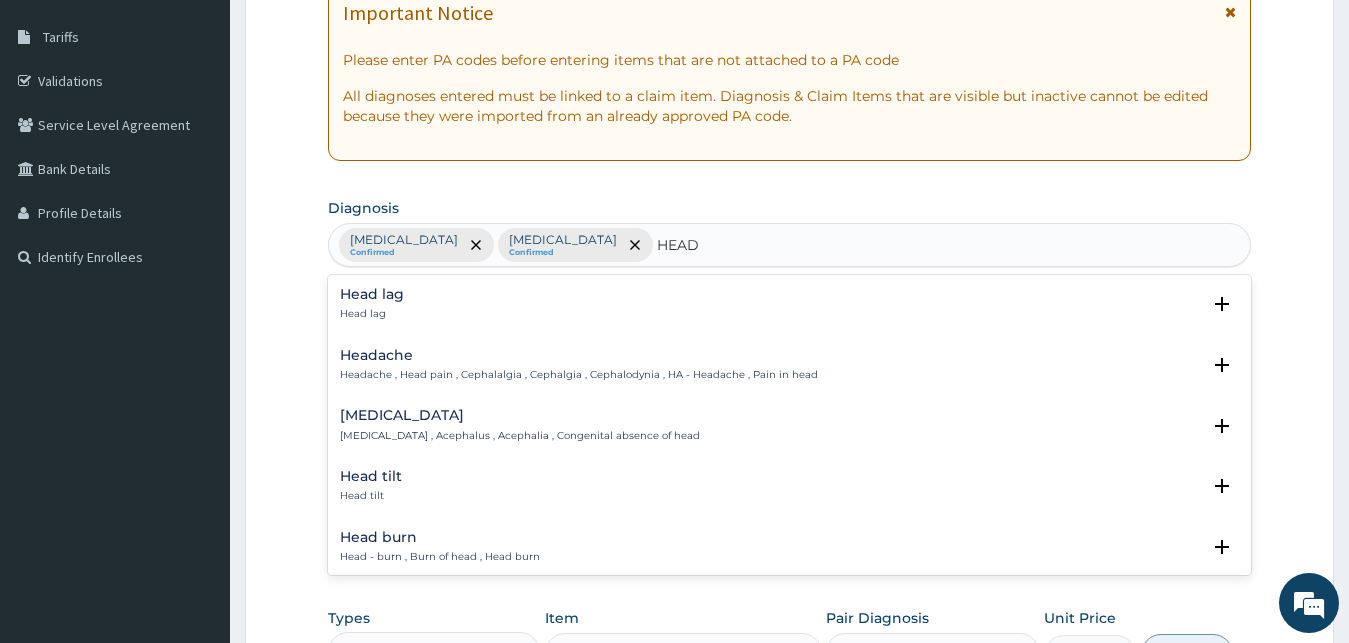 type on "HEADA" 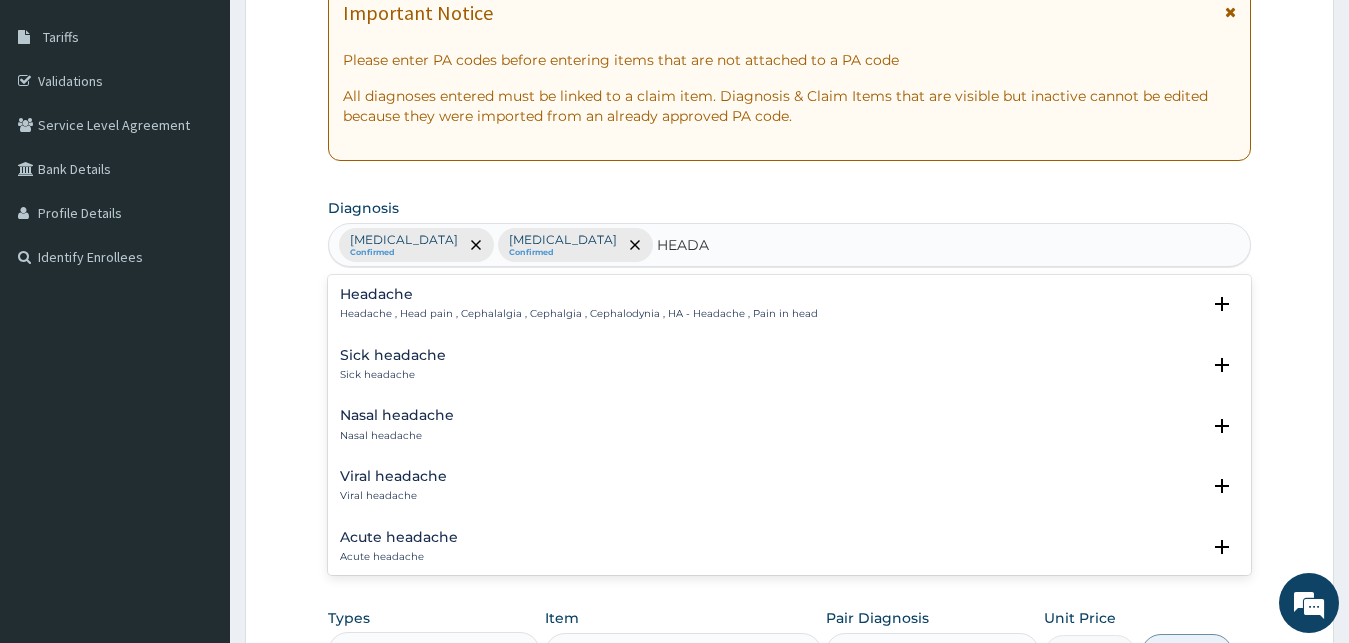 click on "Headache" at bounding box center (579, 294) 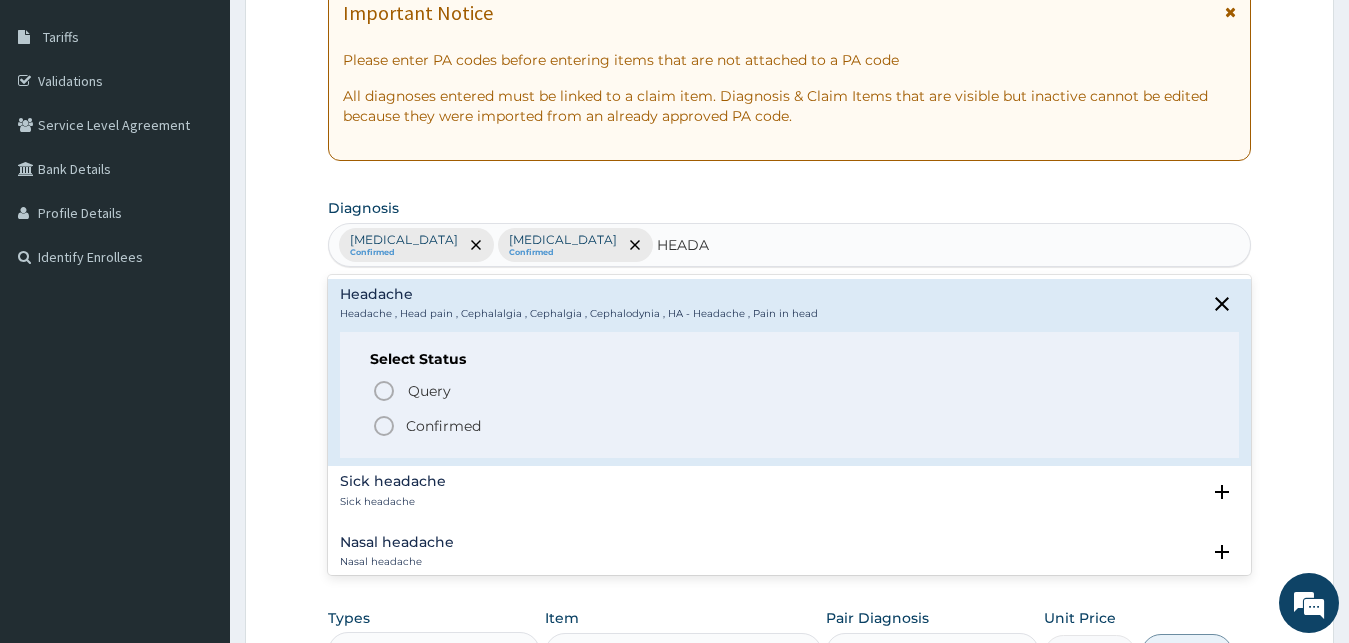 click on "Confirmed" at bounding box center [443, 426] 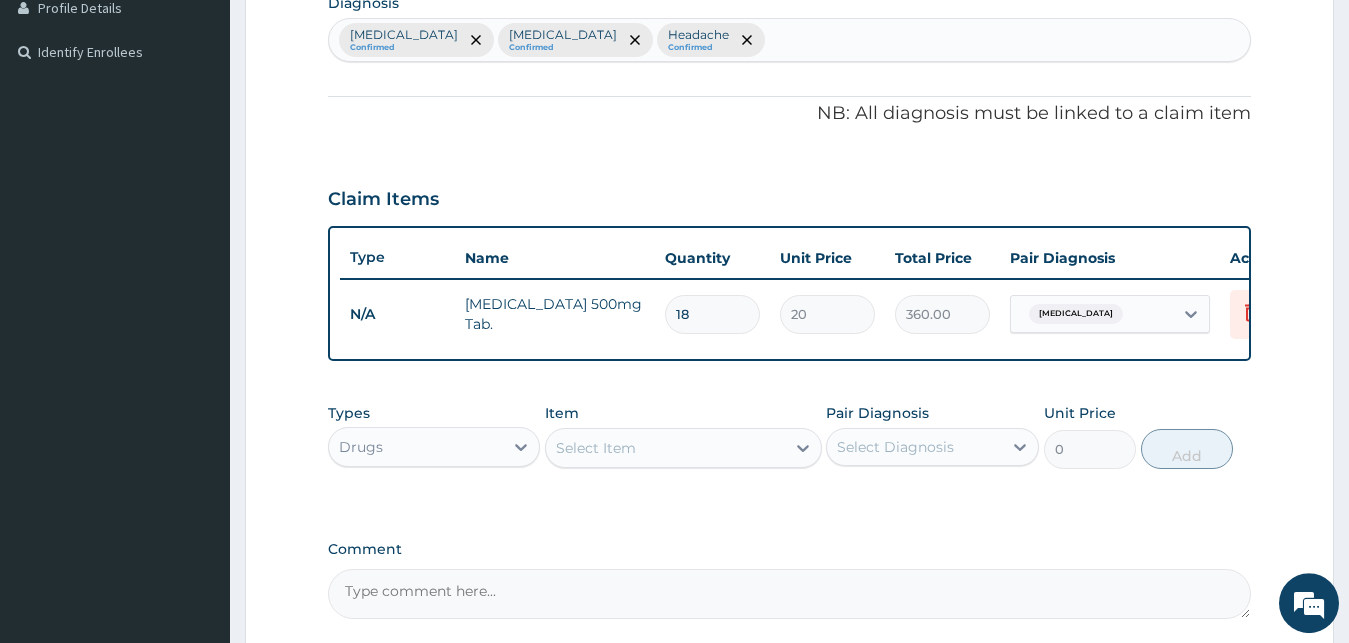 scroll, scrollTop: 721, scrollLeft: 0, axis: vertical 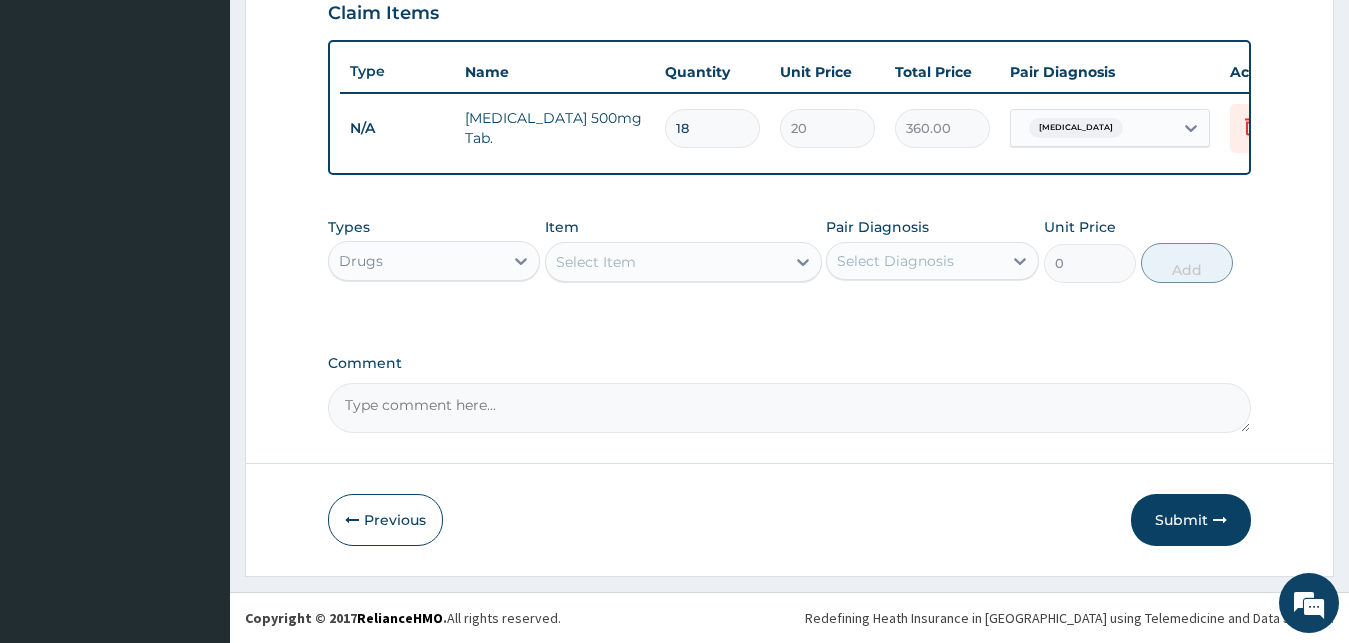 click on "[MEDICAL_DATA]" at bounding box center [1092, 128] 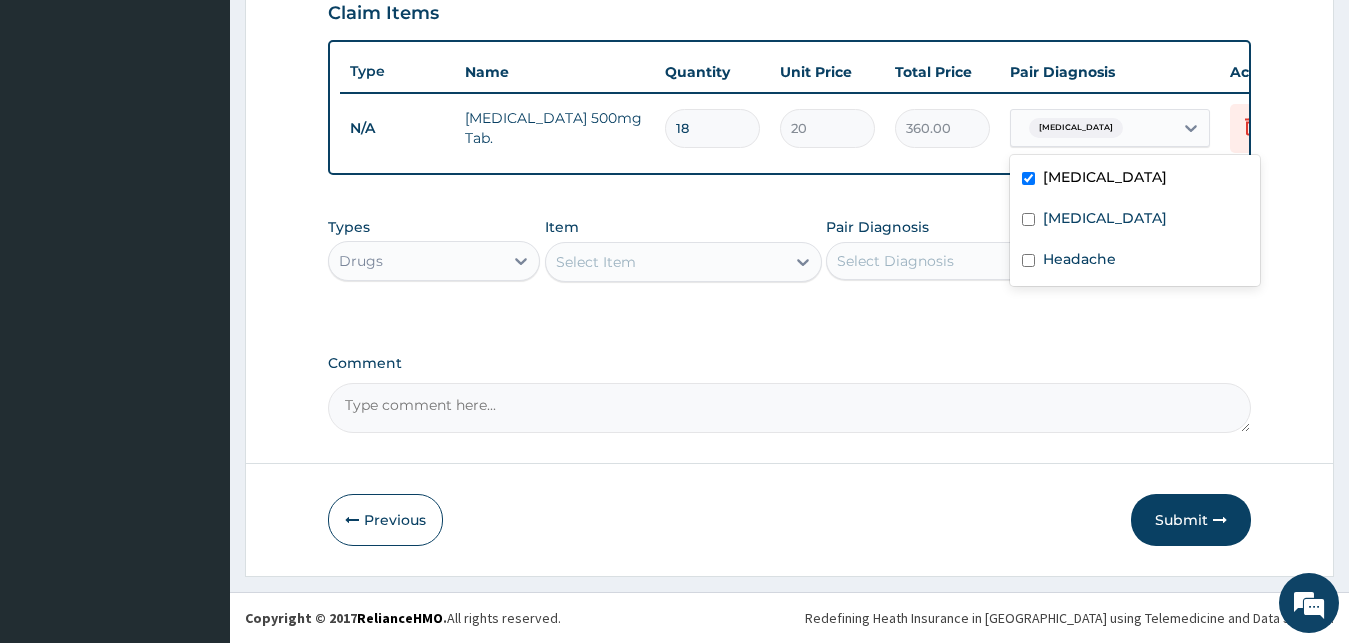 click on "[MEDICAL_DATA]" at bounding box center [1105, 177] 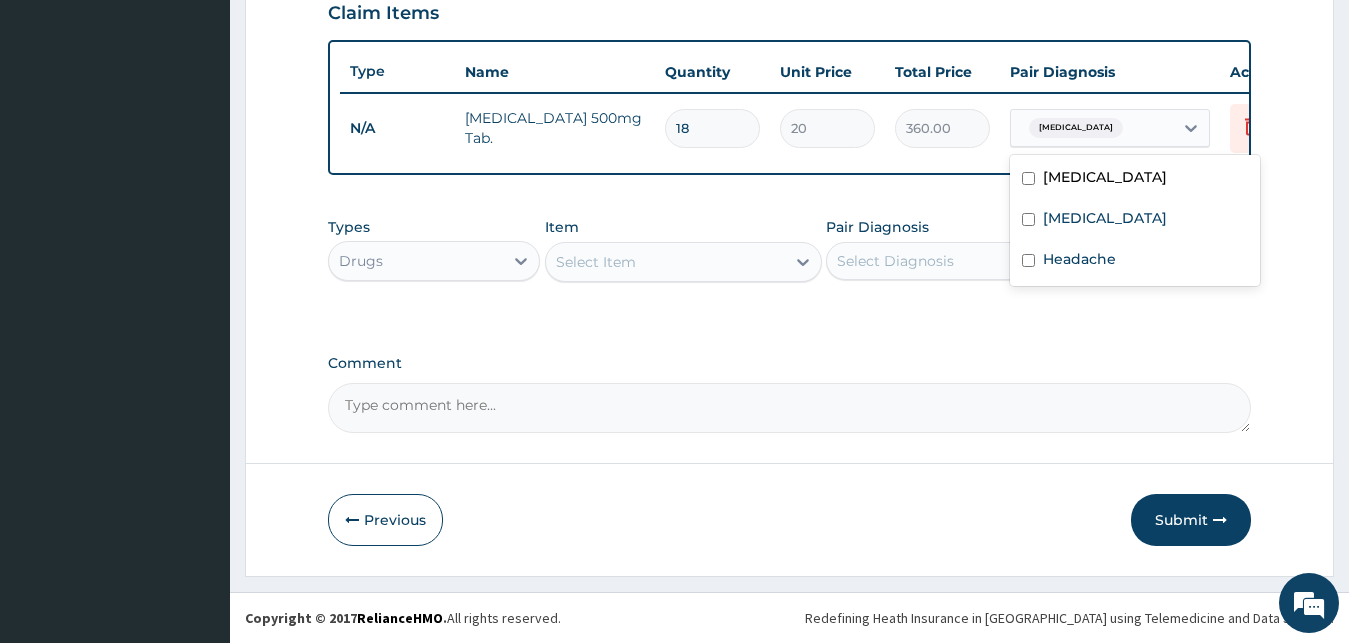 checkbox on "false" 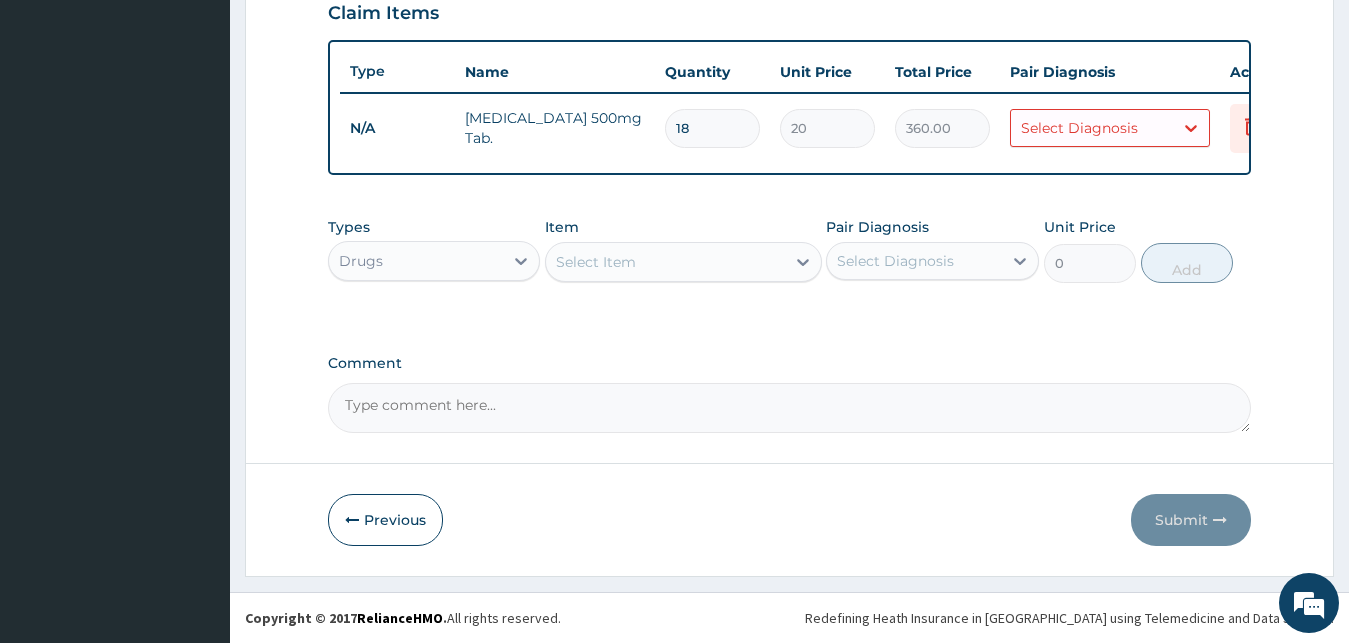 drag, startPoint x: 1121, startPoint y: 111, endPoint x: 1099, endPoint y: 186, distance: 78.160095 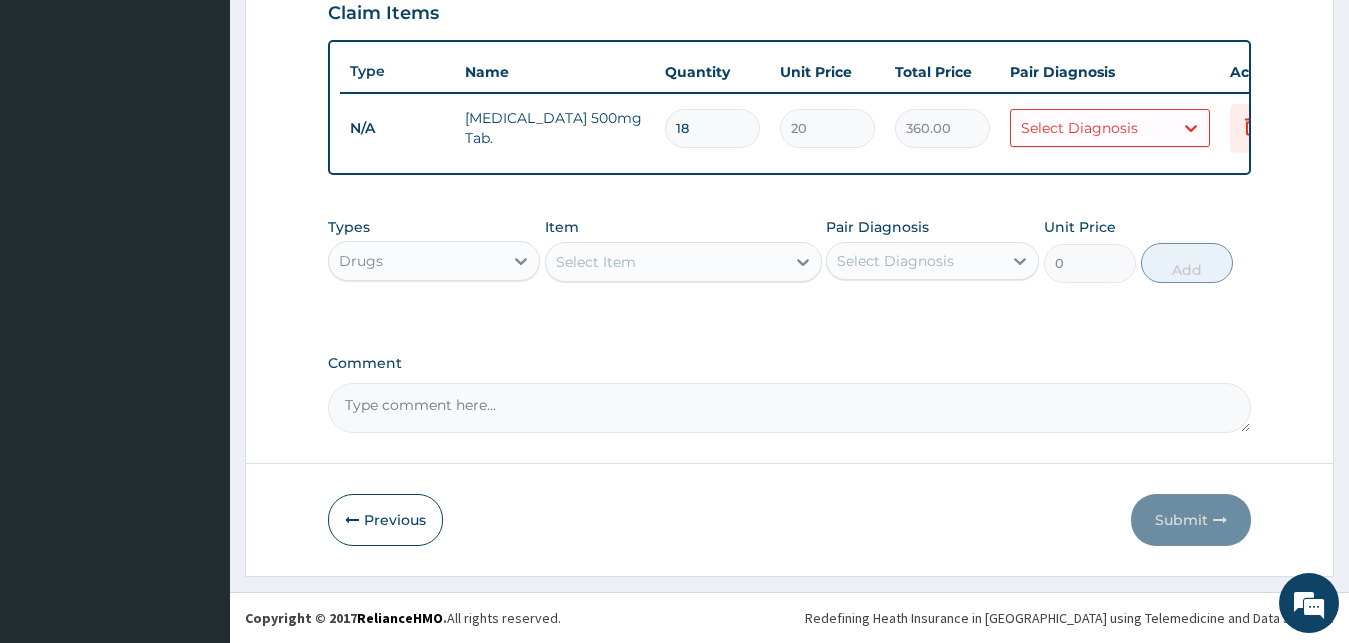 click on "Select Diagnosis" at bounding box center (1079, 128) 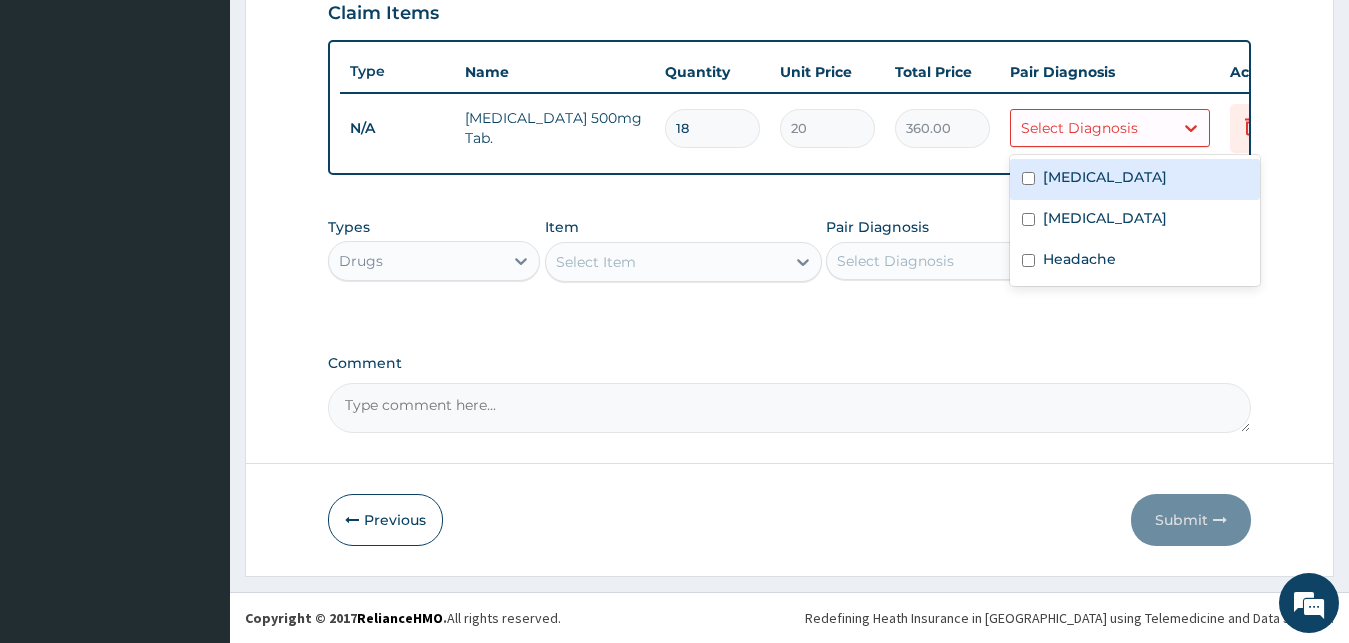 drag, startPoint x: 1100, startPoint y: 106, endPoint x: 1077, endPoint y: 158, distance: 56.859474 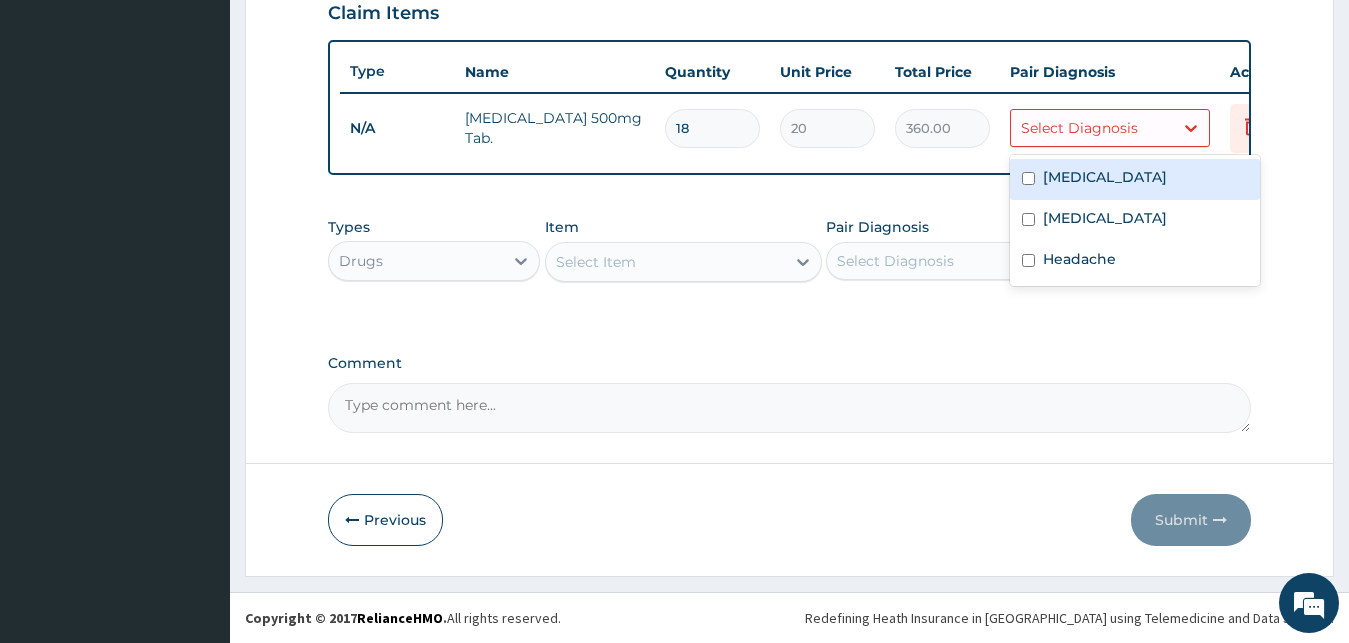 click on "Select Diagnosis" at bounding box center [1079, 128] 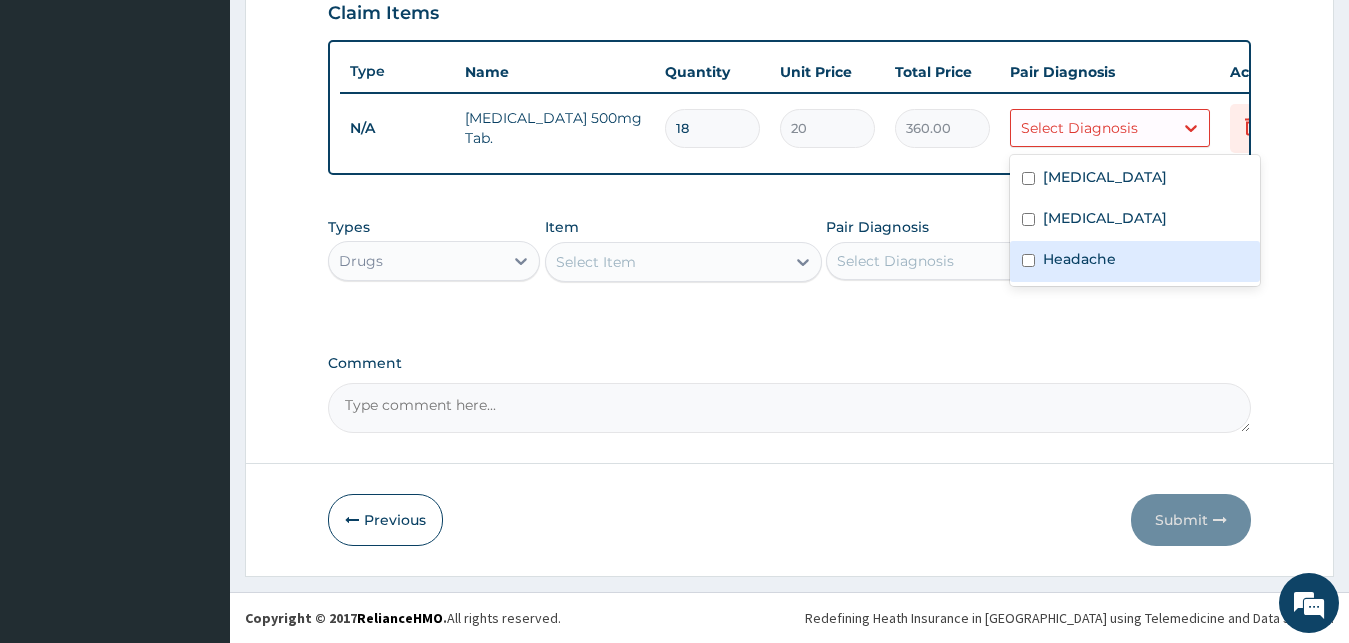 click on "Headache" at bounding box center [1079, 259] 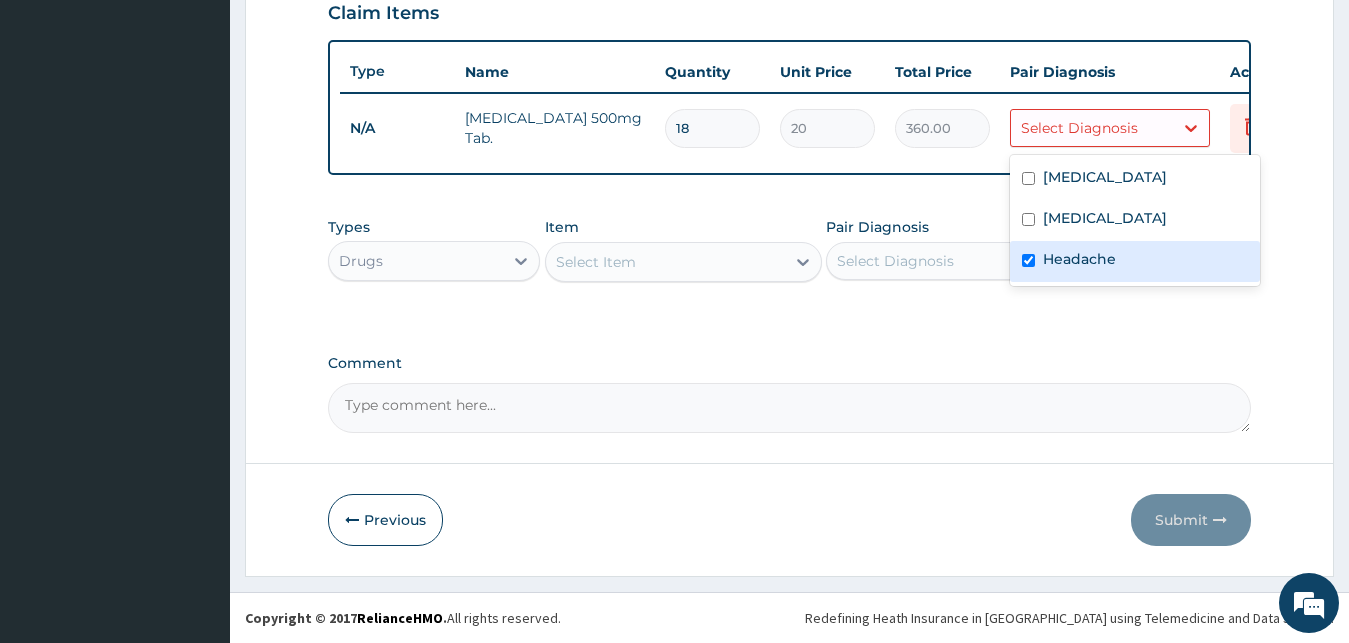 checkbox on "true" 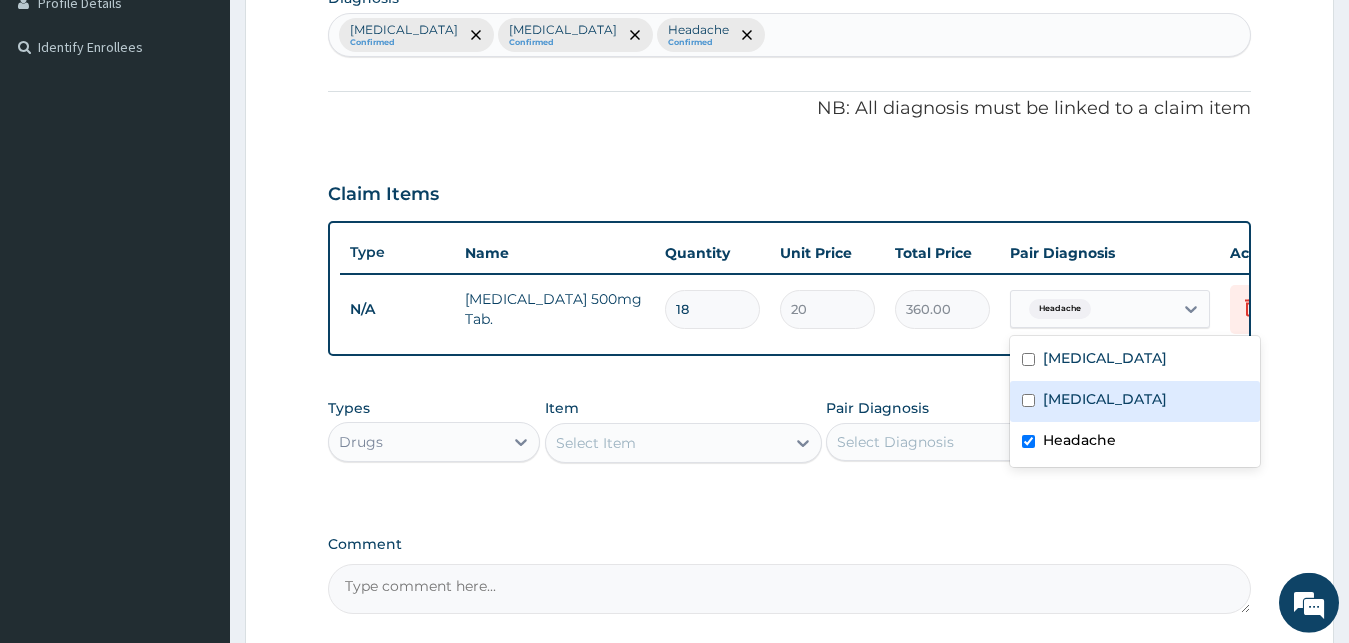 scroll, scrollTop: 721, scrollLeft: 0, axis: vertical 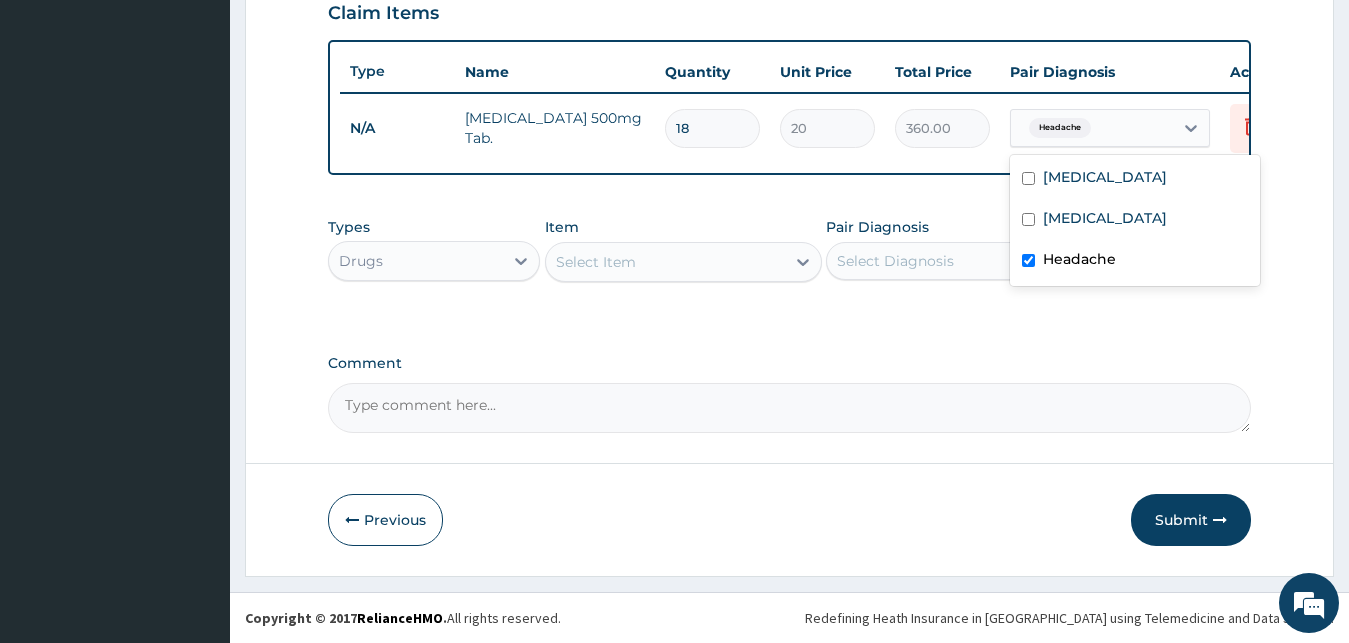 click on "Types Drugs Item Select Item Pair Diagnosis Select Diagnosis Unit Price 0 Add" at bounding box center [790, 265] 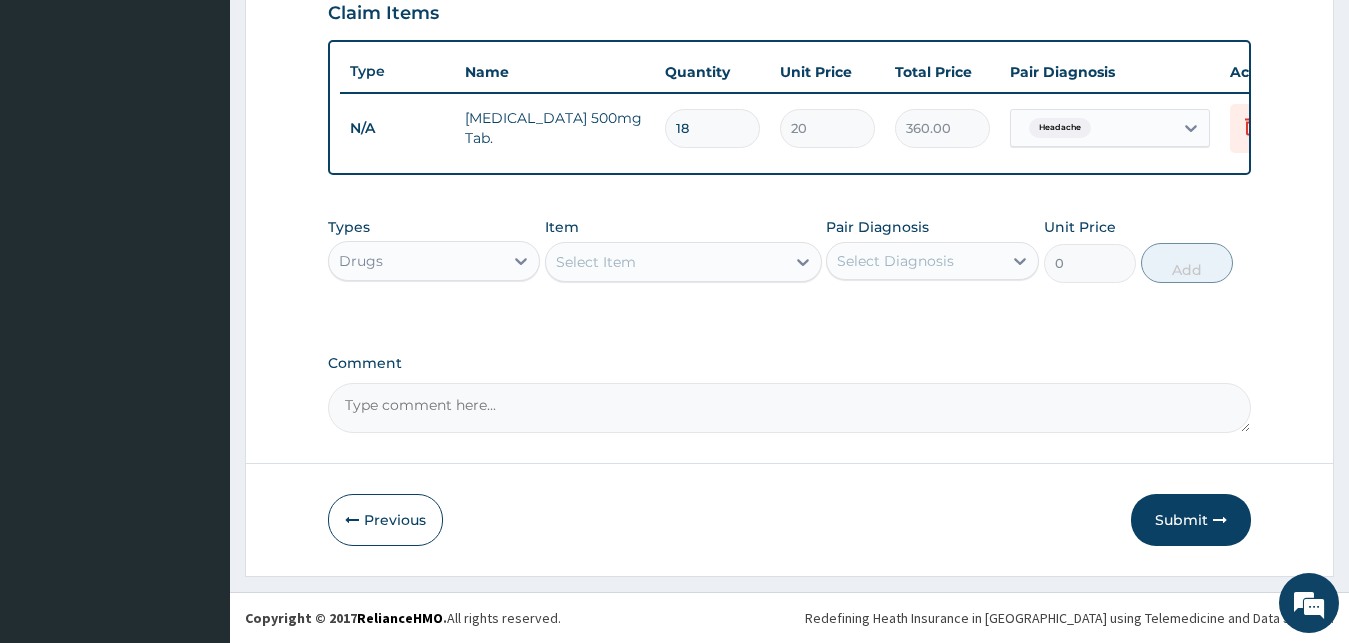click on "Select Item" at bounding box center [665, 262] 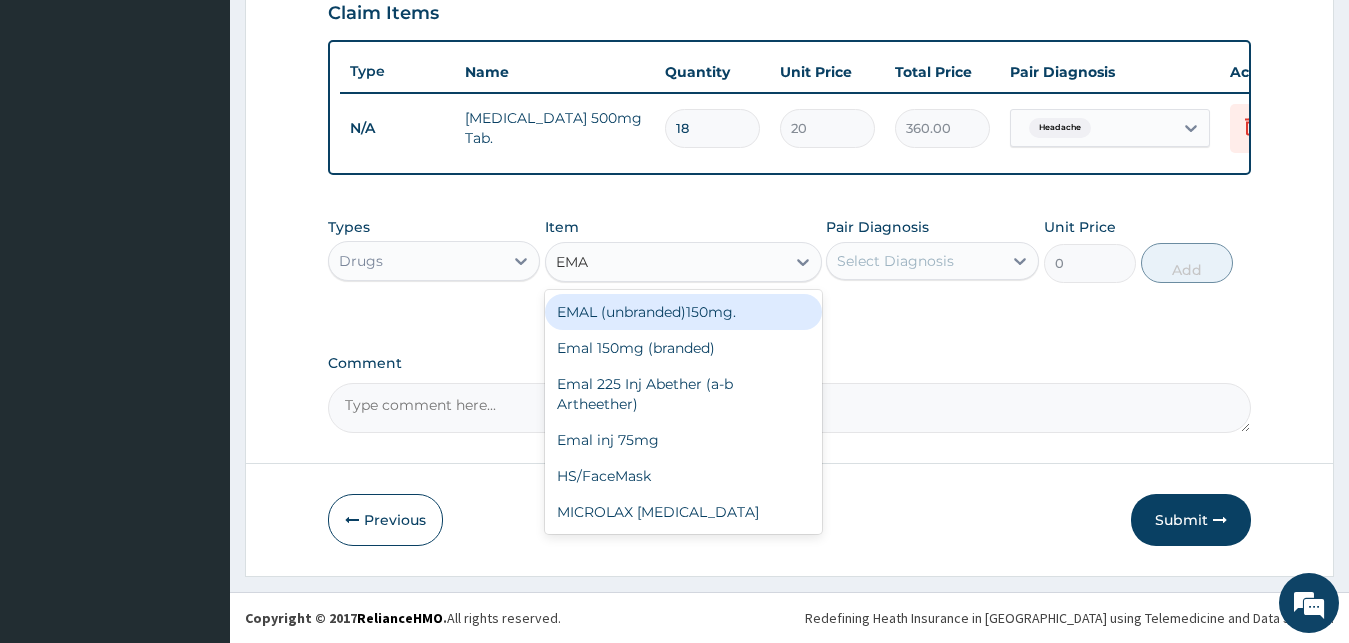 type on "EMAL" 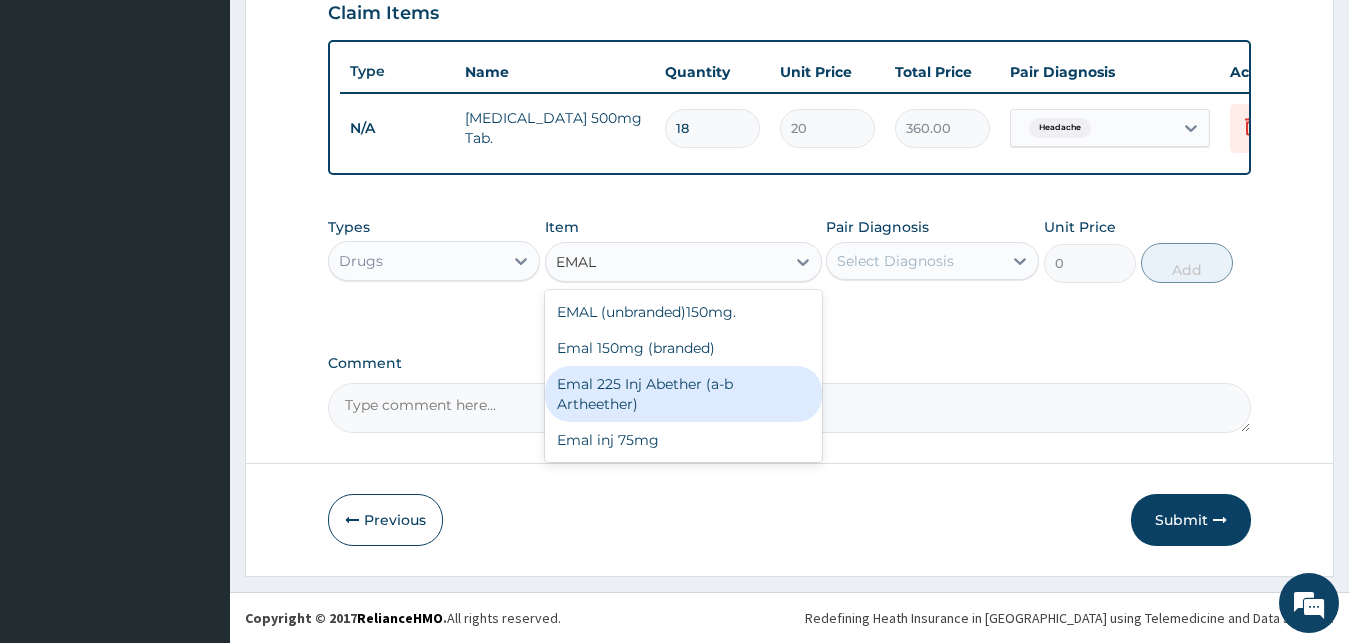 click on "Emal 225 Inj Abether (a-b Artheether)" at bounding box center (683, 394) 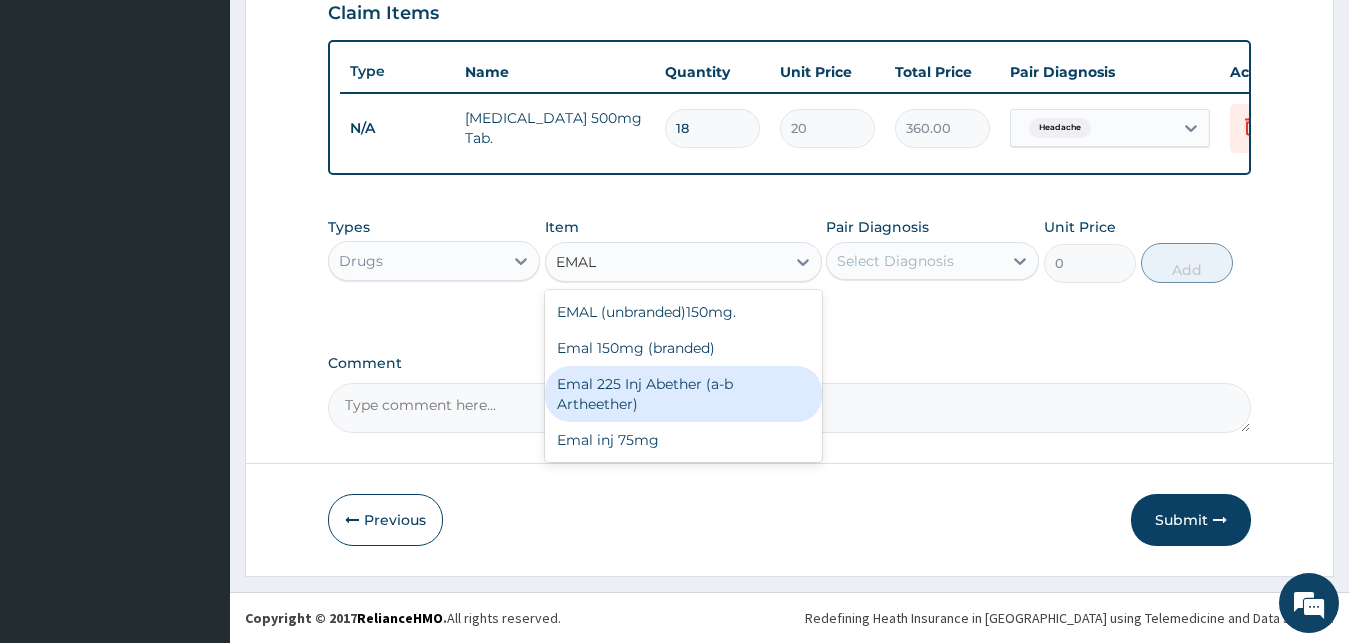 type 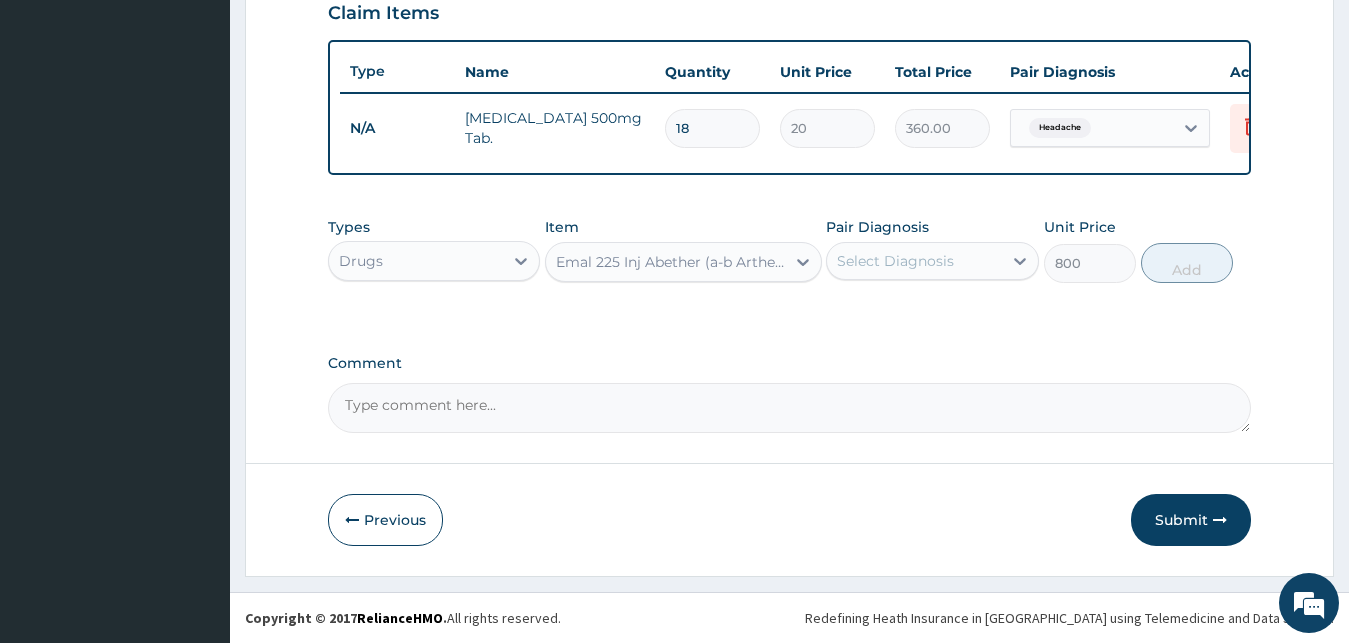 click on "Emal 225 Inj Abether (a-b Artheether)" at bounding box center [665, 262] 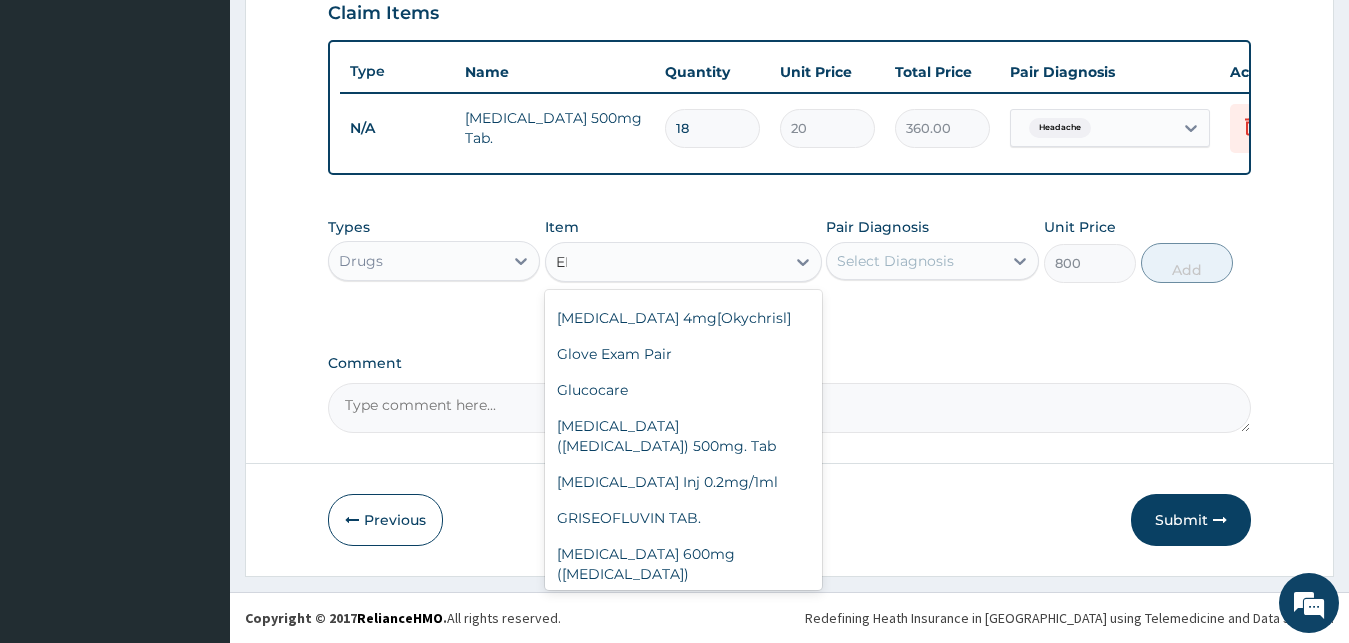 scroll, scrollTop: 0, scrollLeft: 0, axis: both 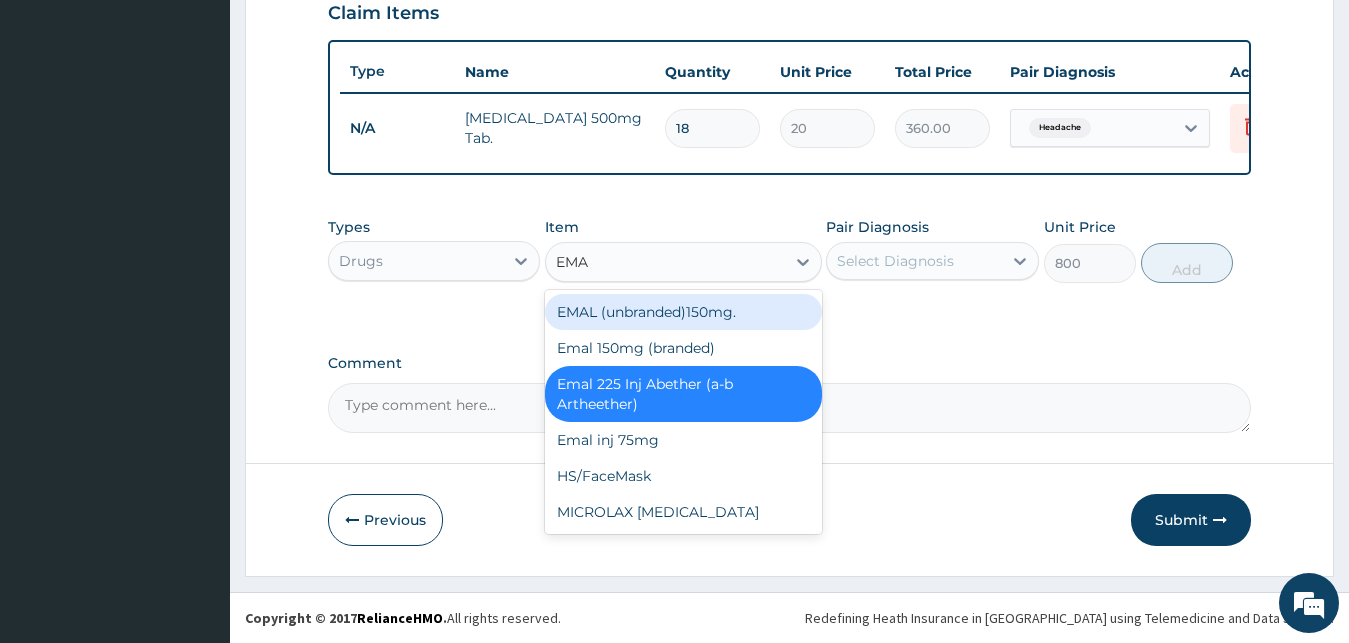type on "EMAL" 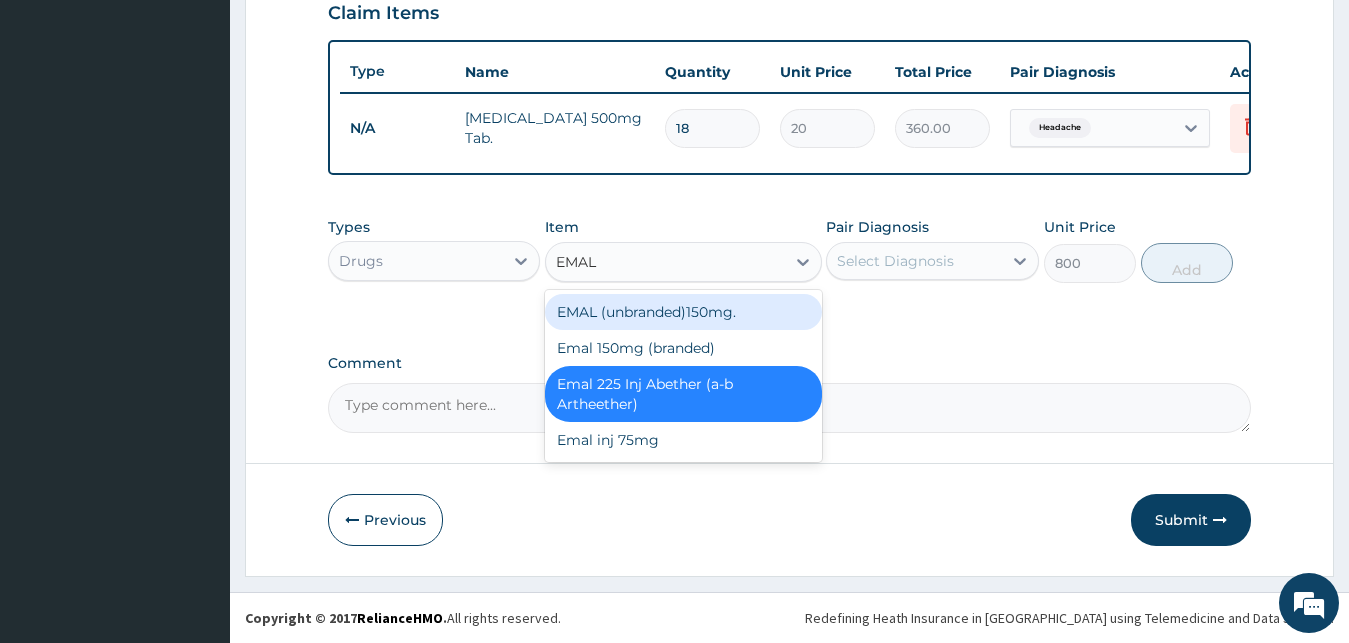 click on "EMAL (unbranded)150mg." at bounding box center (683, 312) 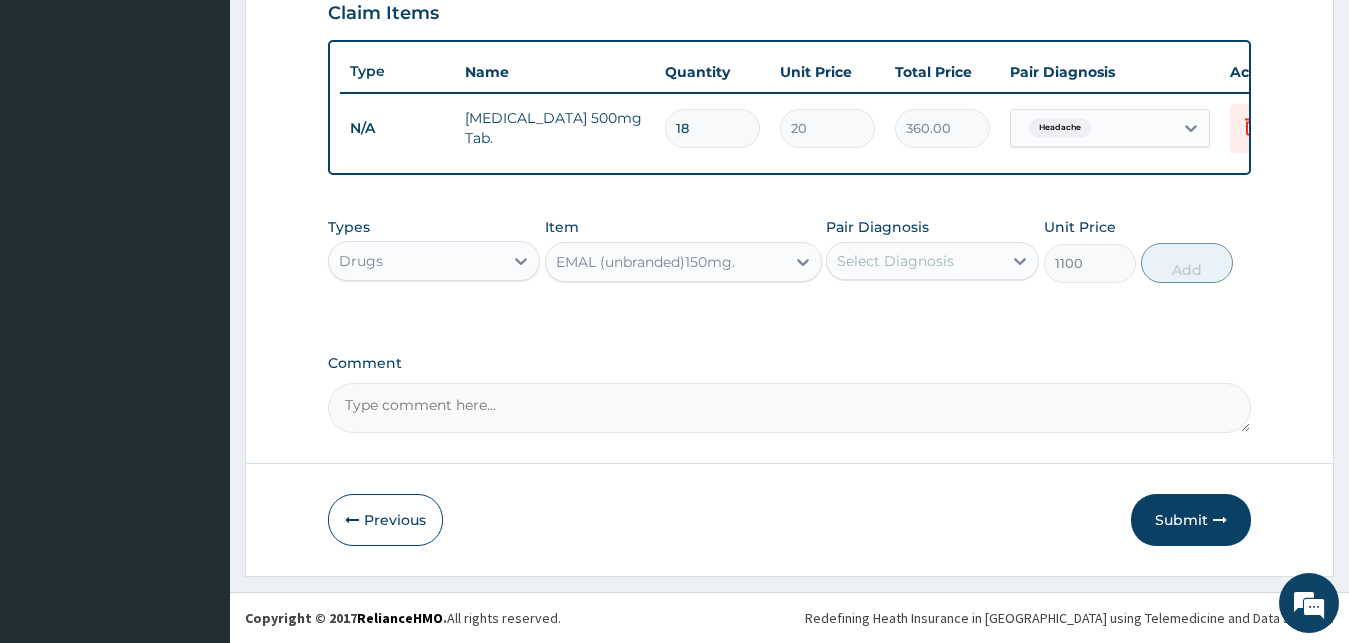 click on "EMAL (unbranded)150mg." at bounding box center (645, 262) 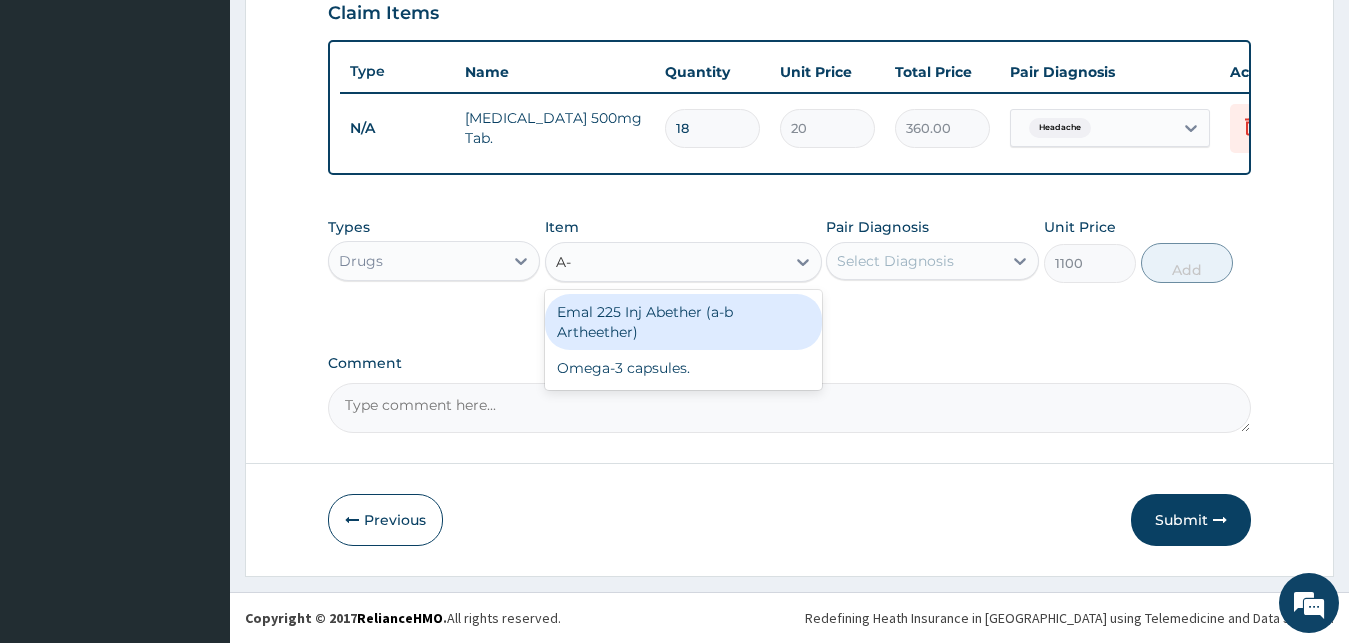scroll, scrollTop: 0, scrollLeft: 0, axis: both 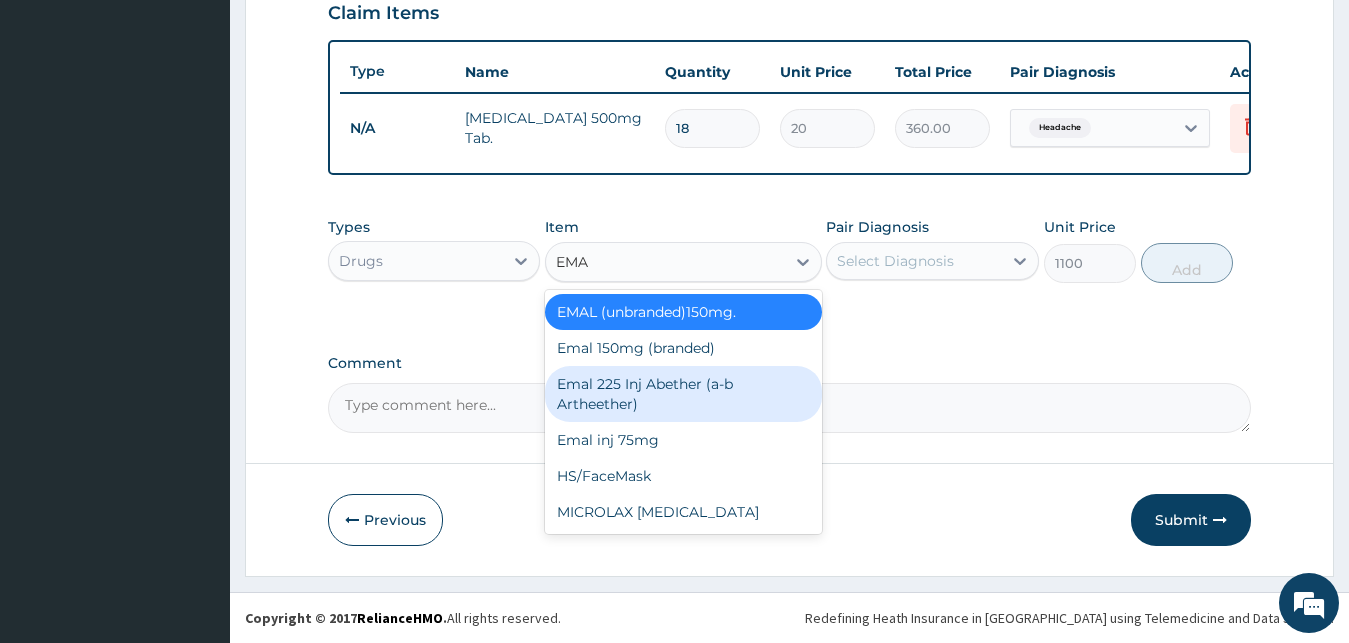 type on "EMAL" 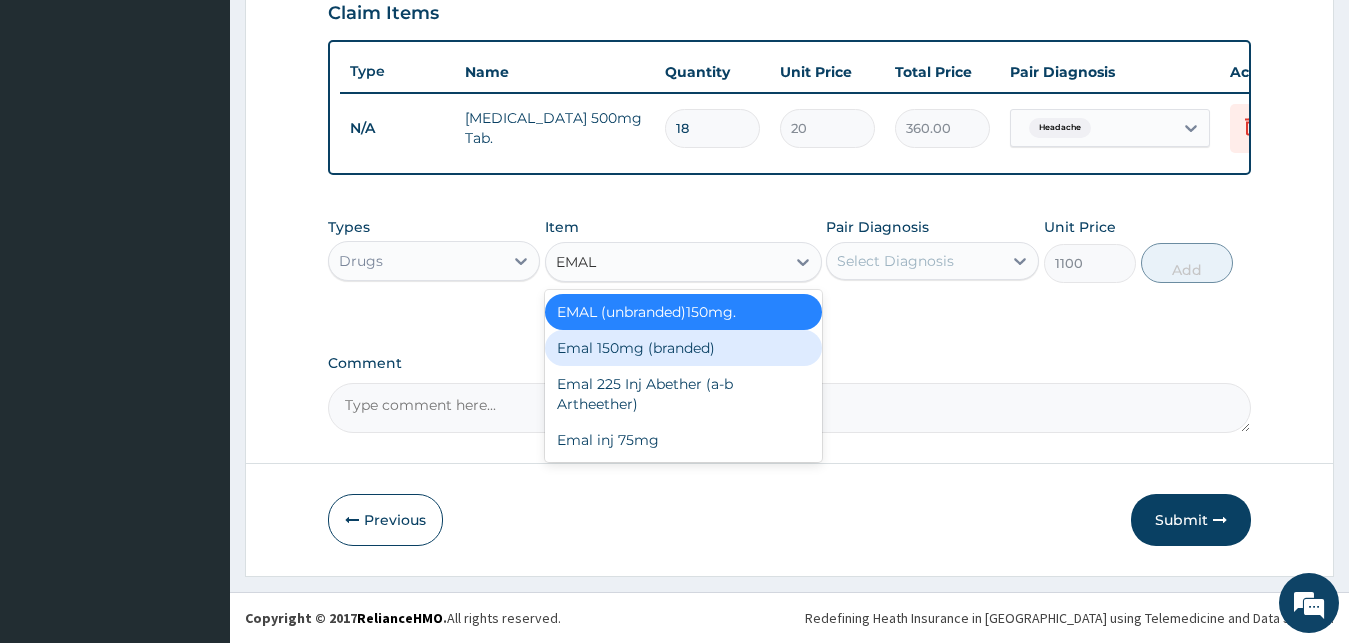 click on "Emal 150mg (branded)" at bounding box center (683, 348) 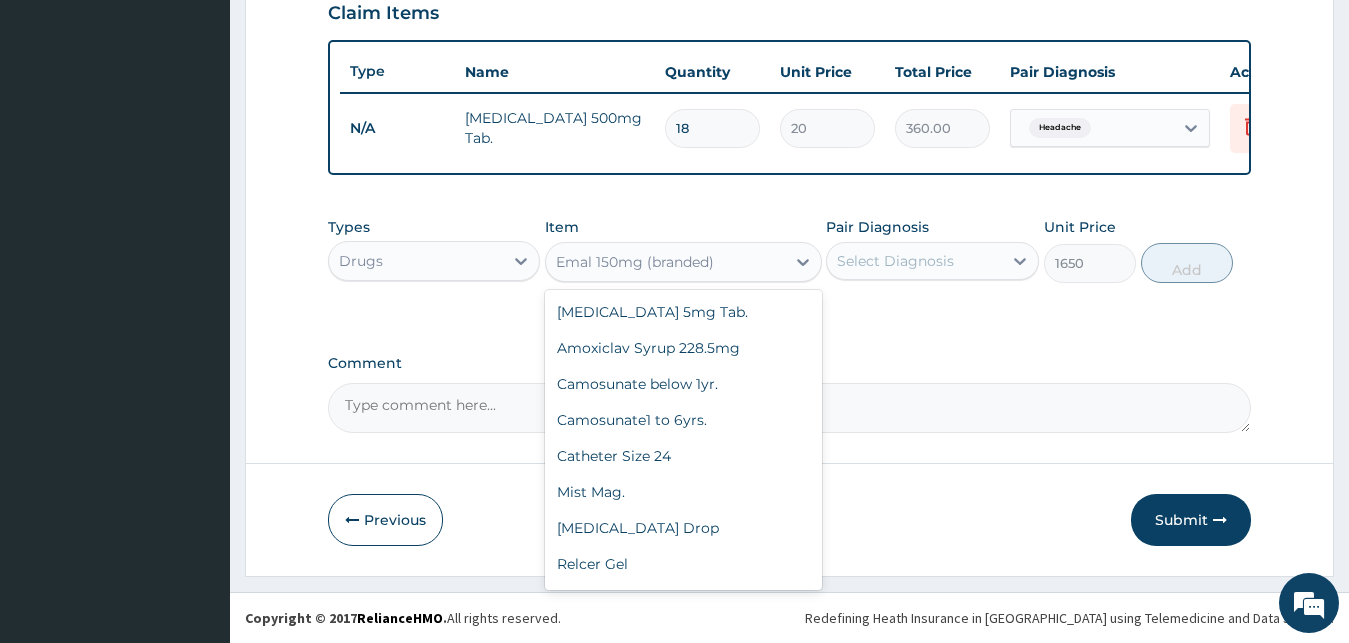 click on "Emal 150mg (branded)" at bounding box center (635, 262) 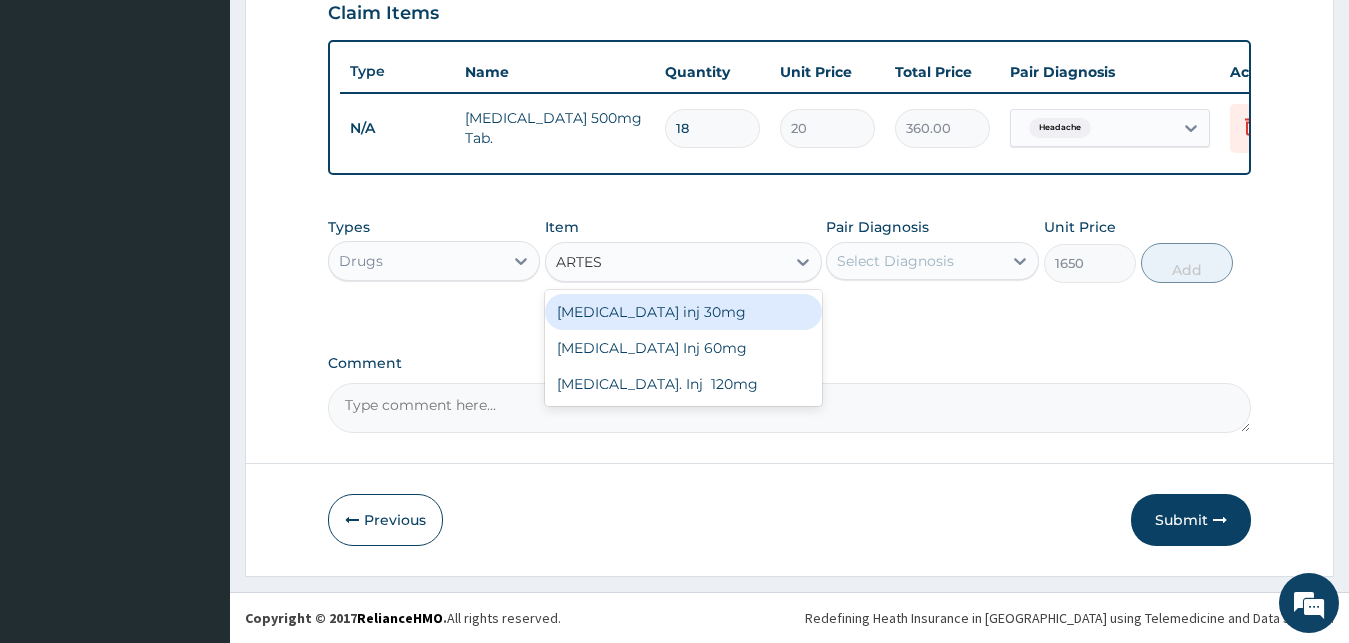 scroll, scrollTop: 0, scrollLeft: 0, axis: both 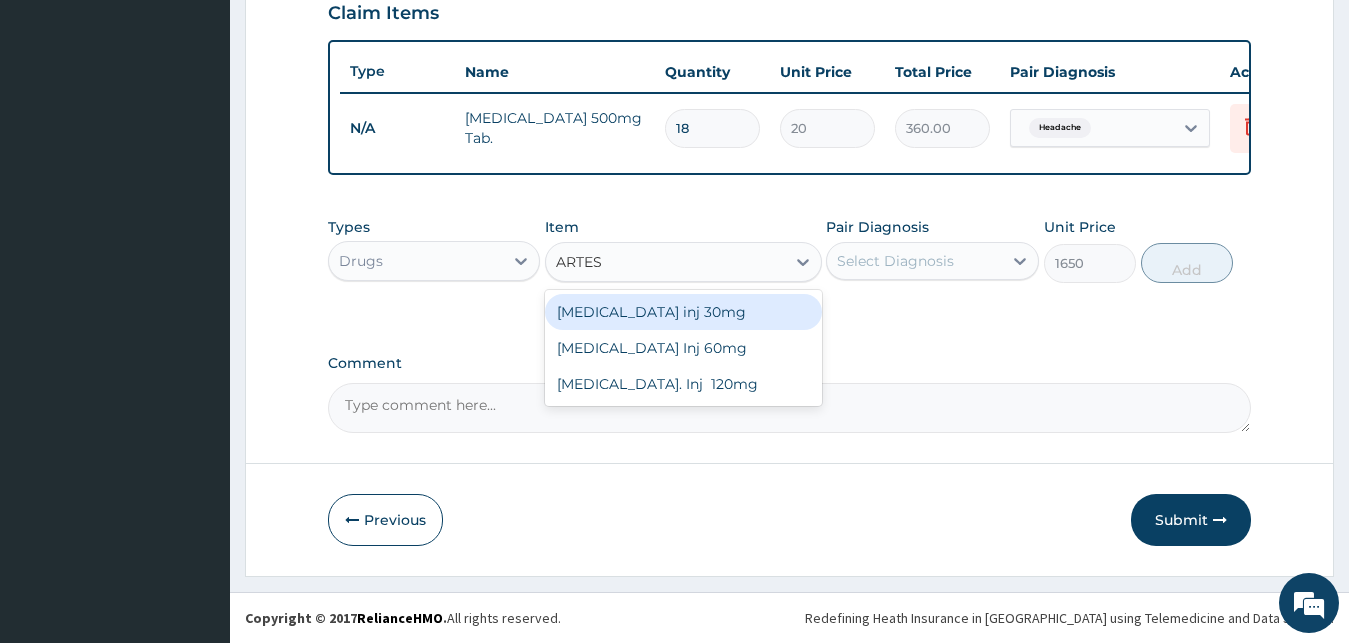 type on "ARTESU" 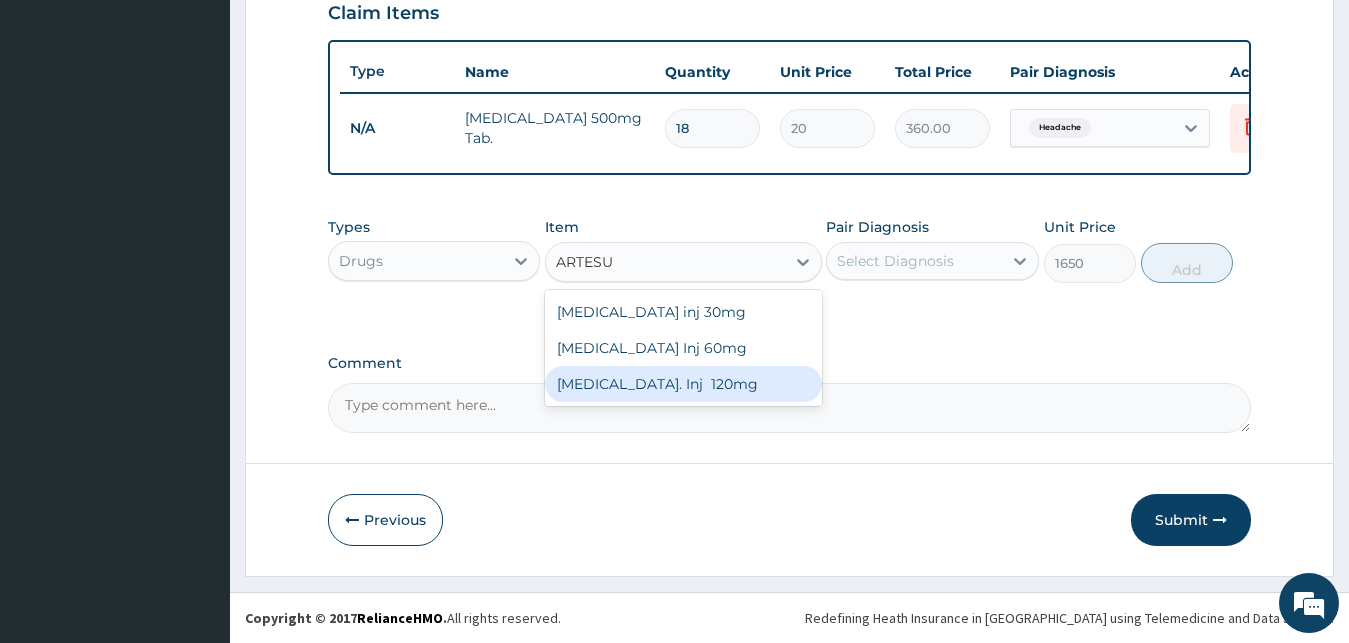click on "Artesunate. Inj  120mg" at bounding box center [683, 384] 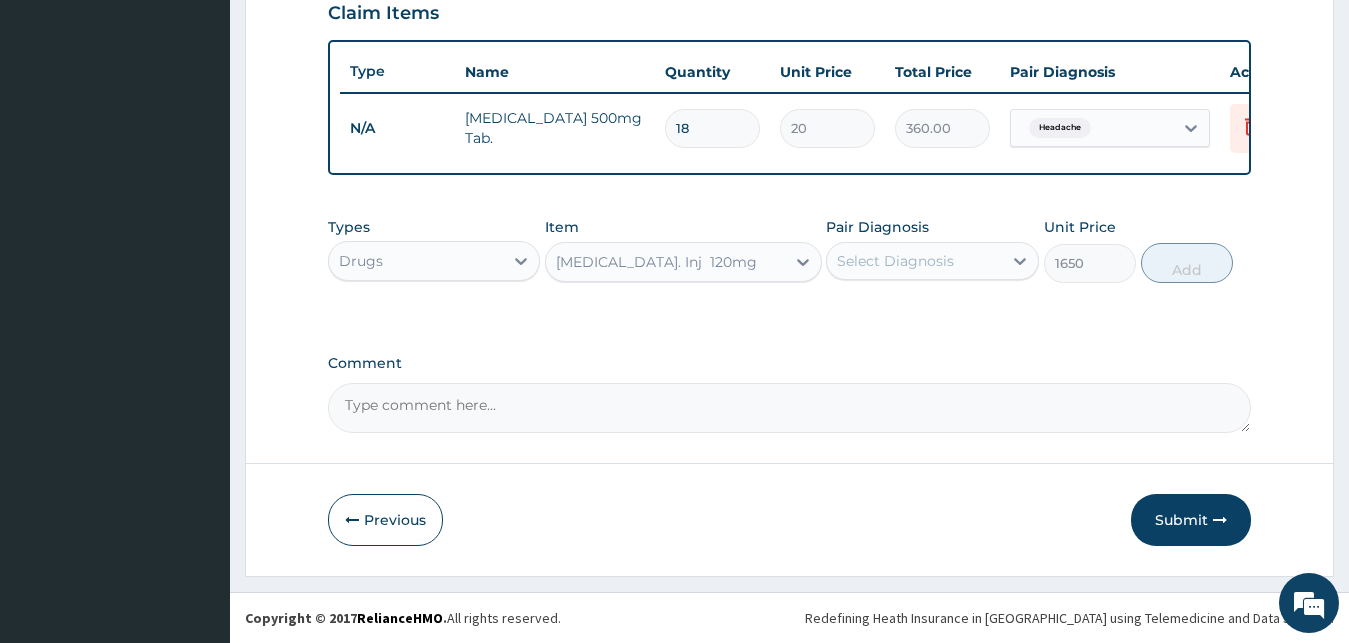 type 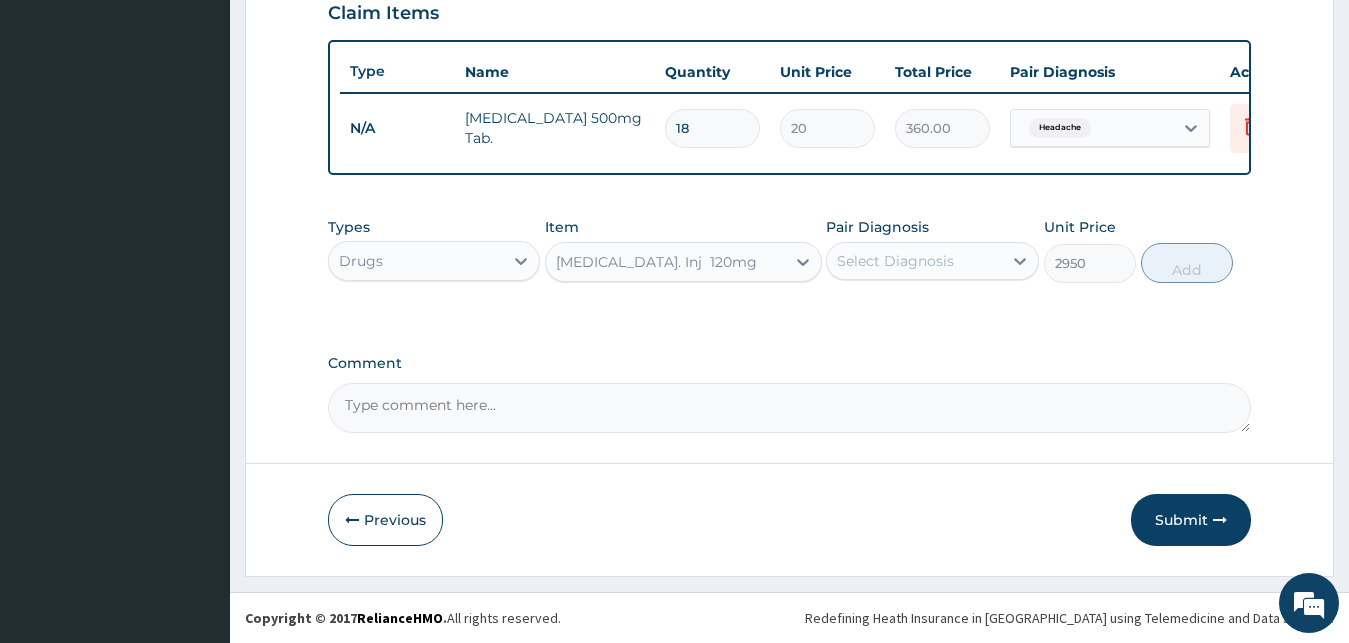 click on "Artesunate. Inj  120mg" at bounding box center [656, 262] 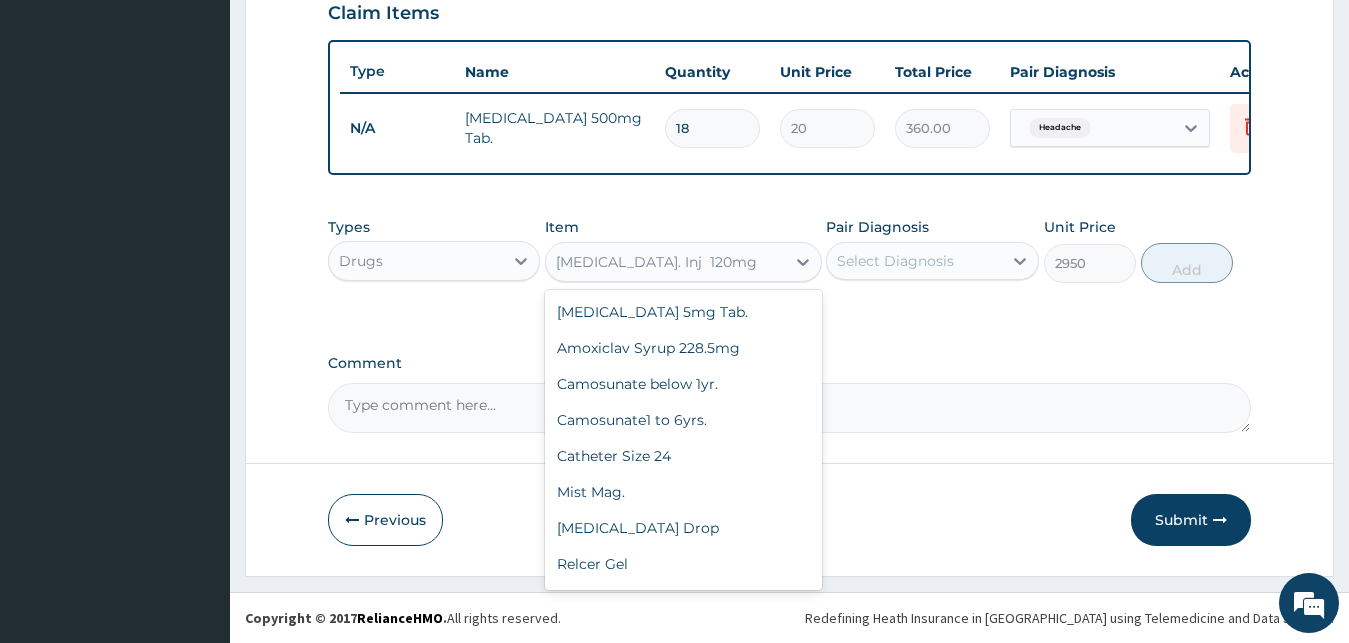 scroll, scrollTop: 3724, scrollLeft: 0, axis: vertical 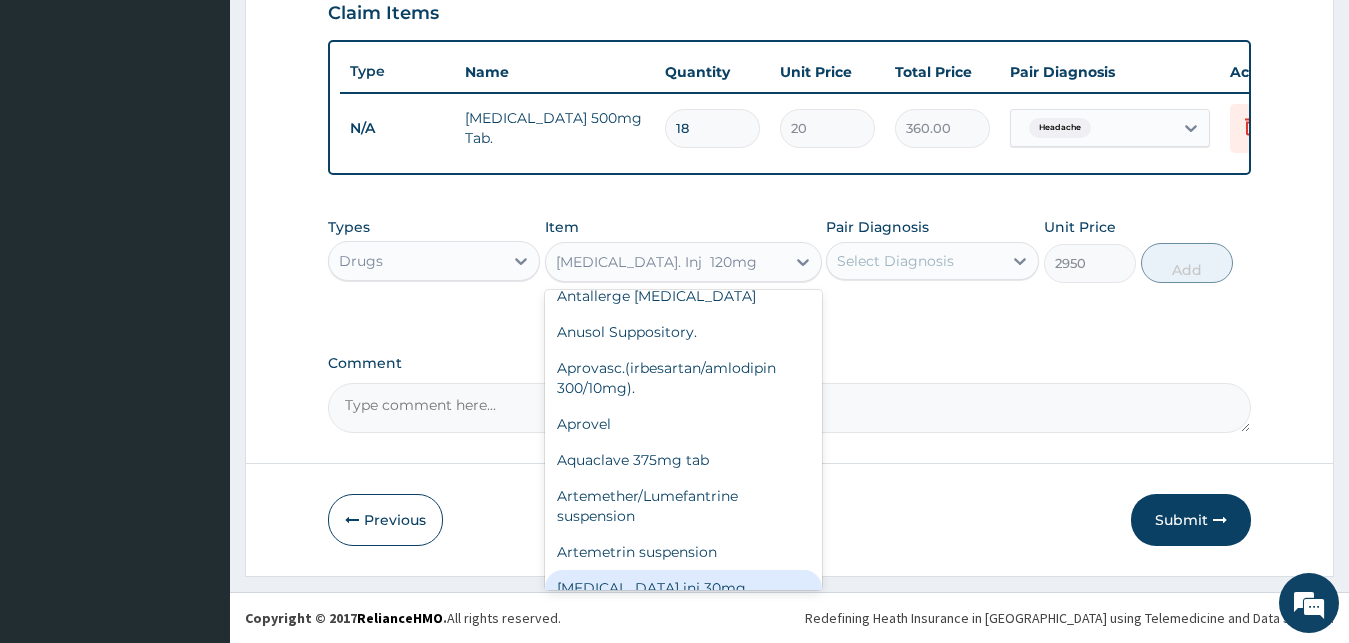 click on "Select Diagnosis" at bounding box center [895, 261] 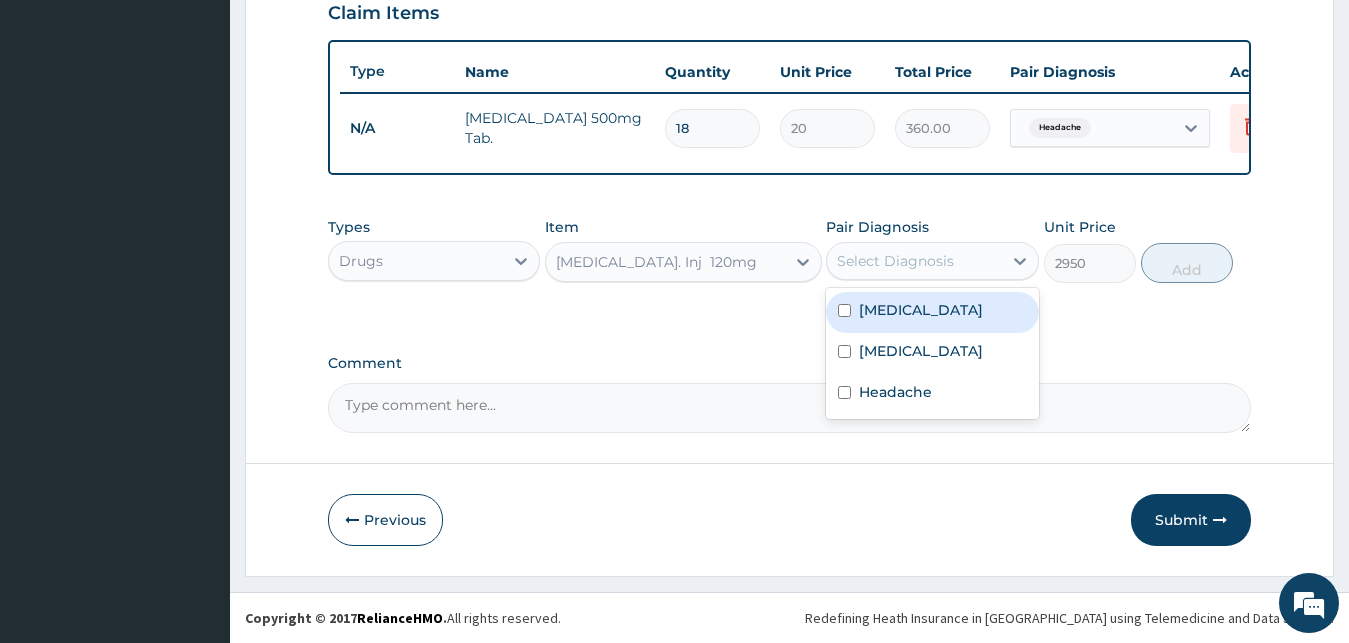 click on "[MEDICAL_DATA]" at bounding box center (932, 312) 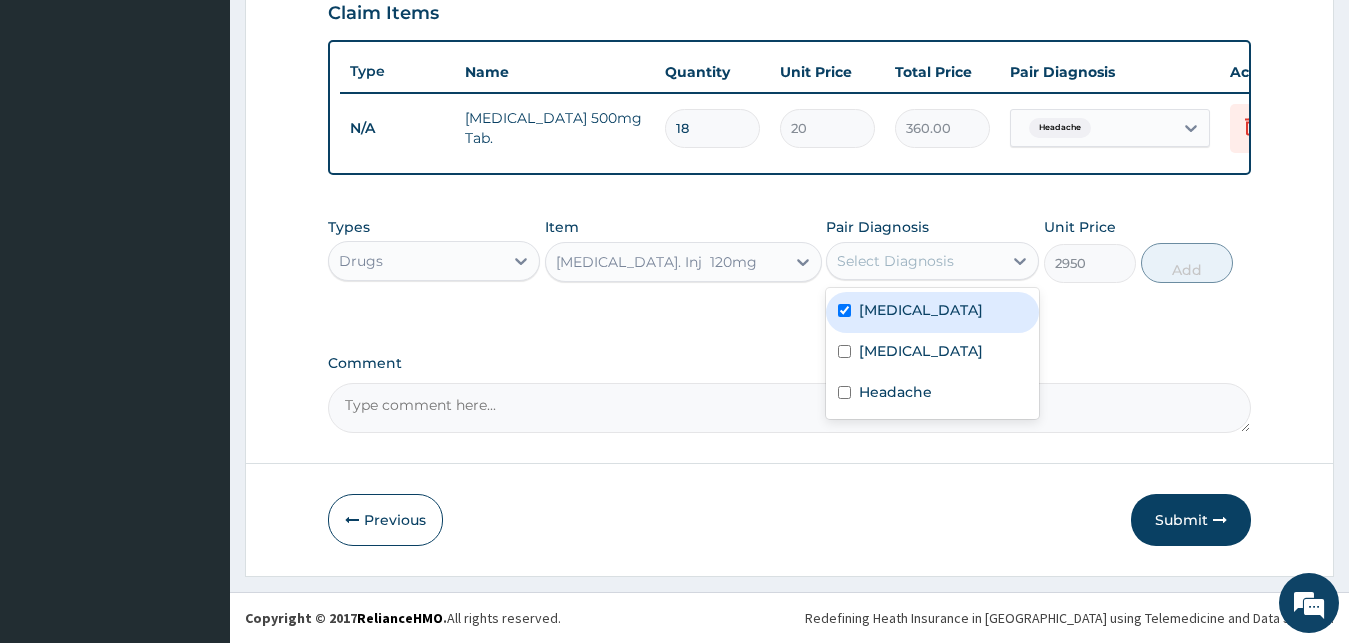 checkbox on "true" 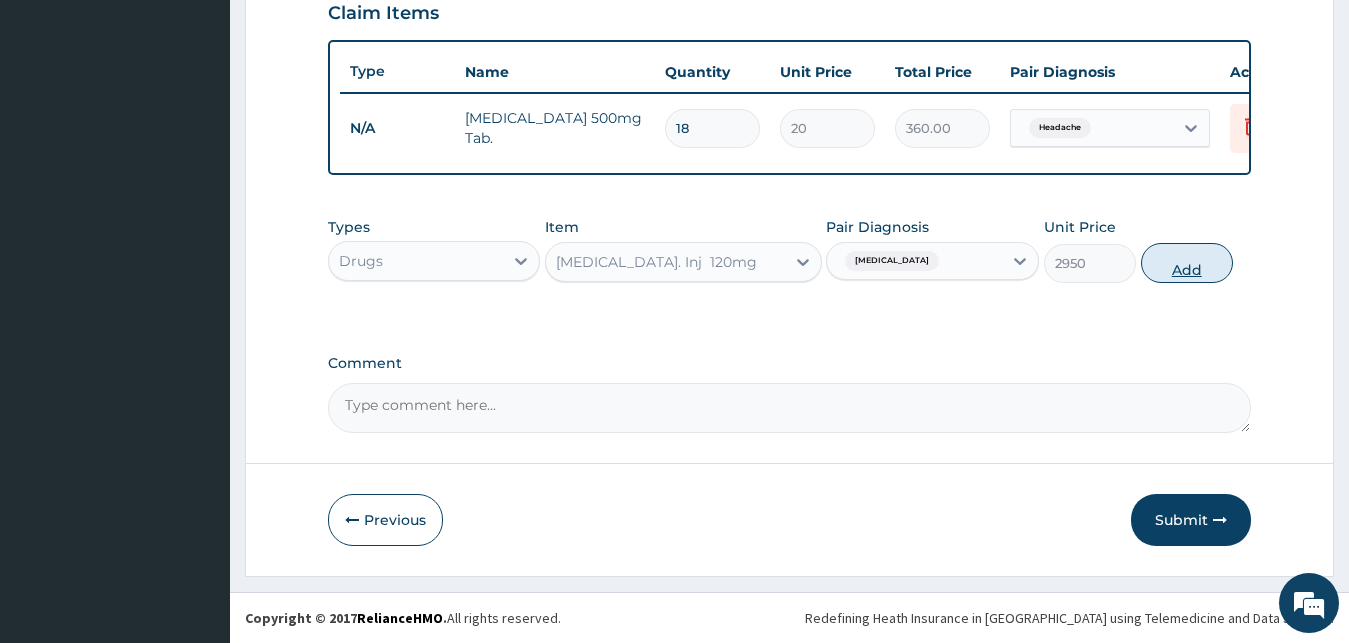click on "Add" at bounding box center (1187, 263) 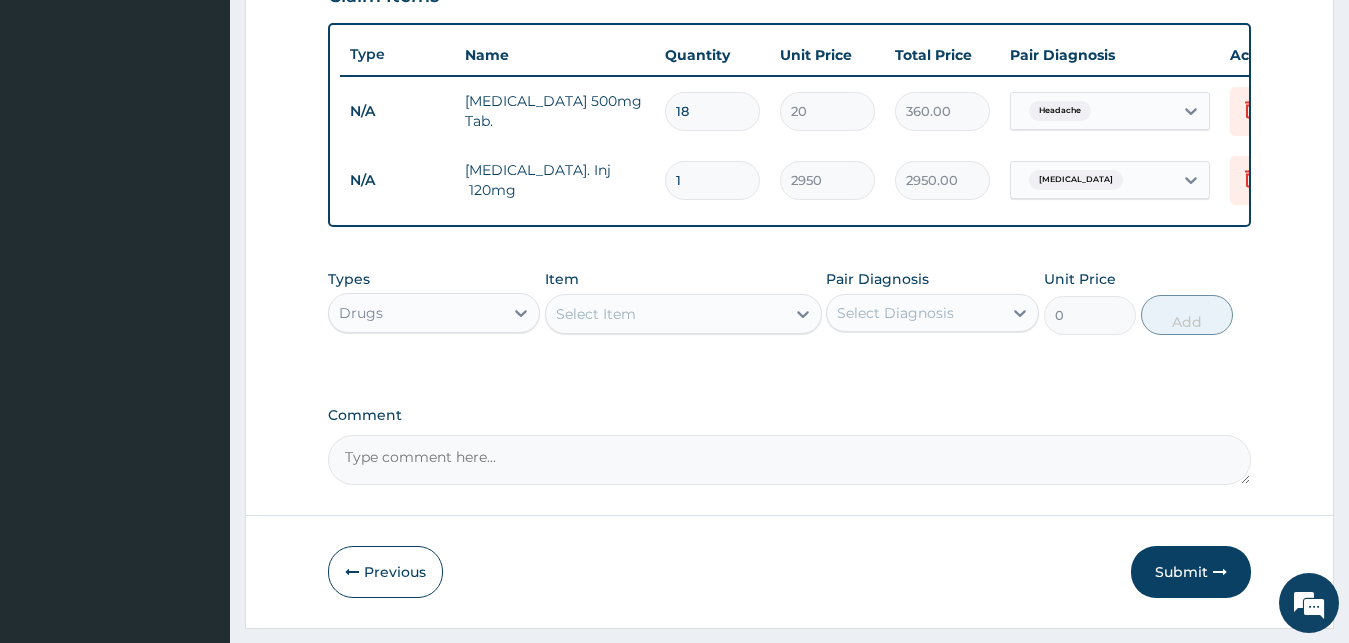 scroll, scrollTop: 415, scrollLeft: 0, axis: vertical 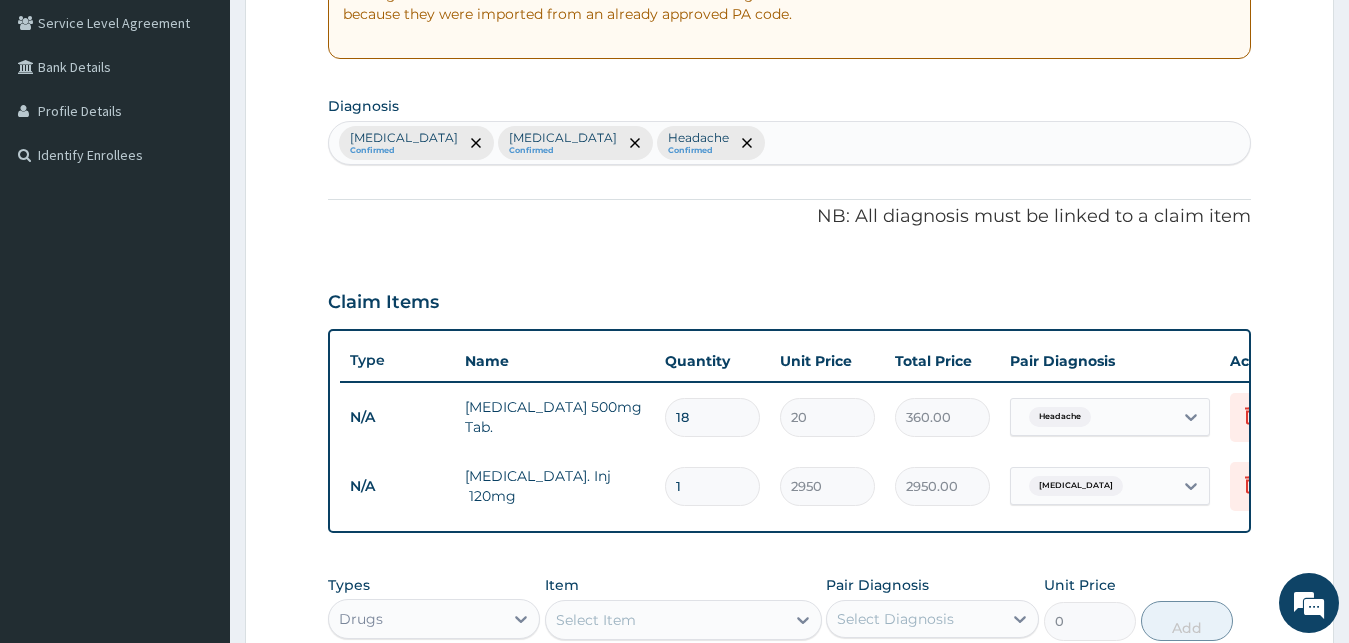 click on "Malaria Confirmed Typhoid fever Confirmed Headache Confirmed" at bounding box center [790, 143] 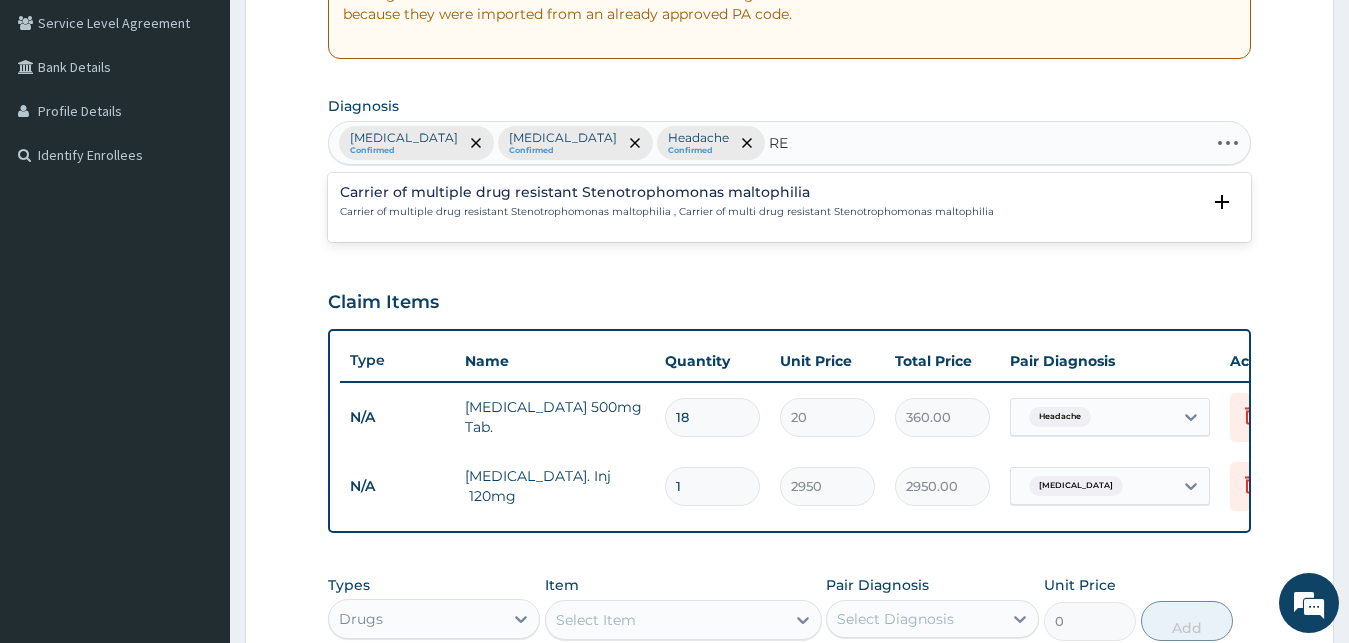 type on "R" 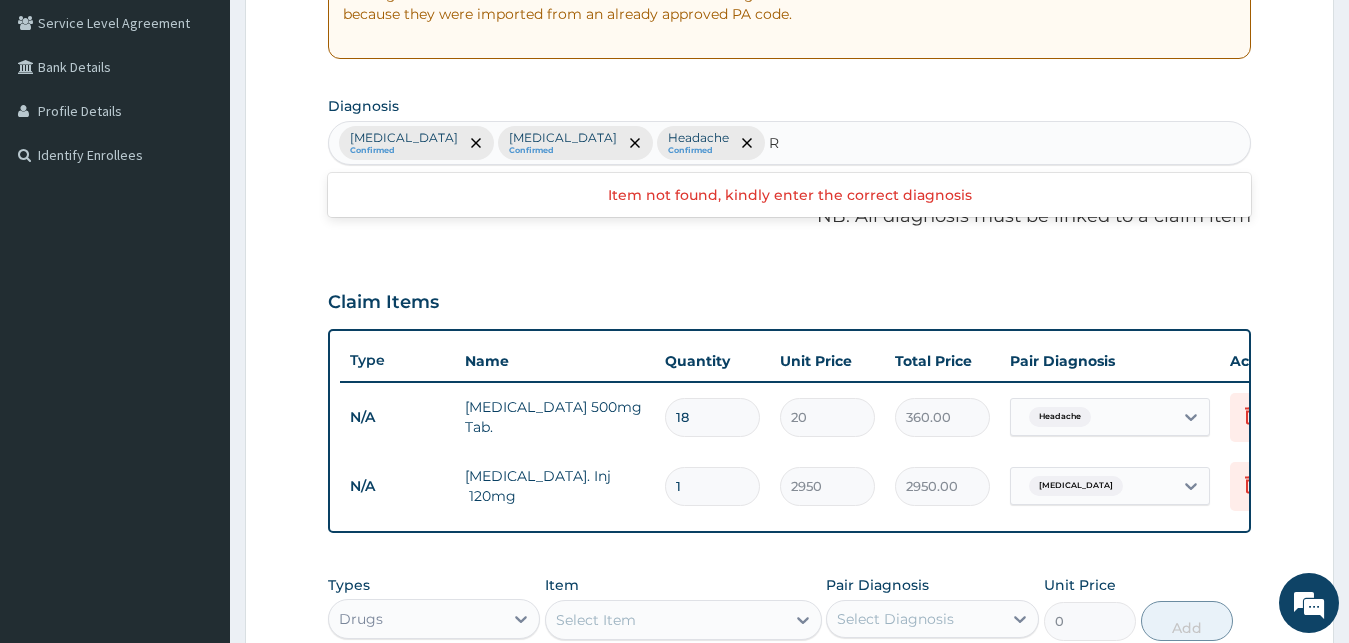 type 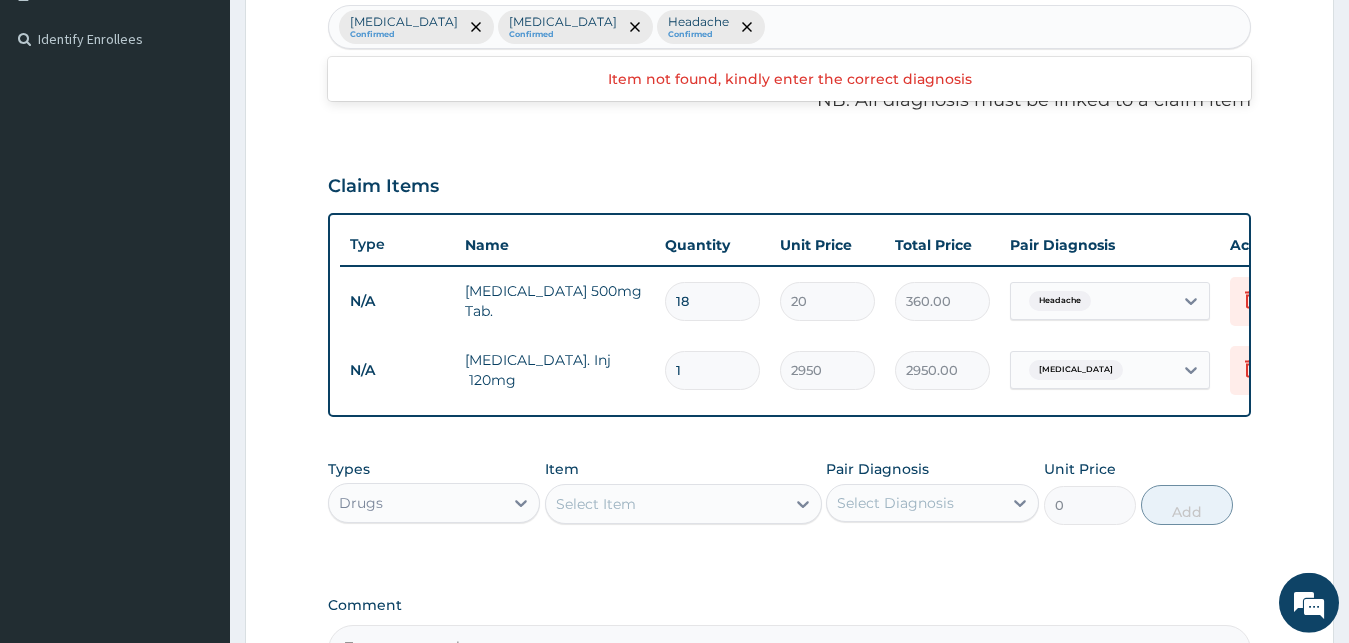 scroll, scrollTop: 619, scrollLeft: 0, axis: vertical 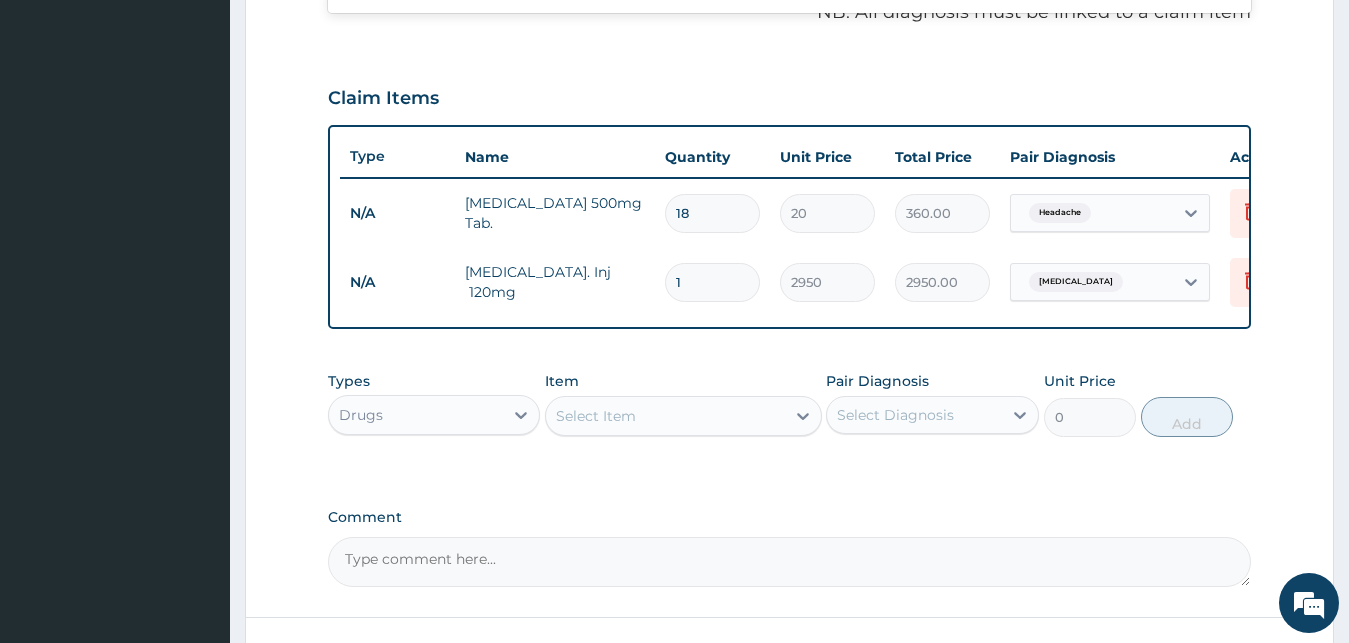 click on "1" at bounding box center [712, 282] 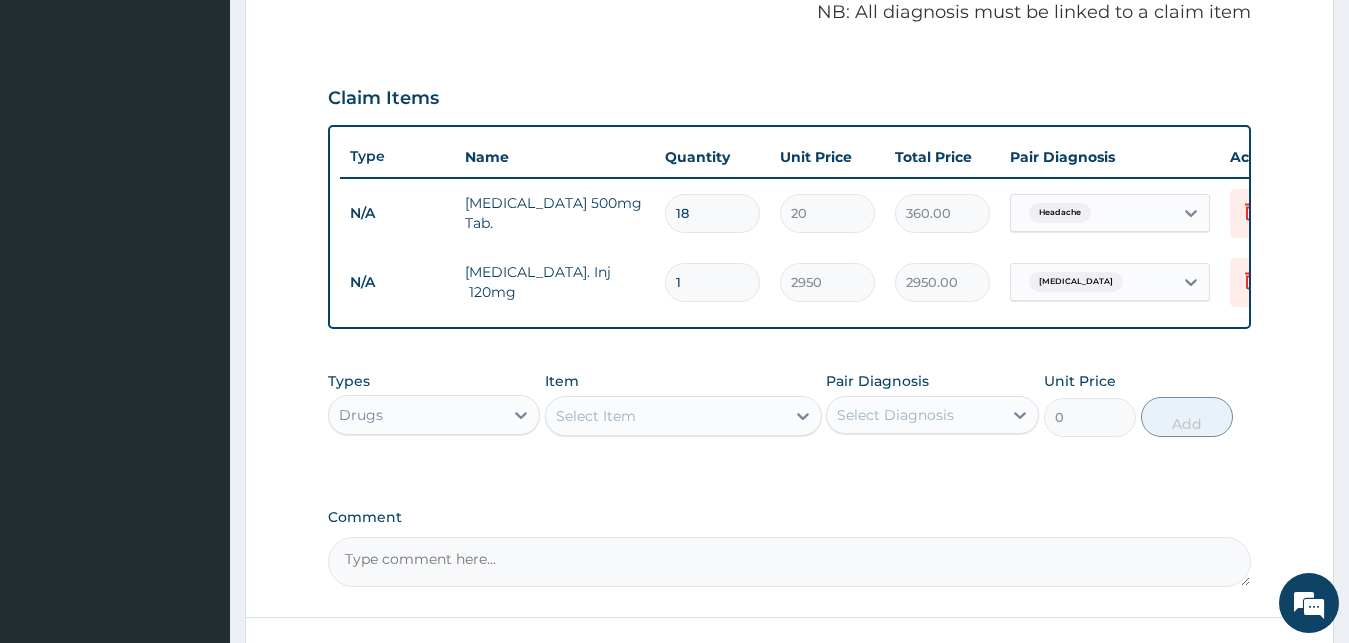 type 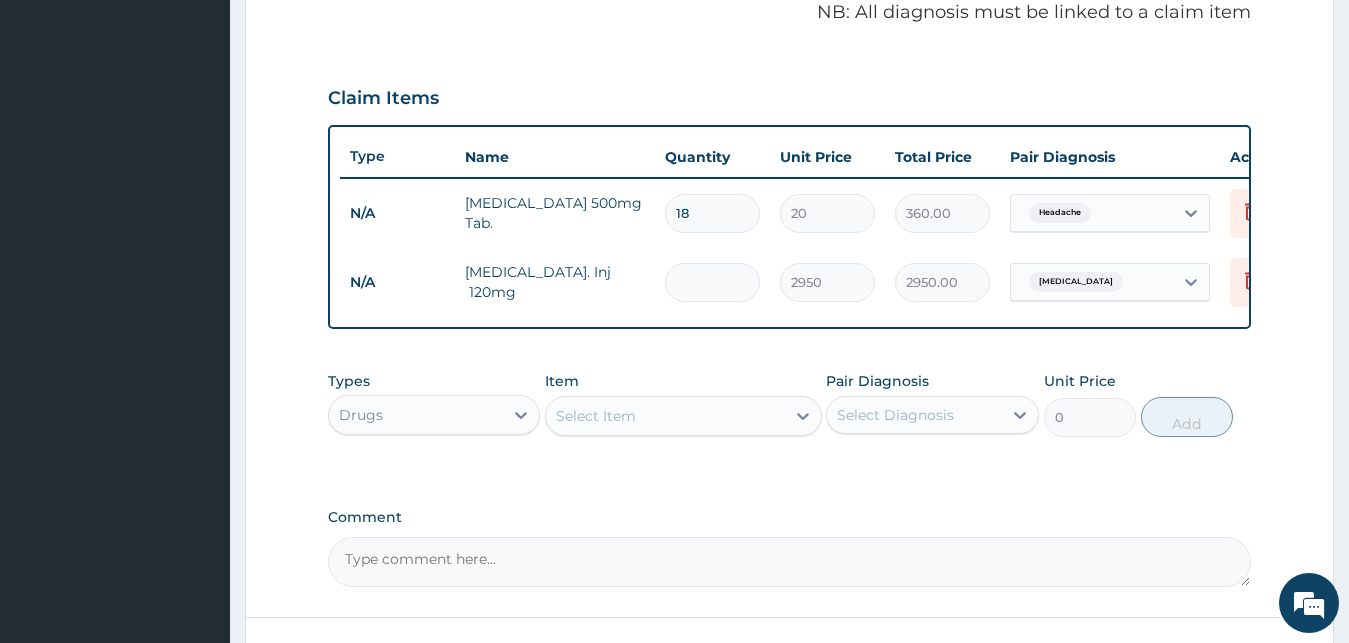 type on "0.00" 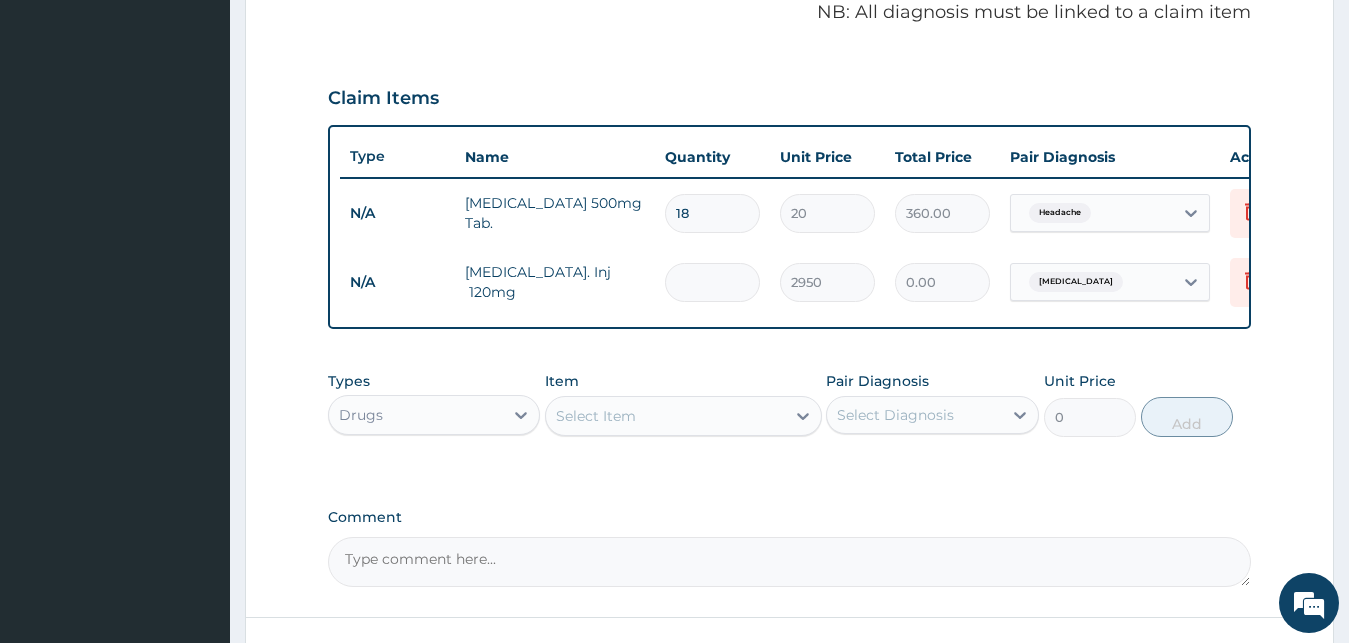 type on "3" 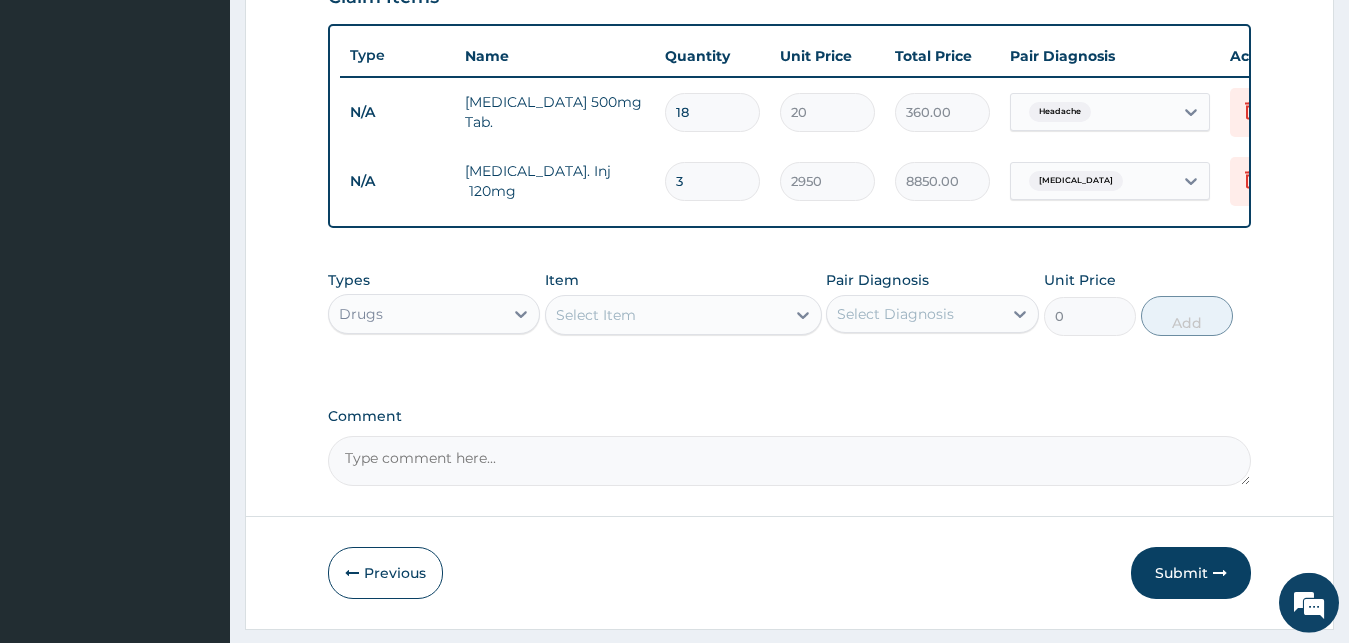 scroll, scrollTop: 688, scrollLeft: 0, axis: vertical 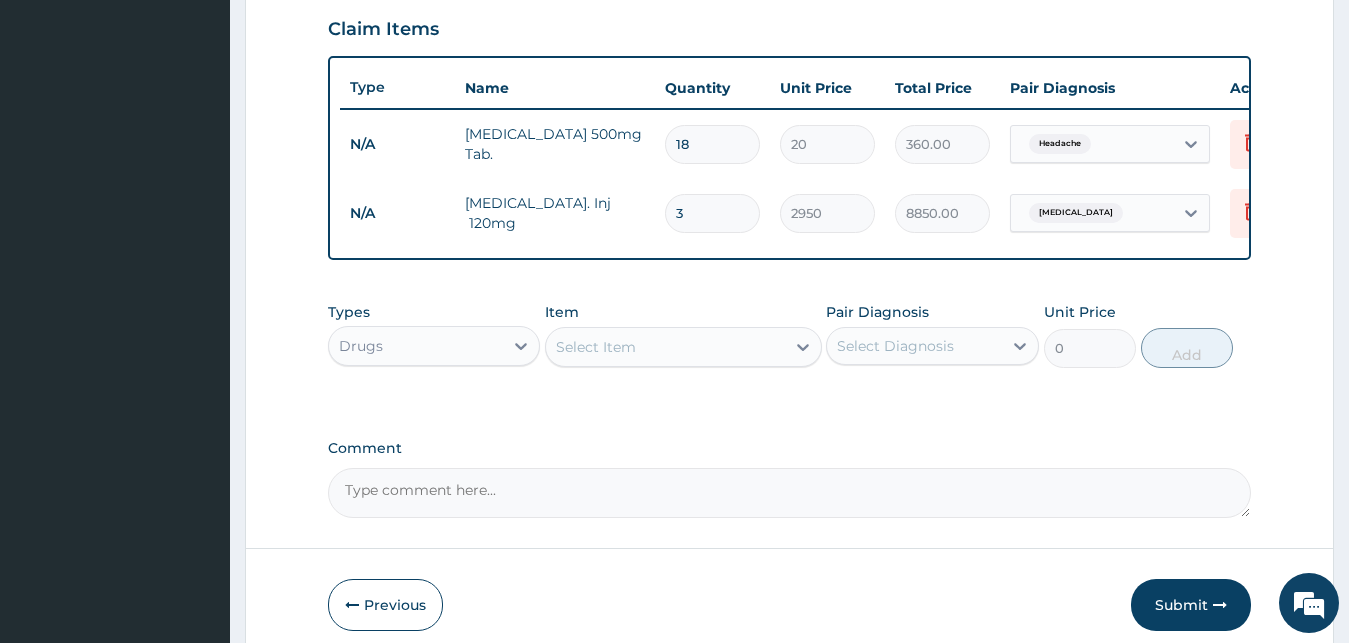 type on "3" 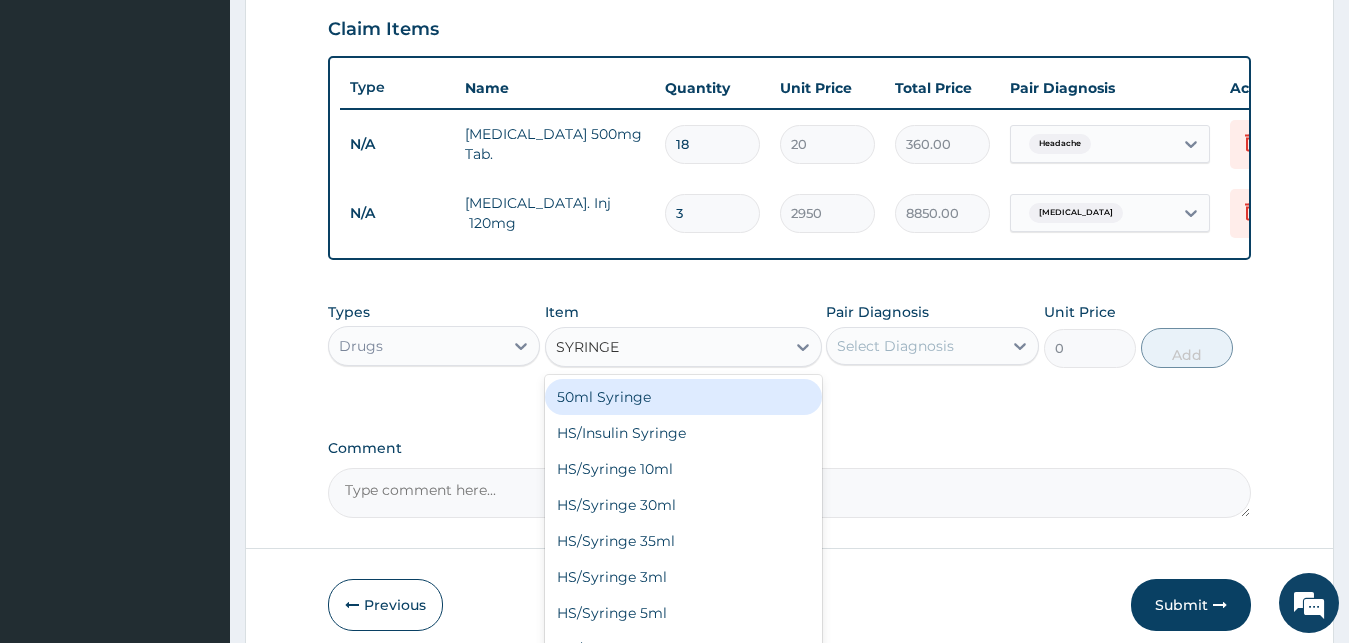 type on "SYRINGE 5" 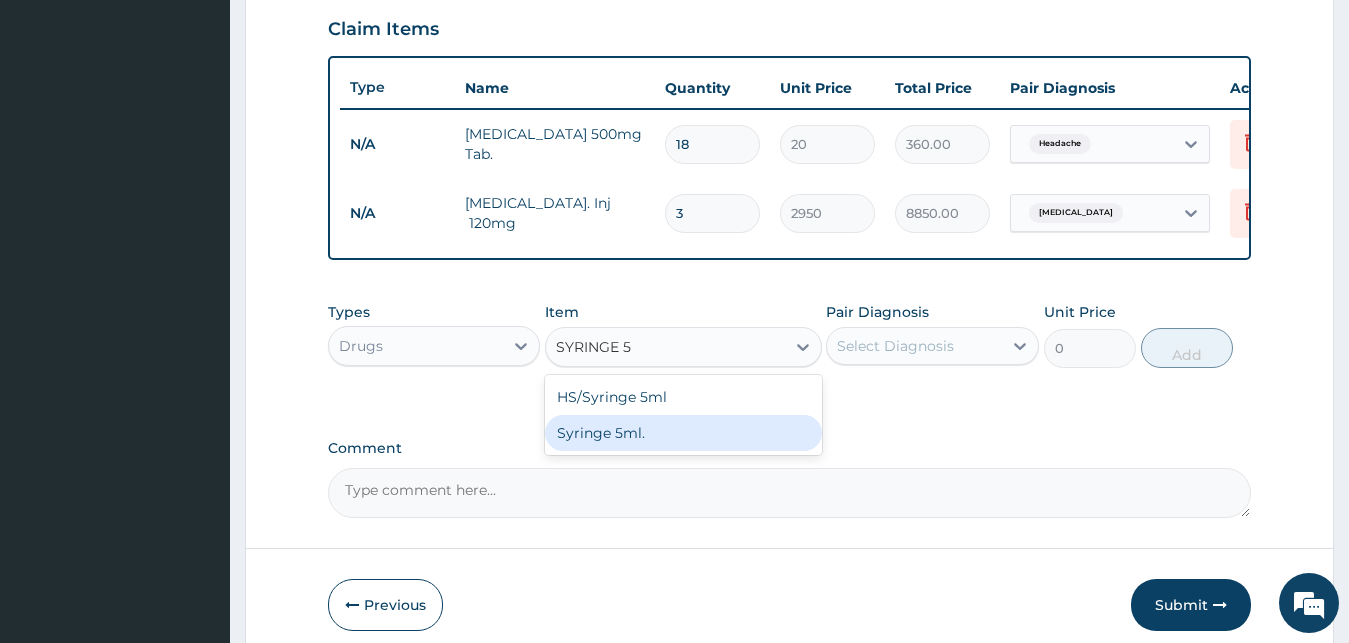 click on "Syringe 5ml." at bounding box center (683, 433) 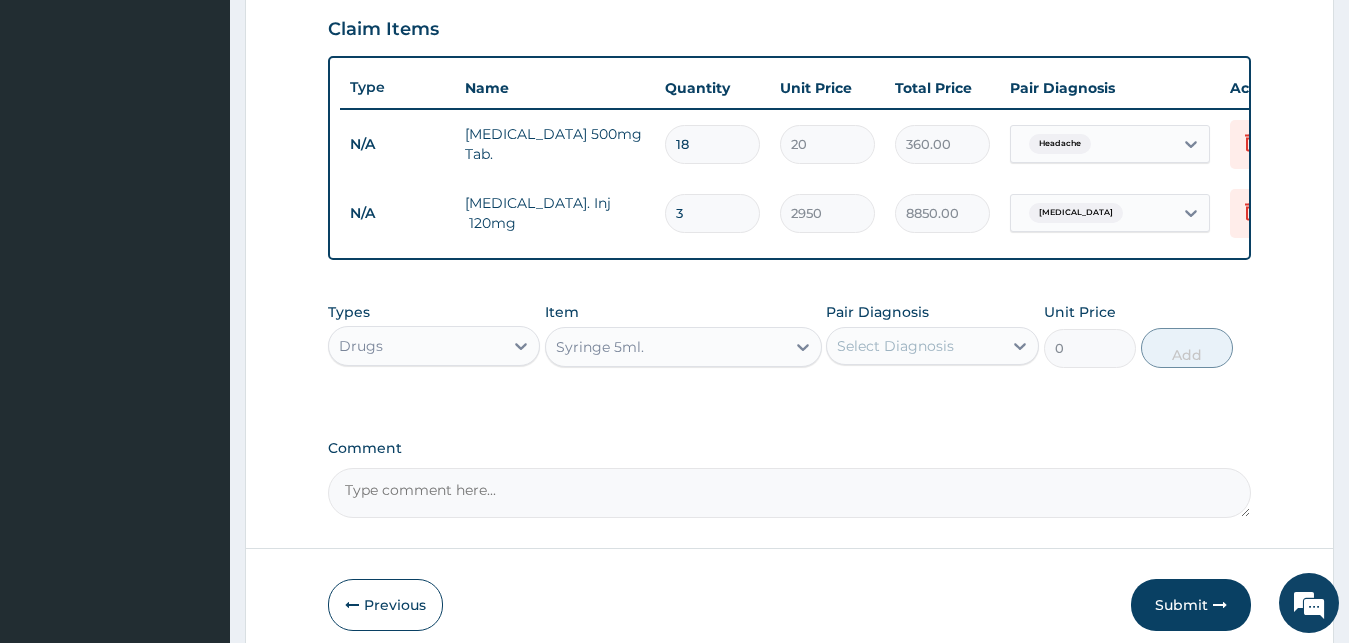 type 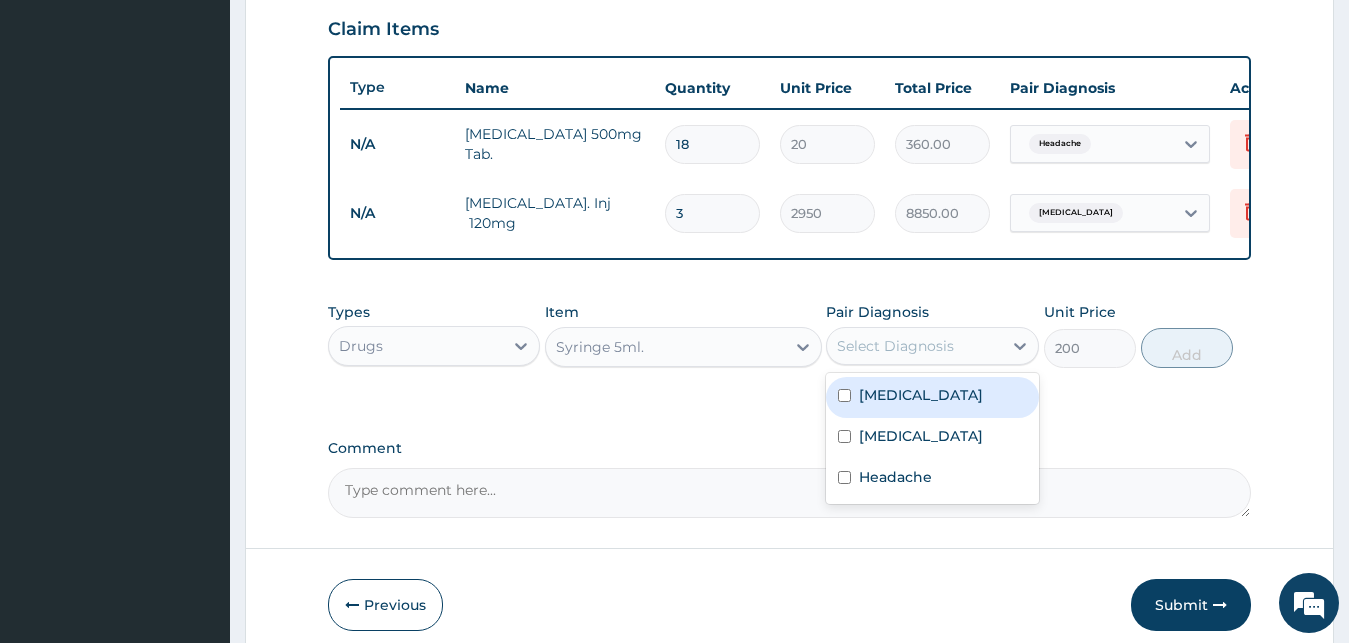 click on "Select Diagnosis" at bounding box center [895, 346] 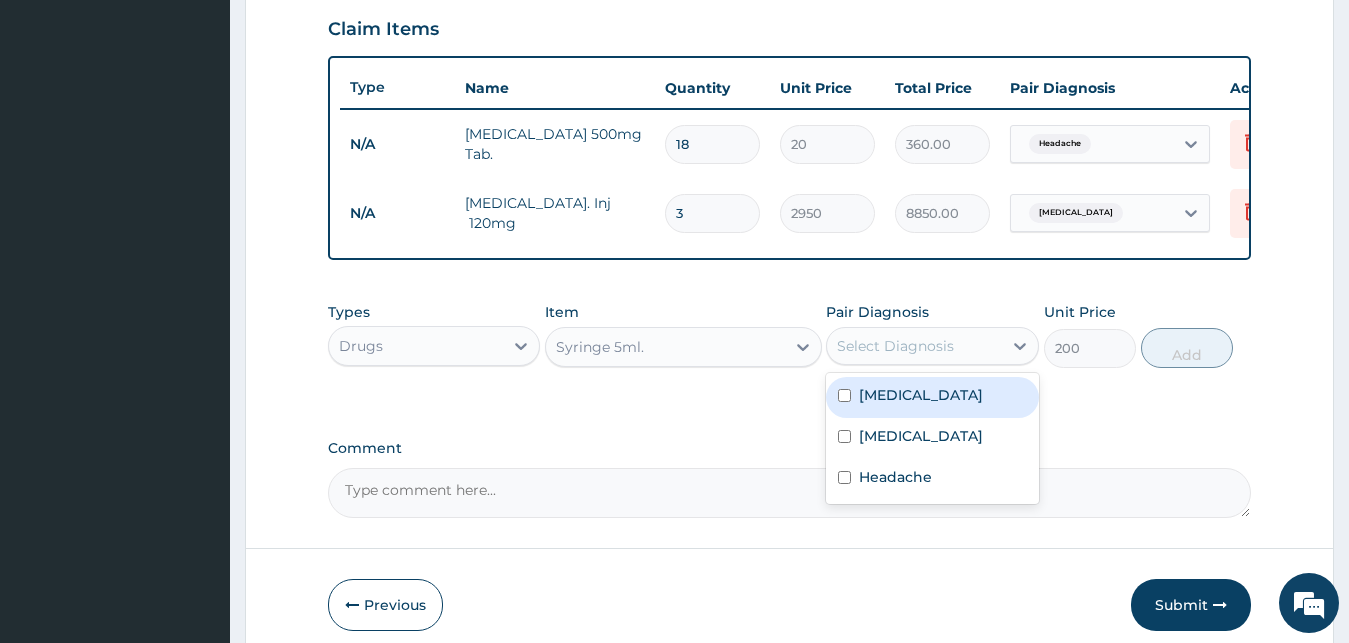 click on "[MEDICAL_DATA]" at bounding box center (921, 395) 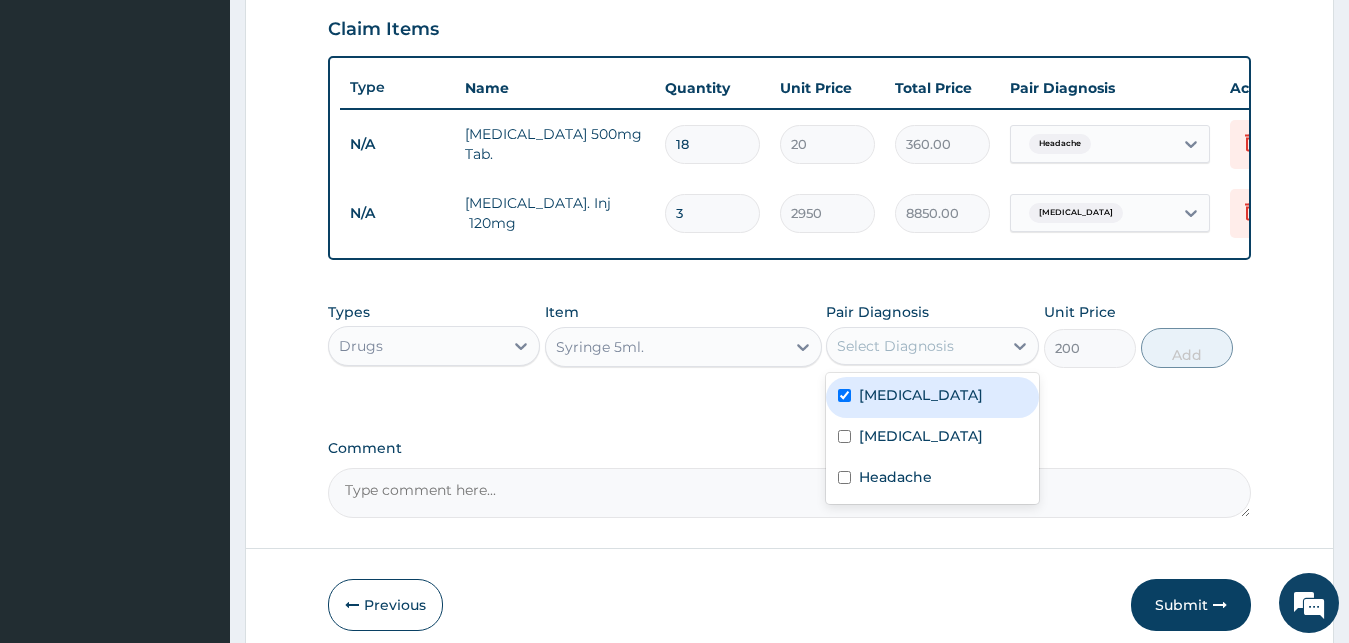 checkbox on "true" 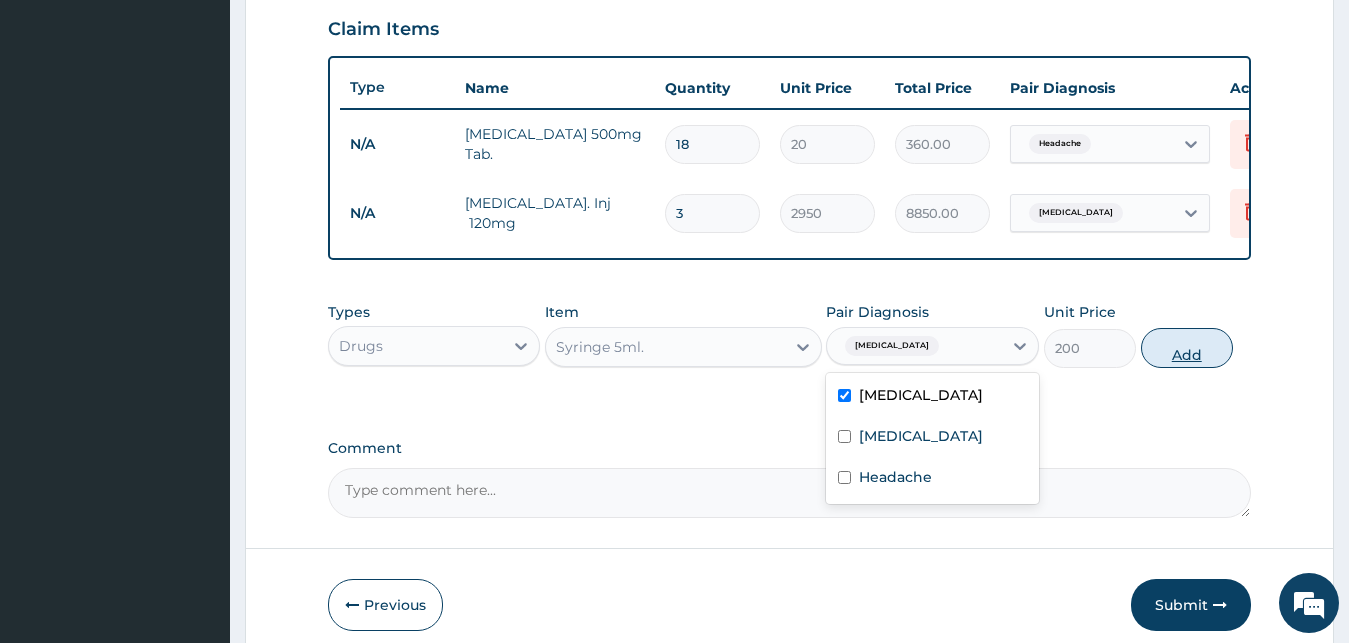 click on "Add" at bounding box center [1187, 348] 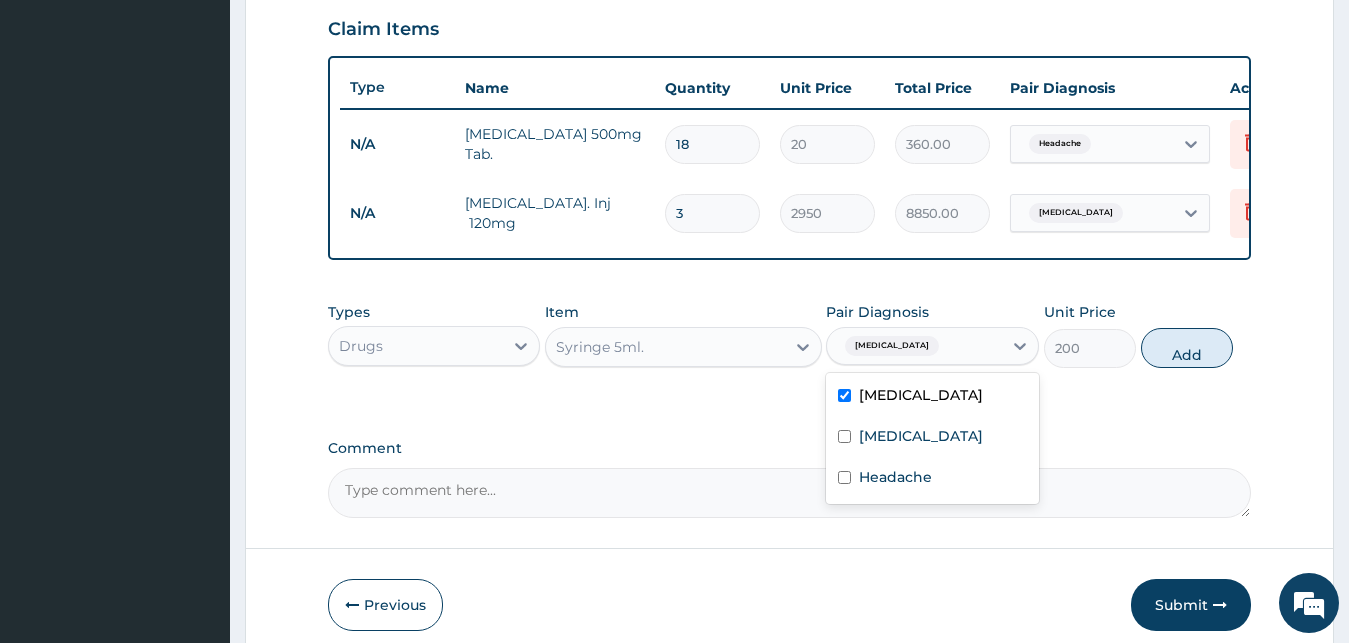 type on "0" 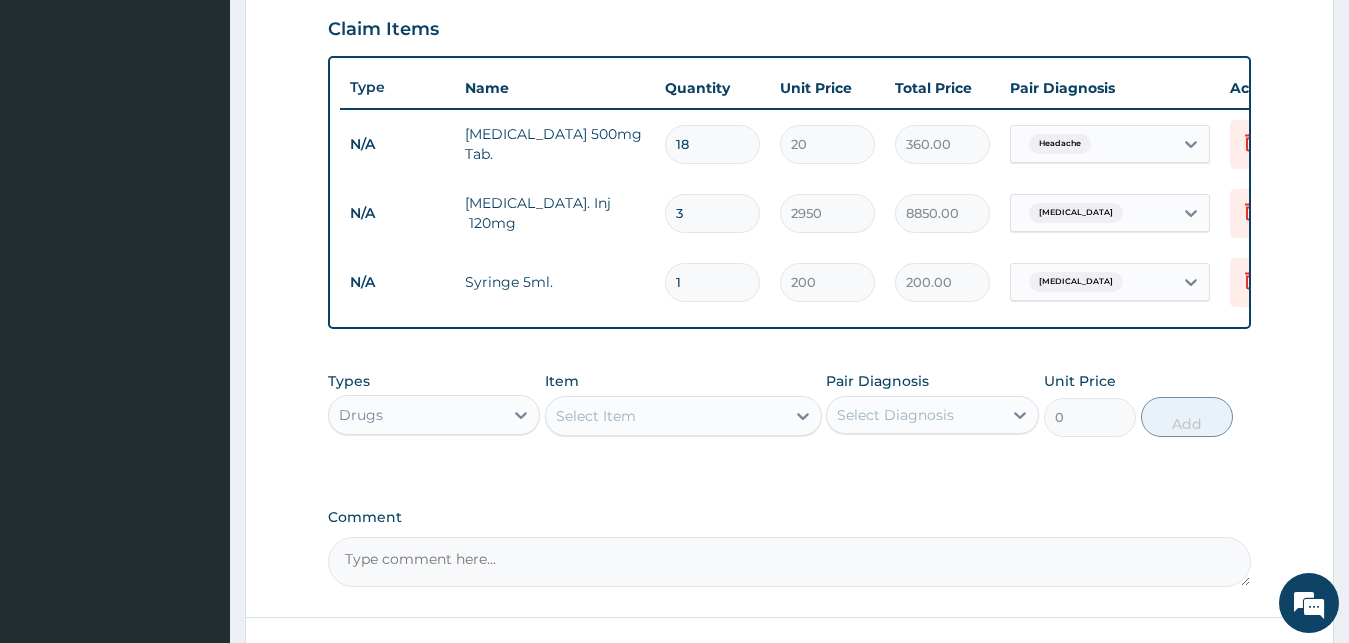 type 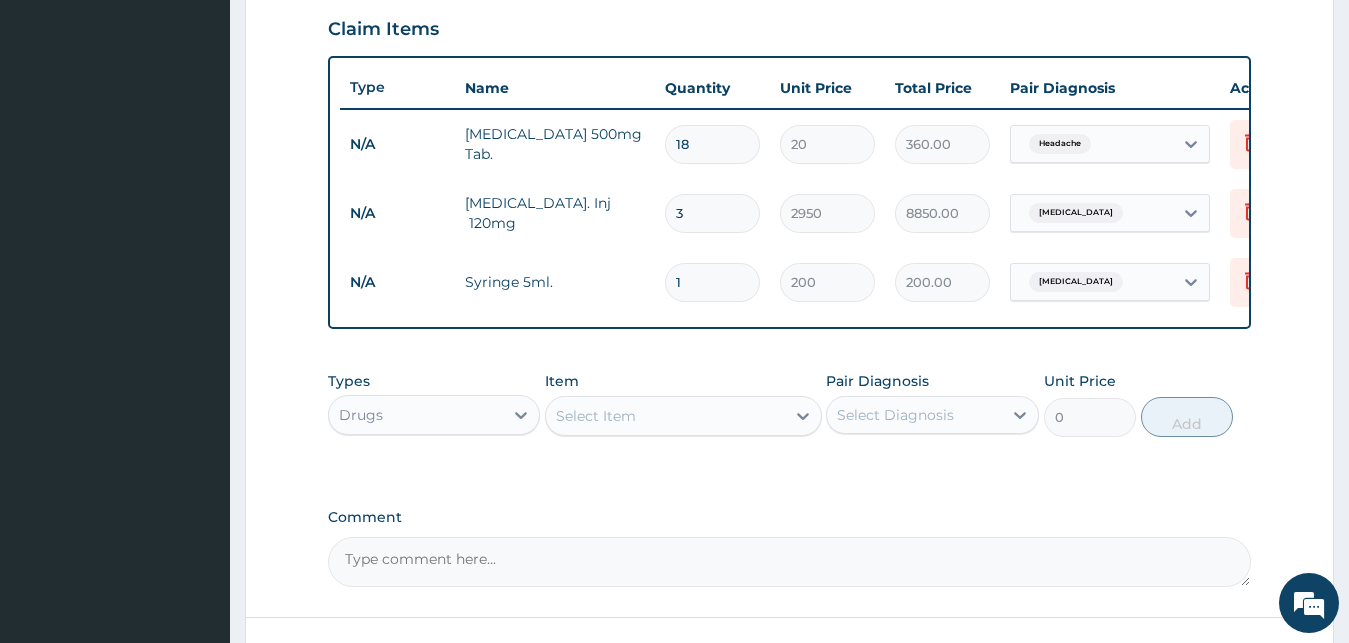 type on "0.00" 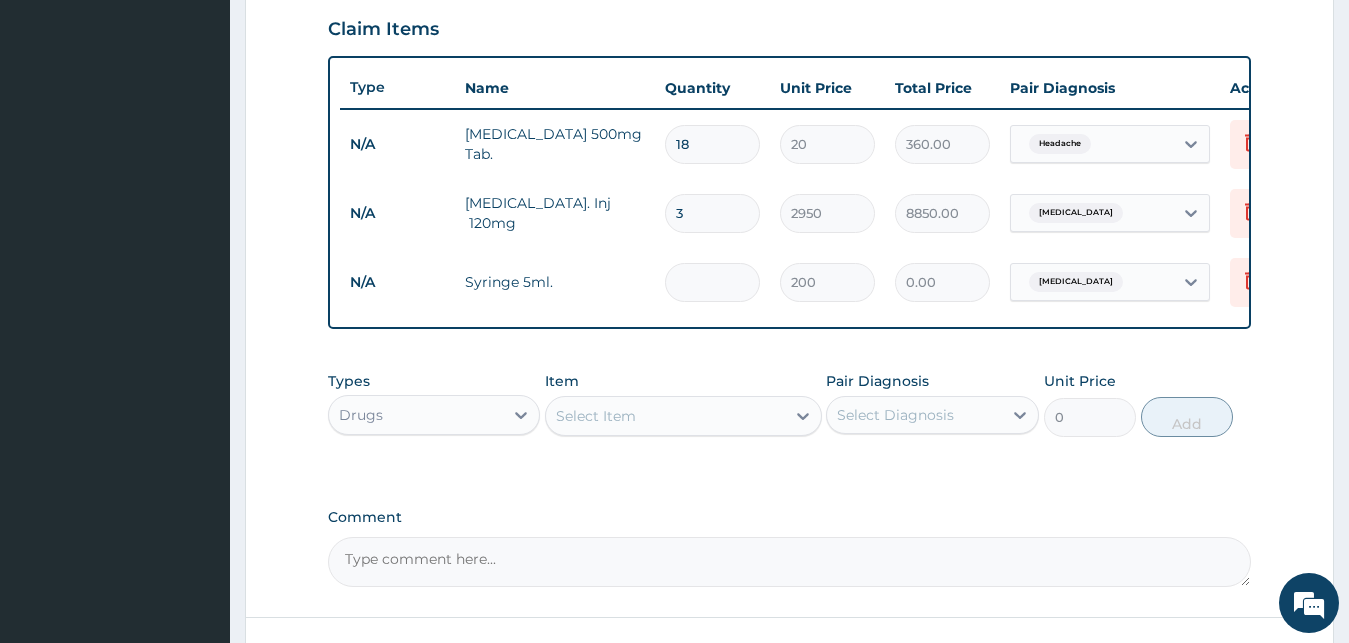 type on "3" 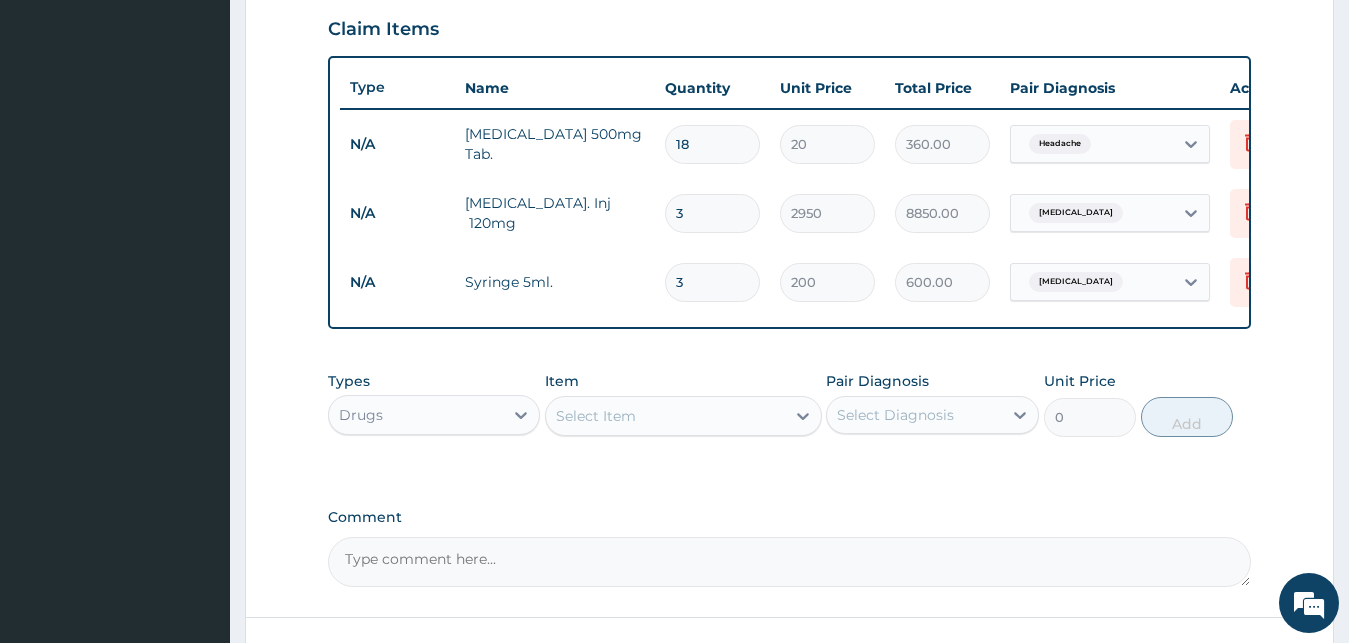 type on "3" 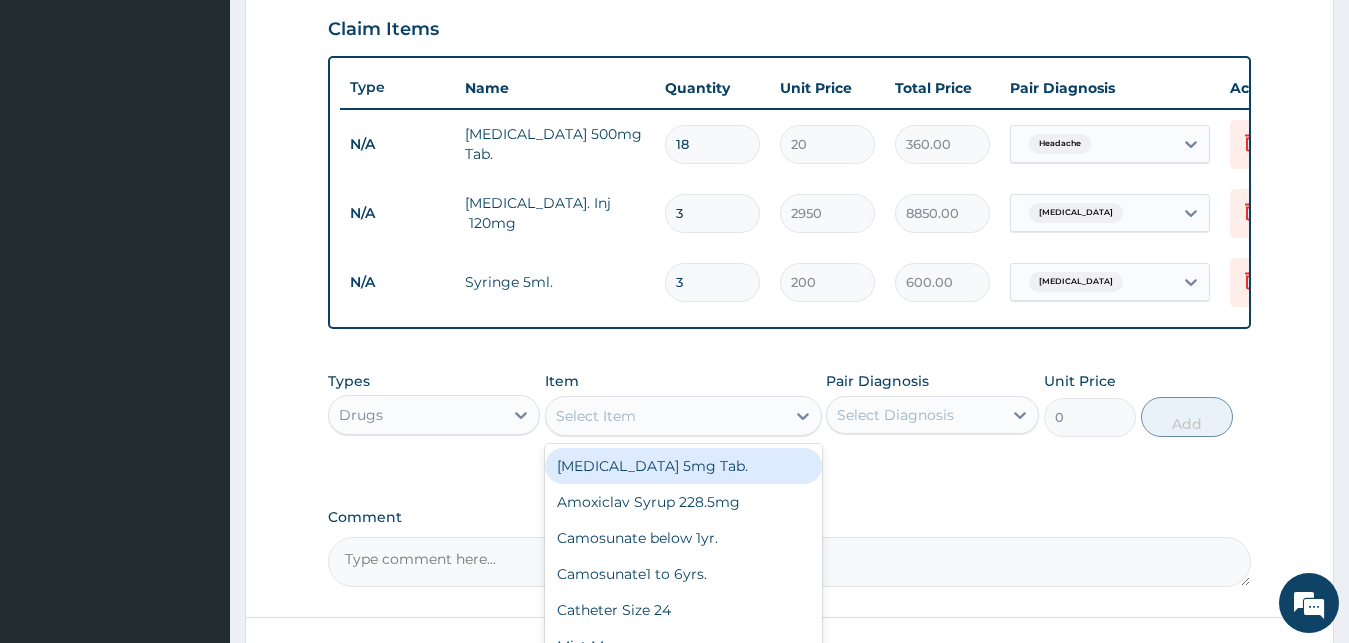 click on "Select Item" at bounding box center (665, 416) 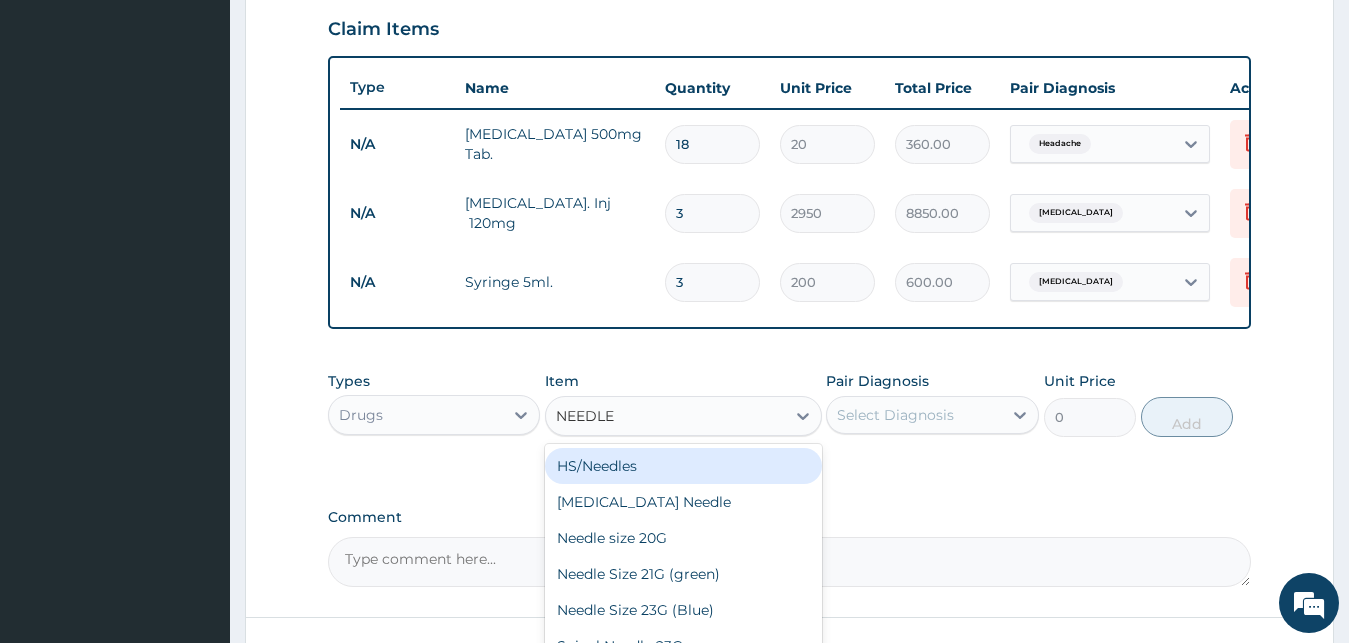 type on "NEEDLE S" 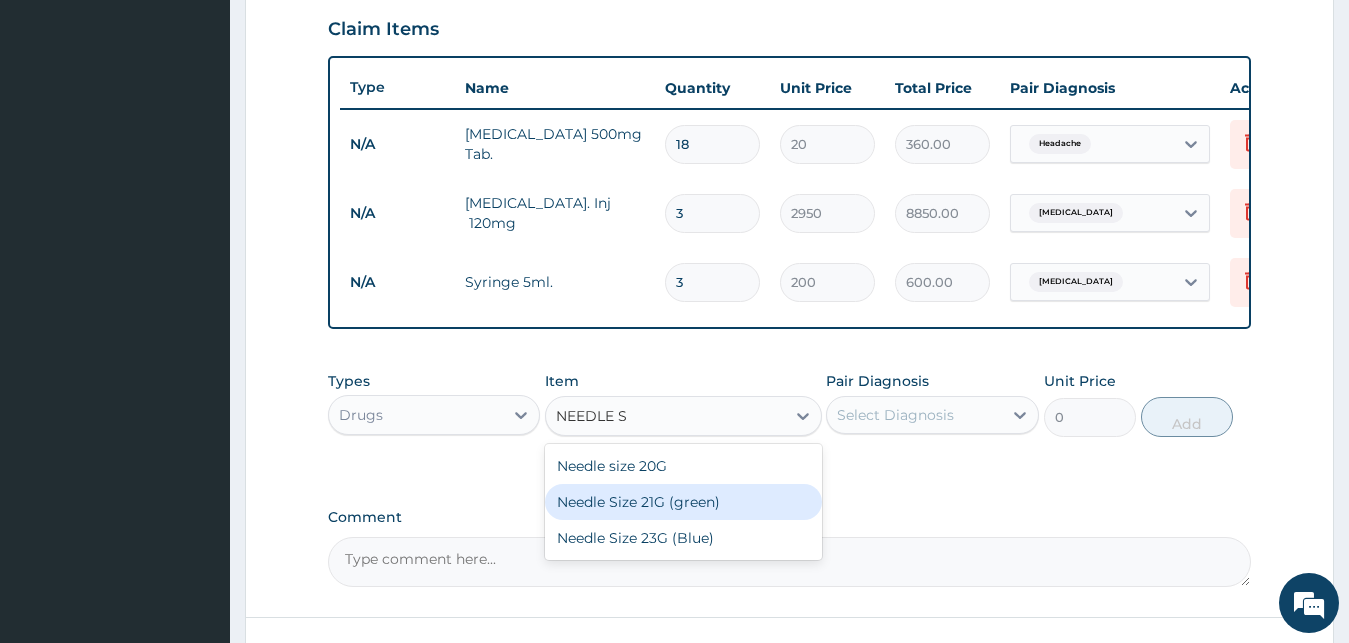 click on "Needle Size 21G (green)" at bounding box center (683, 502) 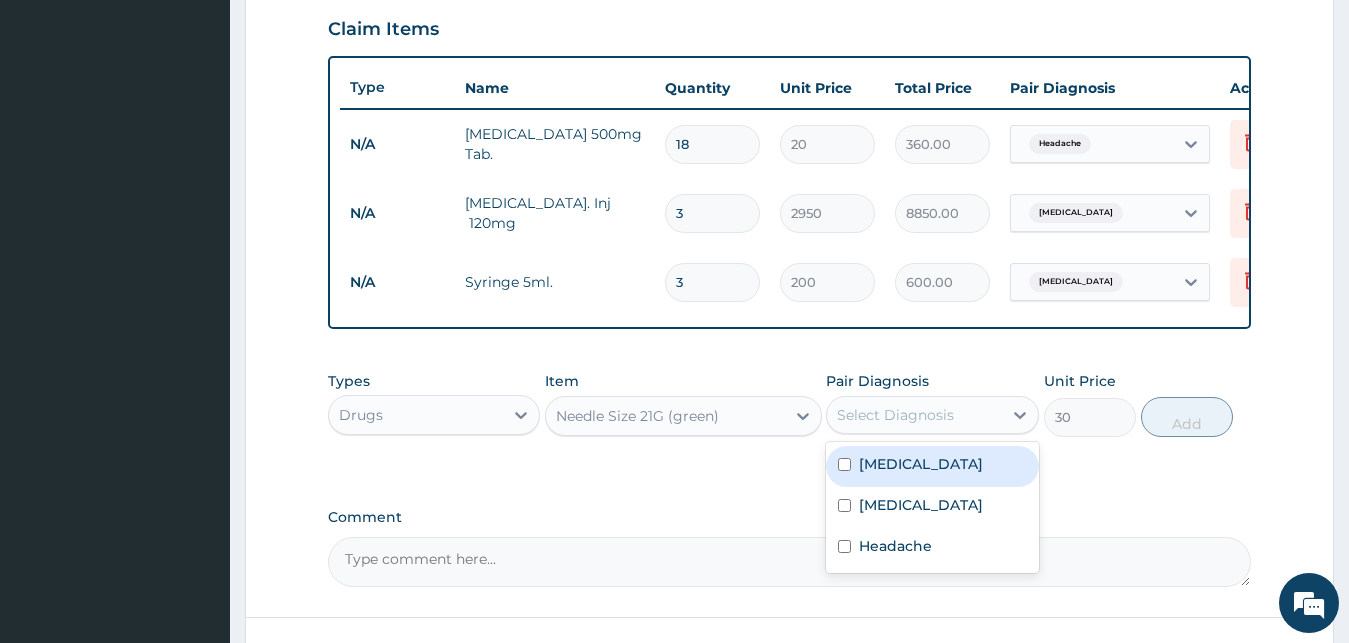 click on "Select Diagnosis" at bounding box center [914, 415] 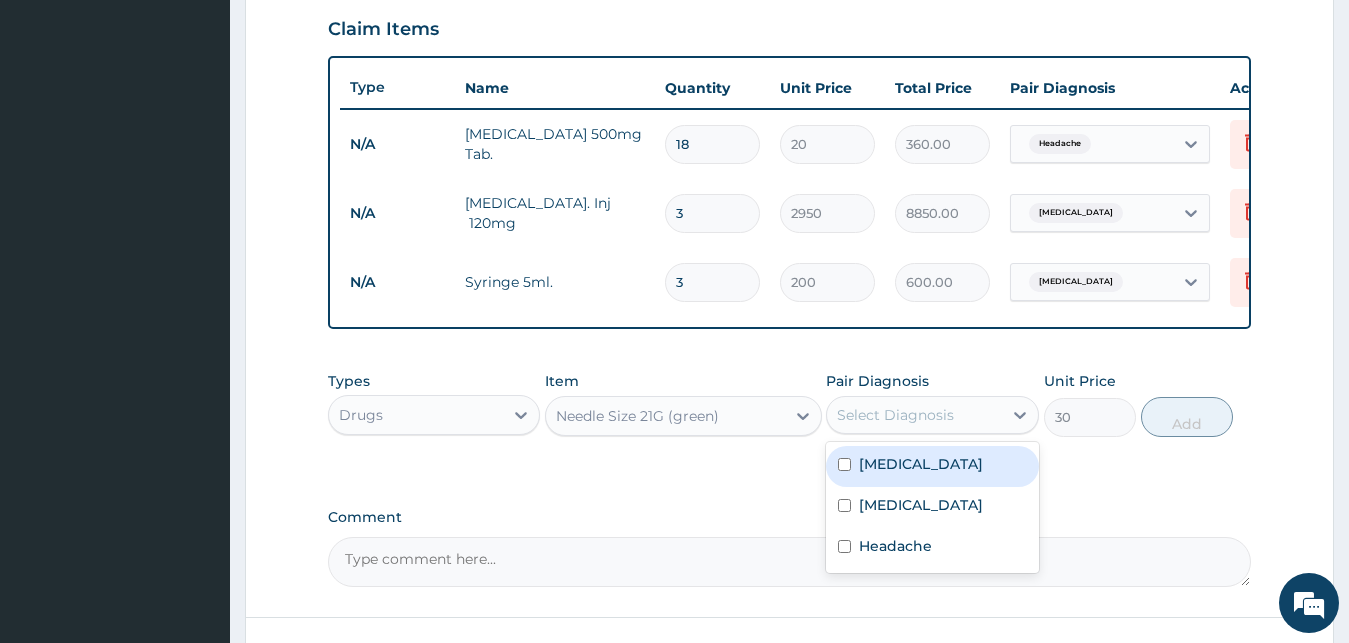 click on "[MEDICAL_DATA]" at bounding box center [921, 464] 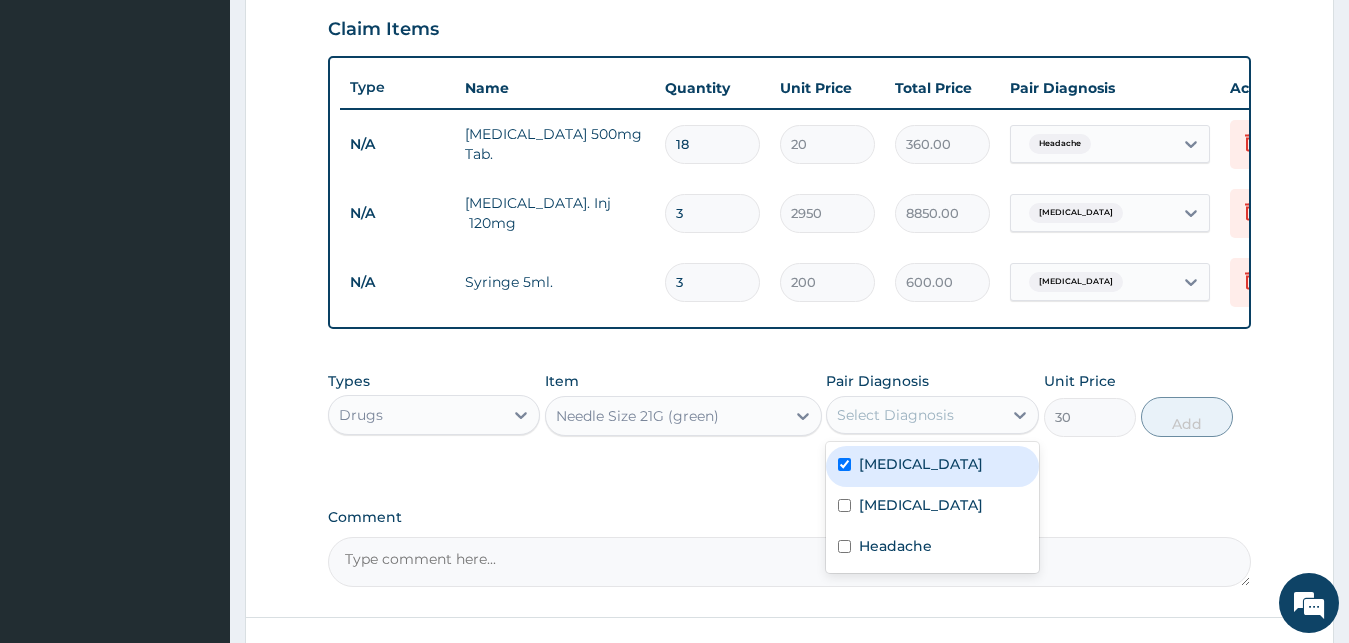 checkbox on "true" 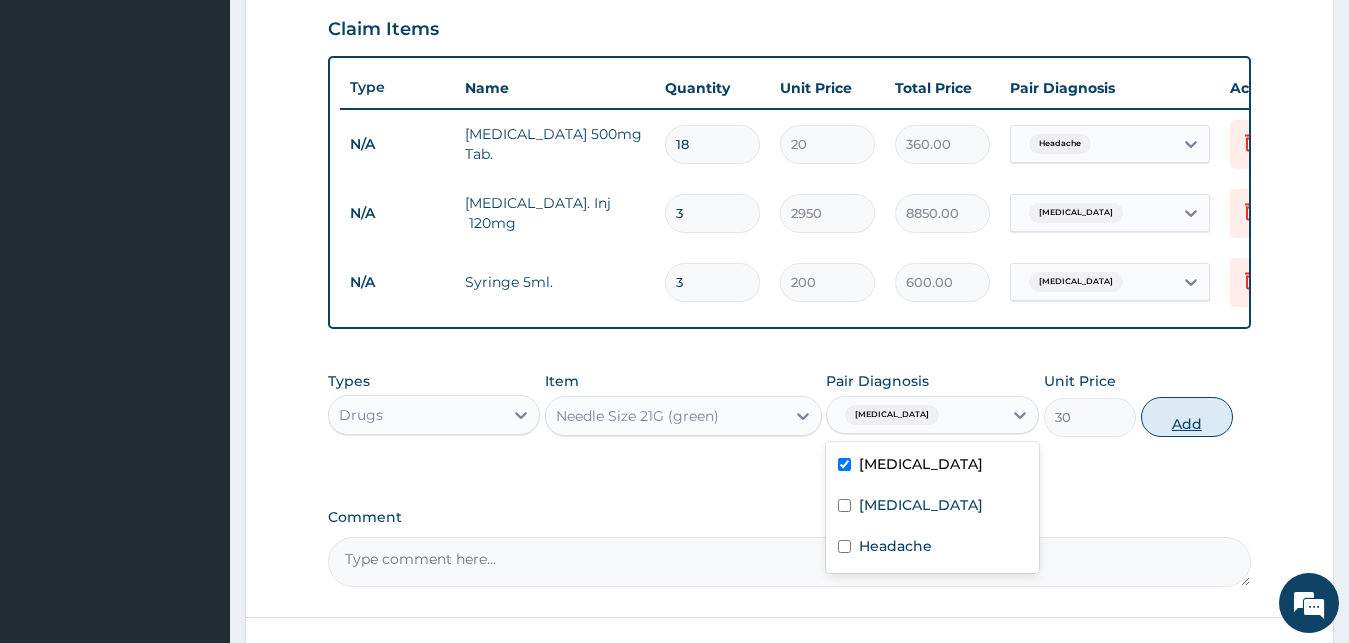 click on "Add" at bounding box center (1187, 417) 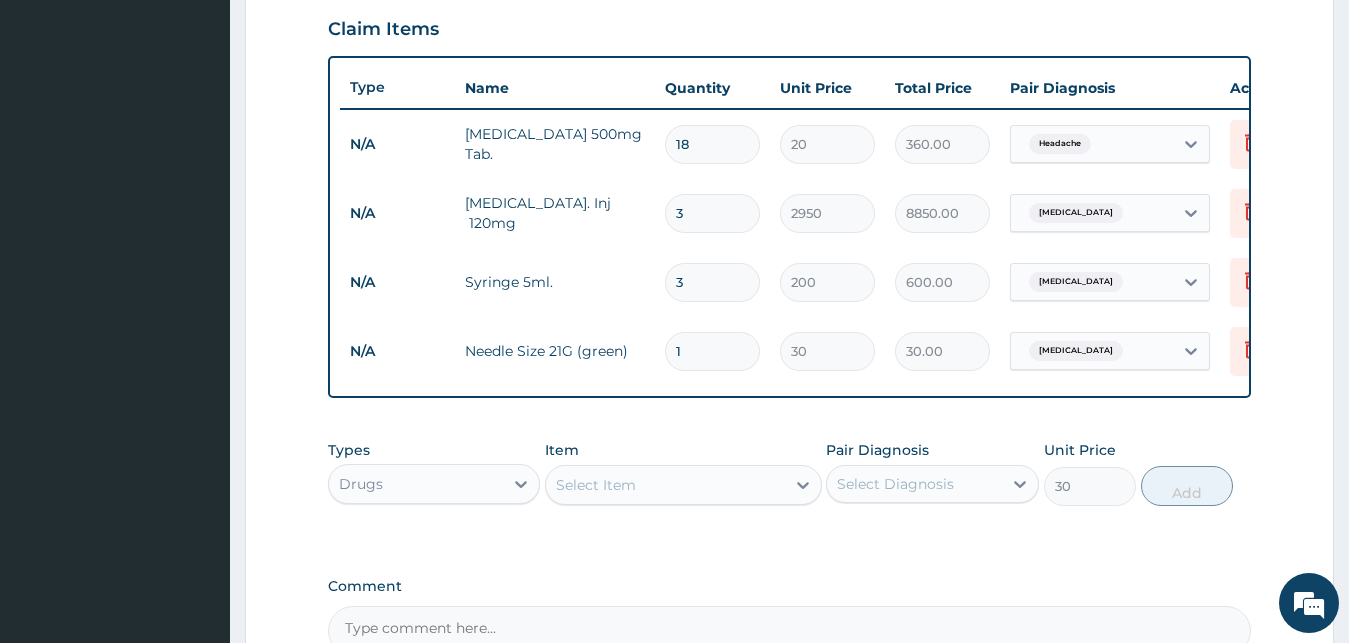 type on "0" 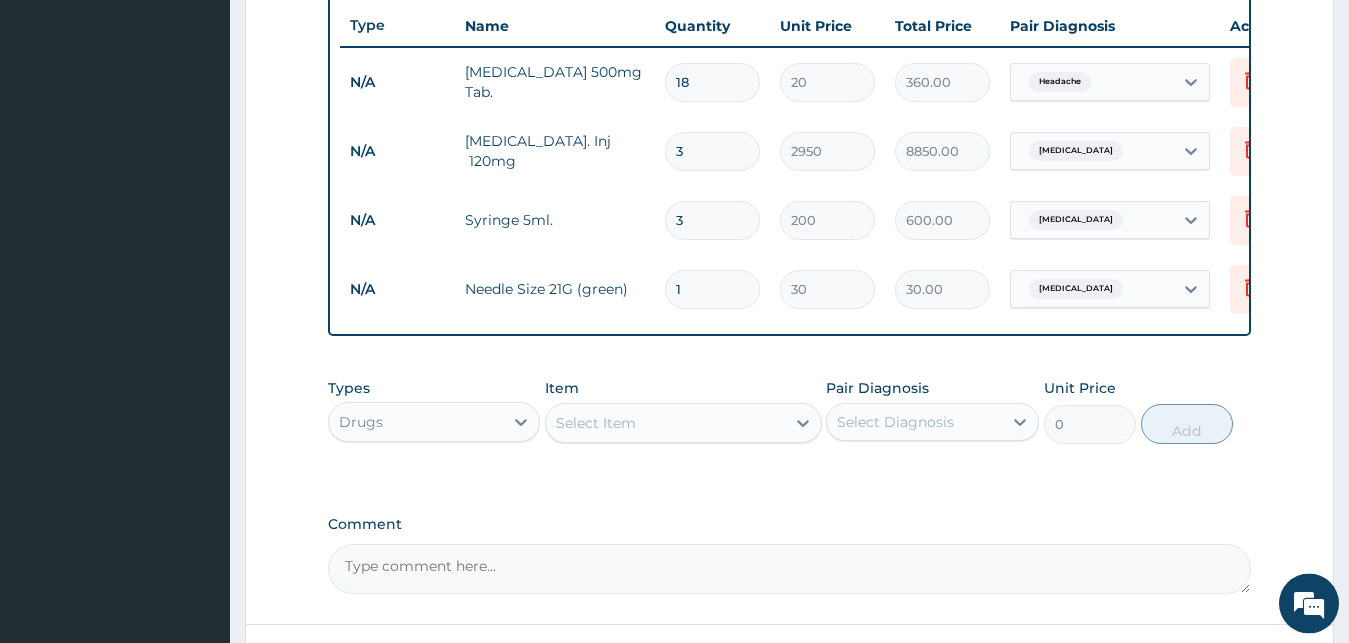 scroll, scrollTop: 790, scrollLeft: 0, axis: vertical 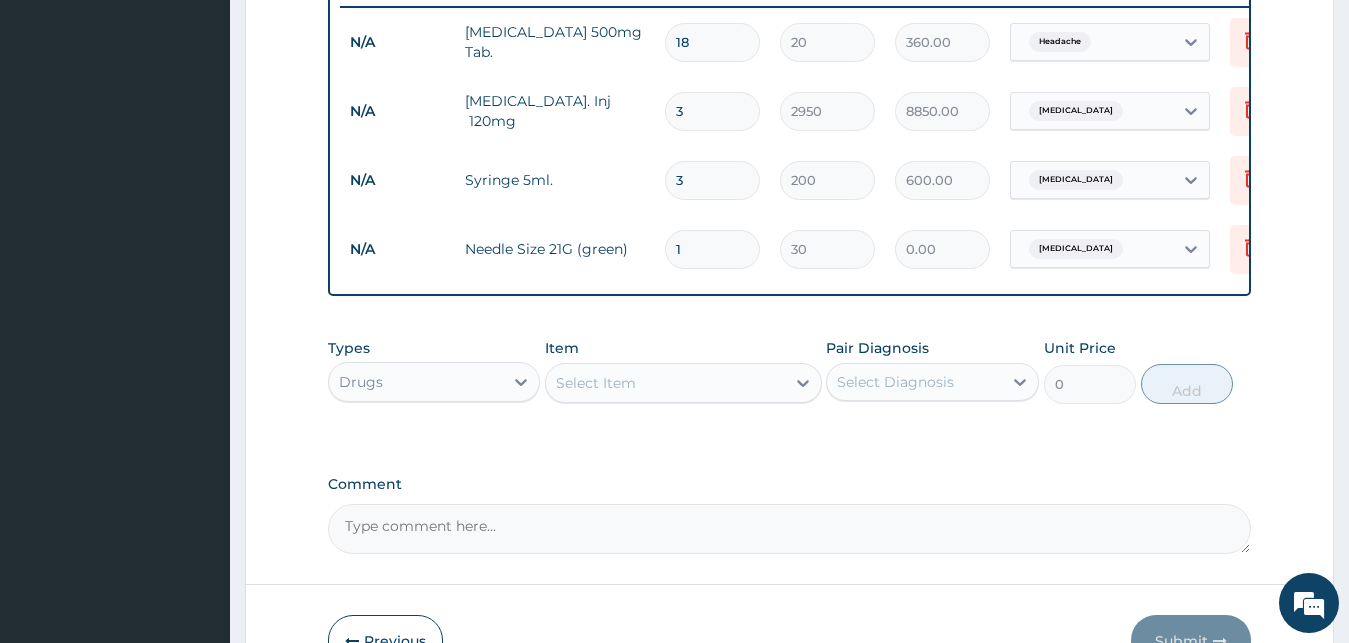 type 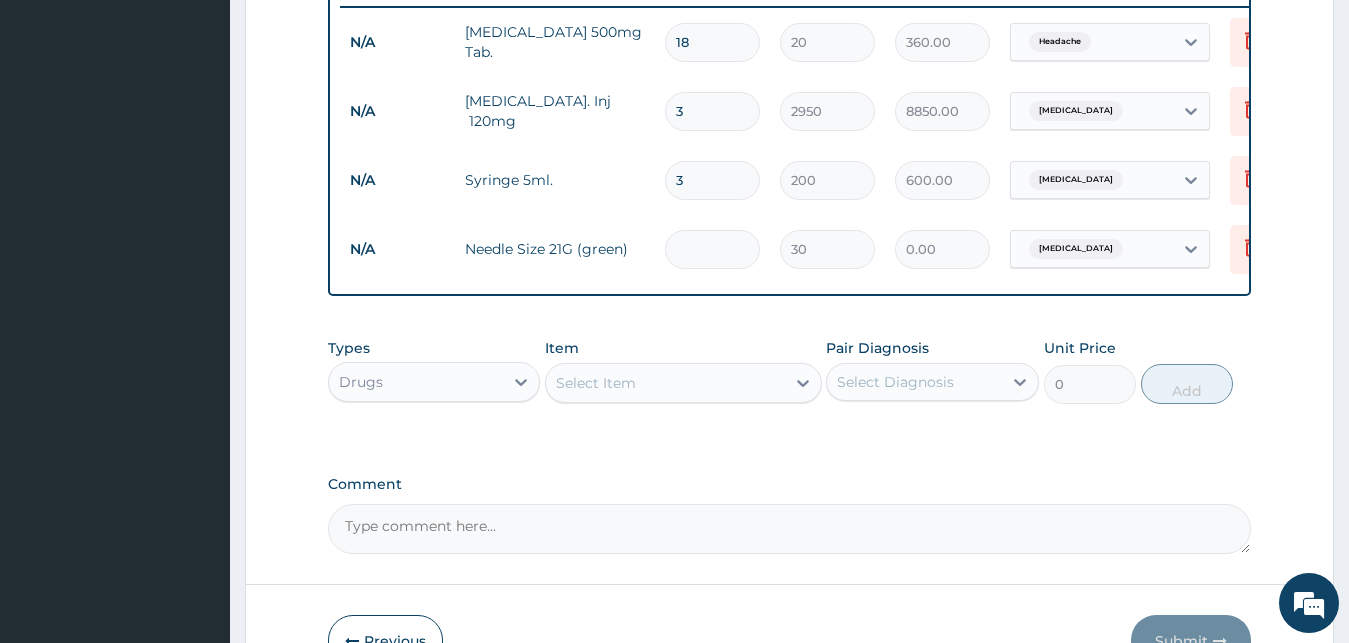 type on "0.00" 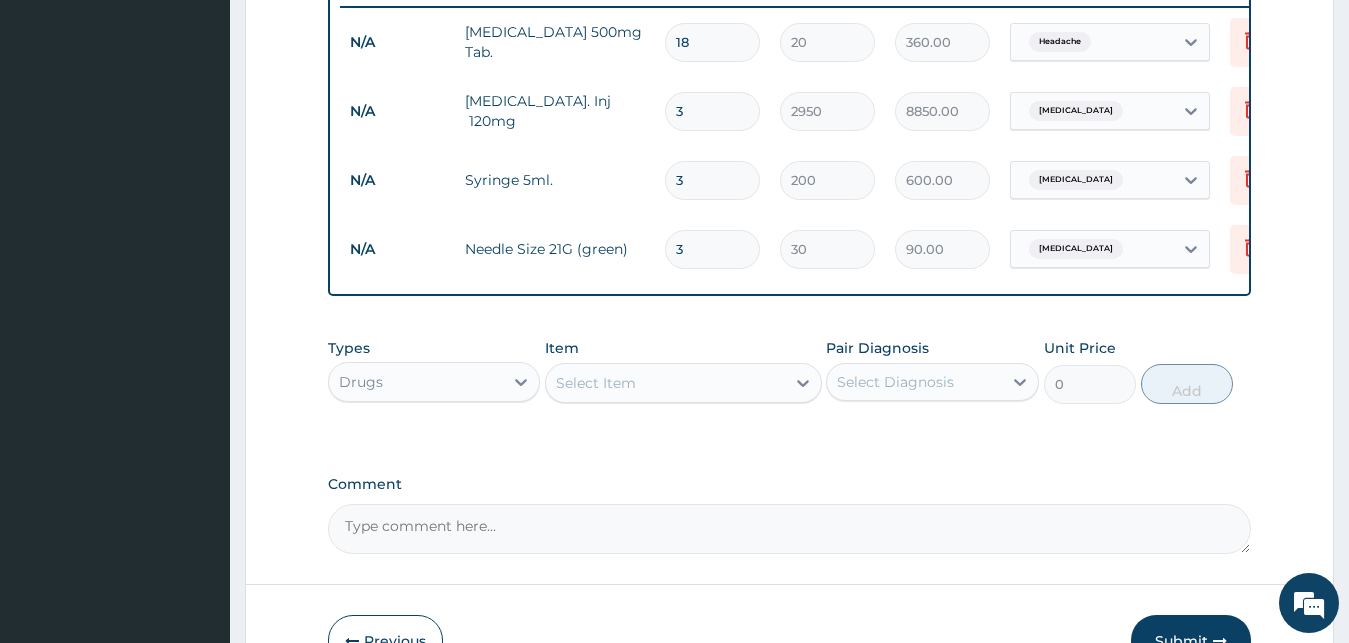 type on "3" 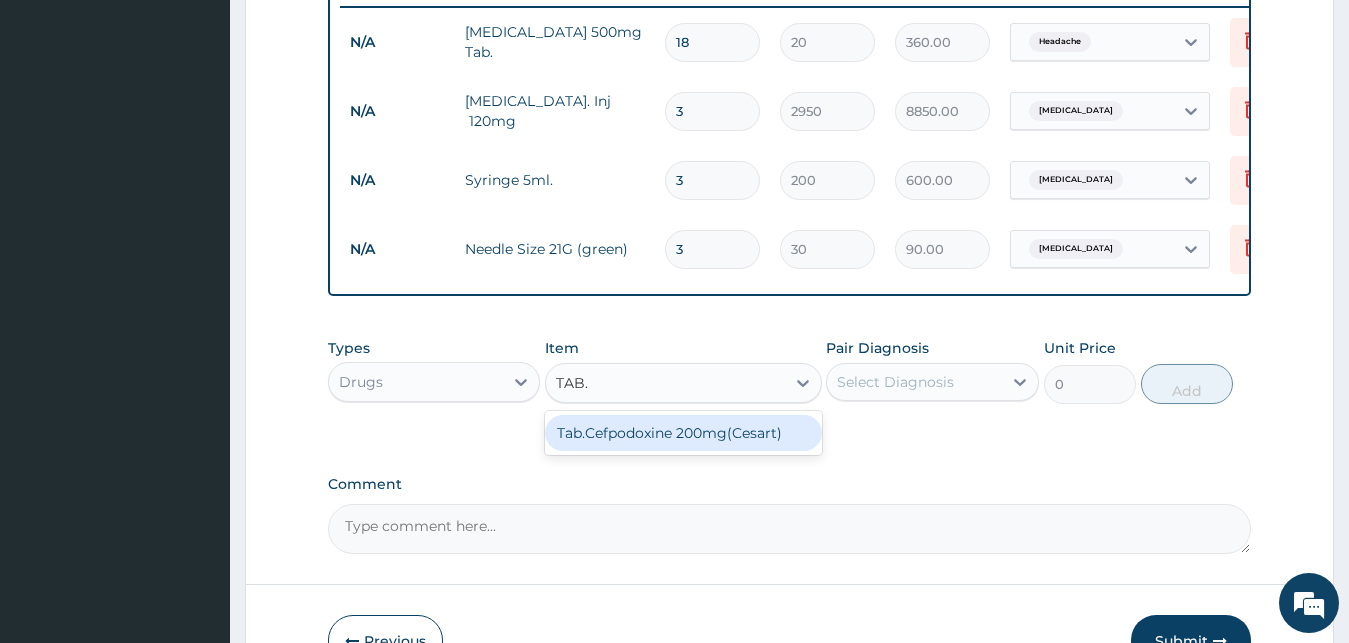 type on "TAB.C" 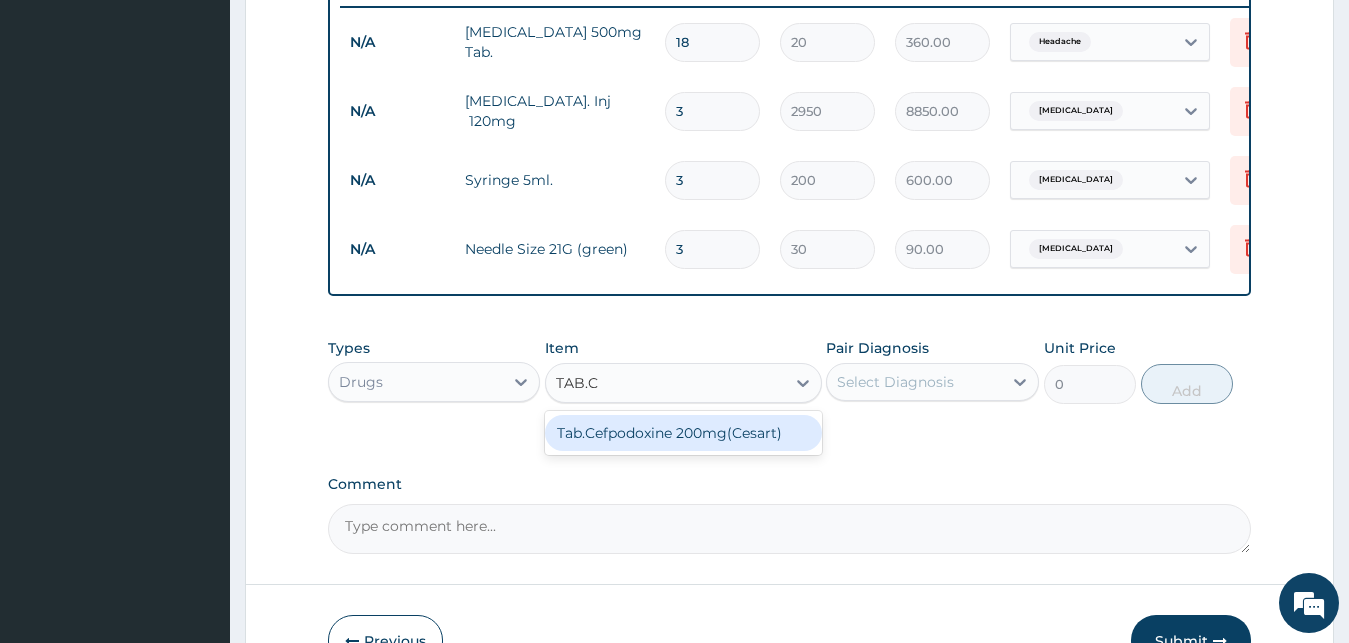 click on "Tab.Cefpodoxine 200mg(Cesart)" at bounding box center (683, 433) 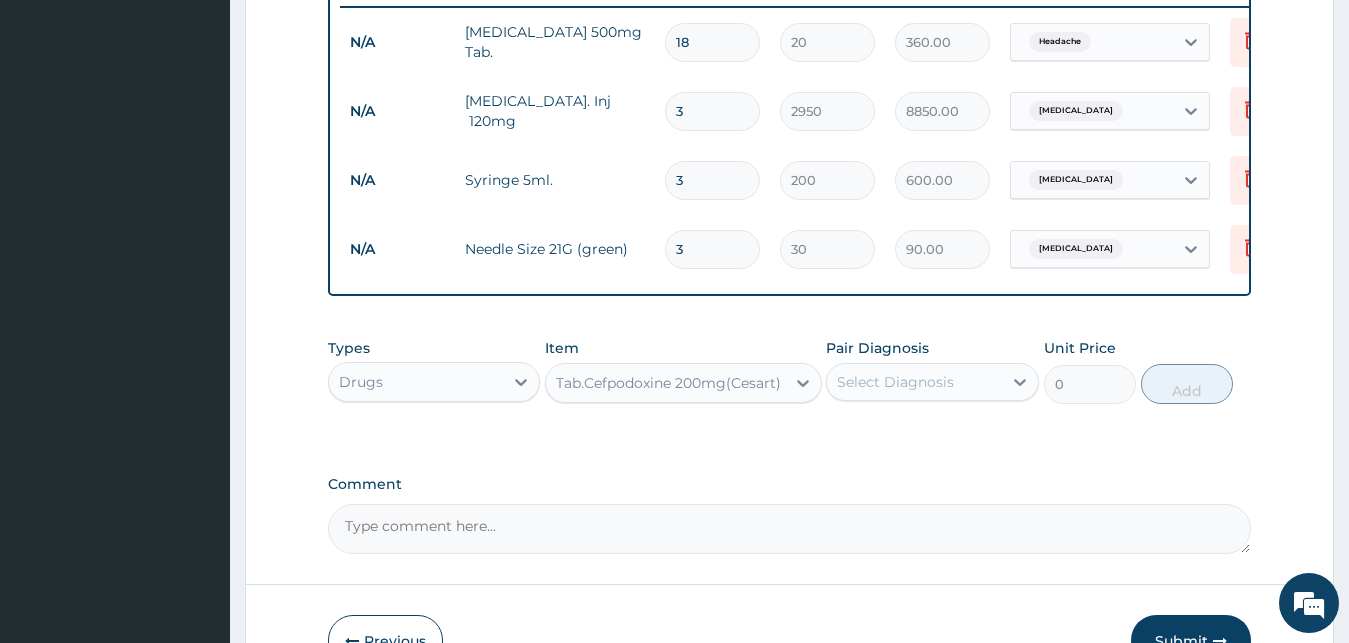 type 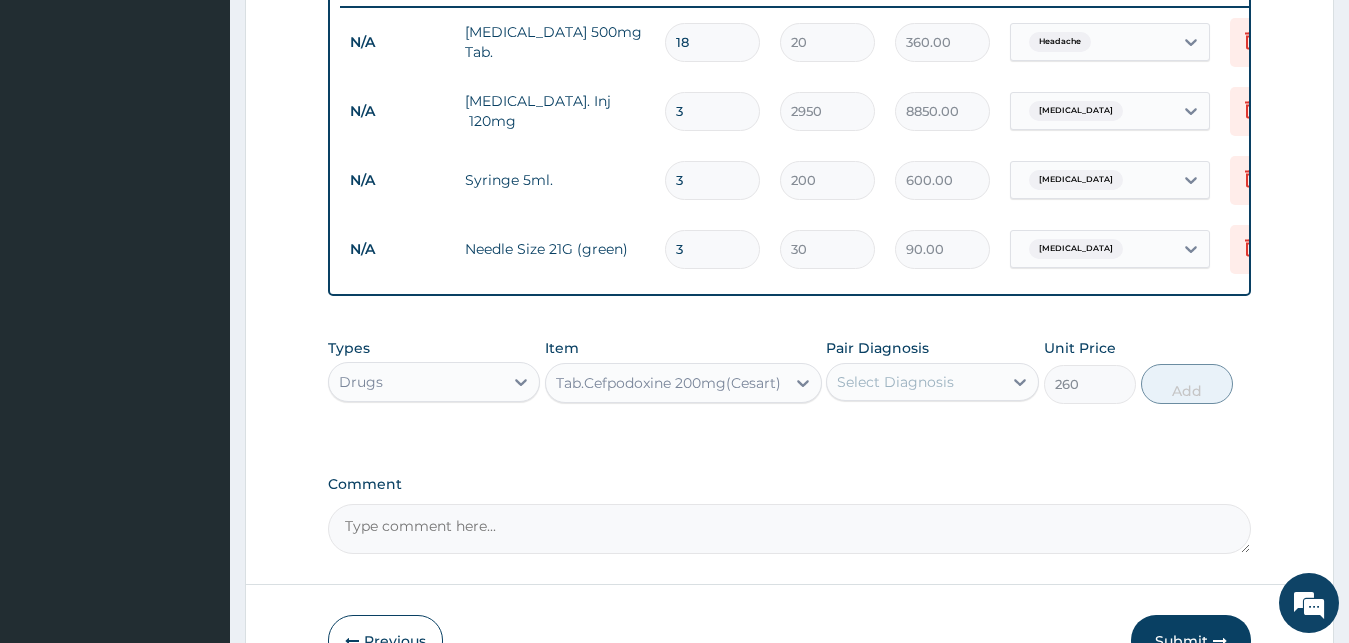 click on "Tab.Cefpodoxine 200mg(Cesart)" at bounding box center (668, 383) 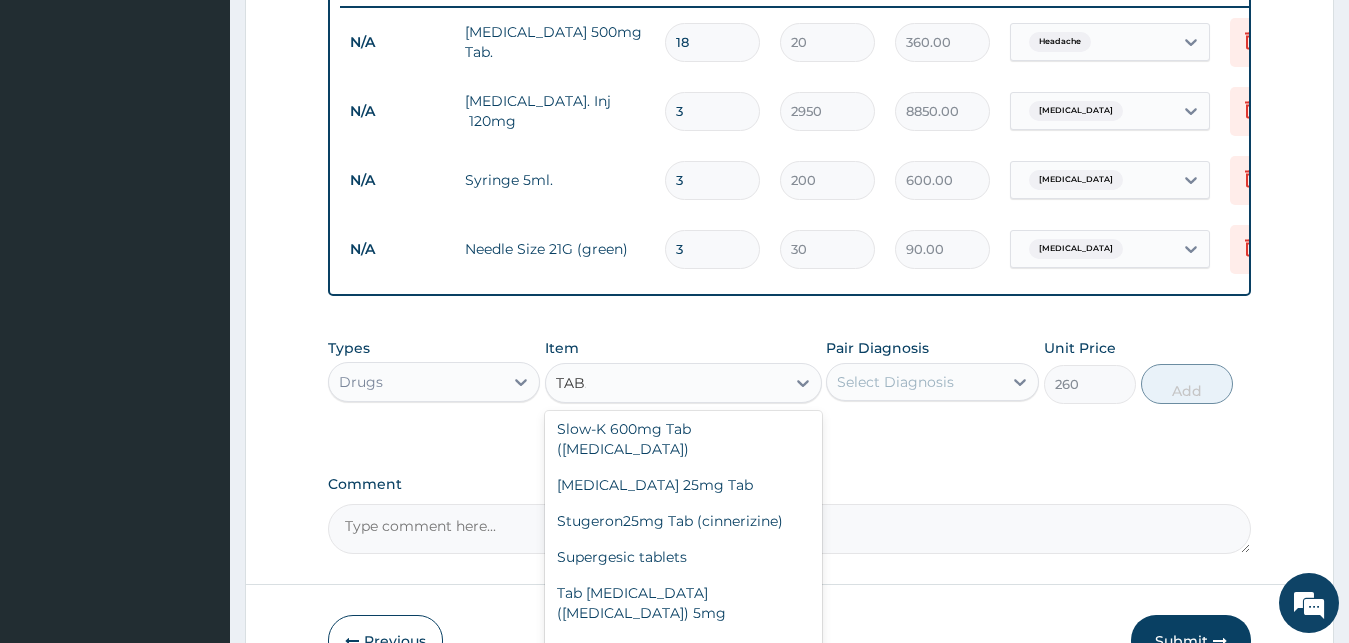 scroll, scrollTop: 580, scrollLeft: 0, axis: vertical 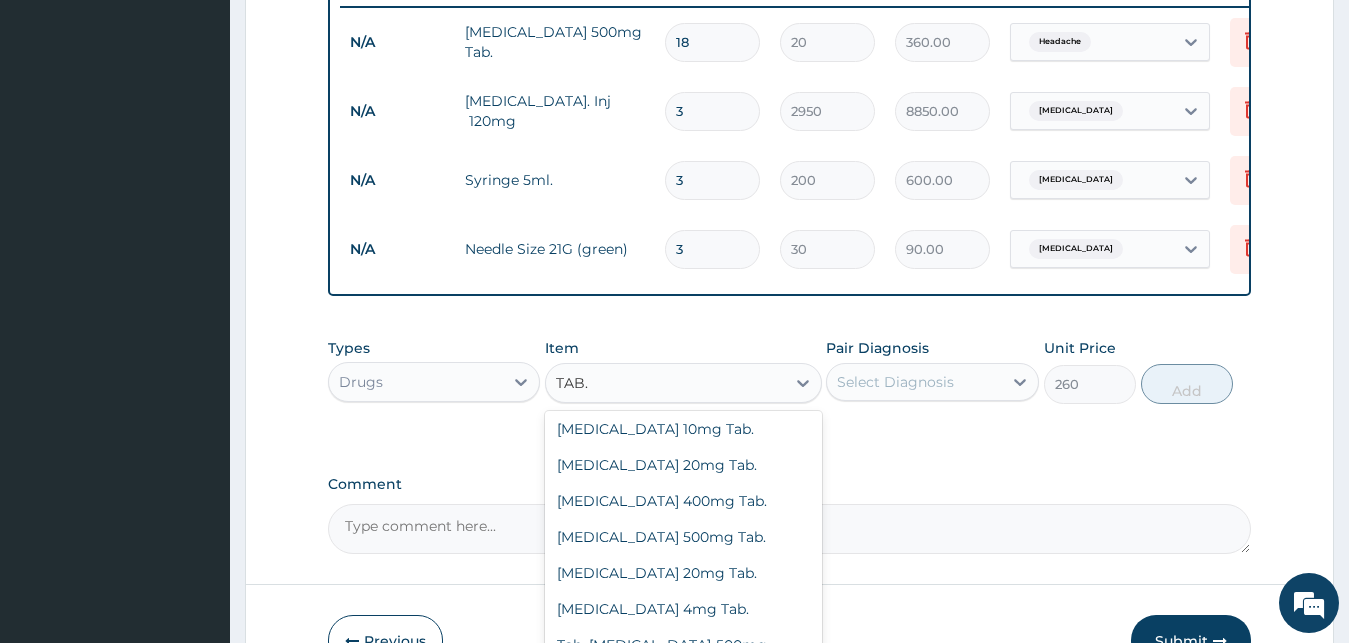 type on "TAB. C" 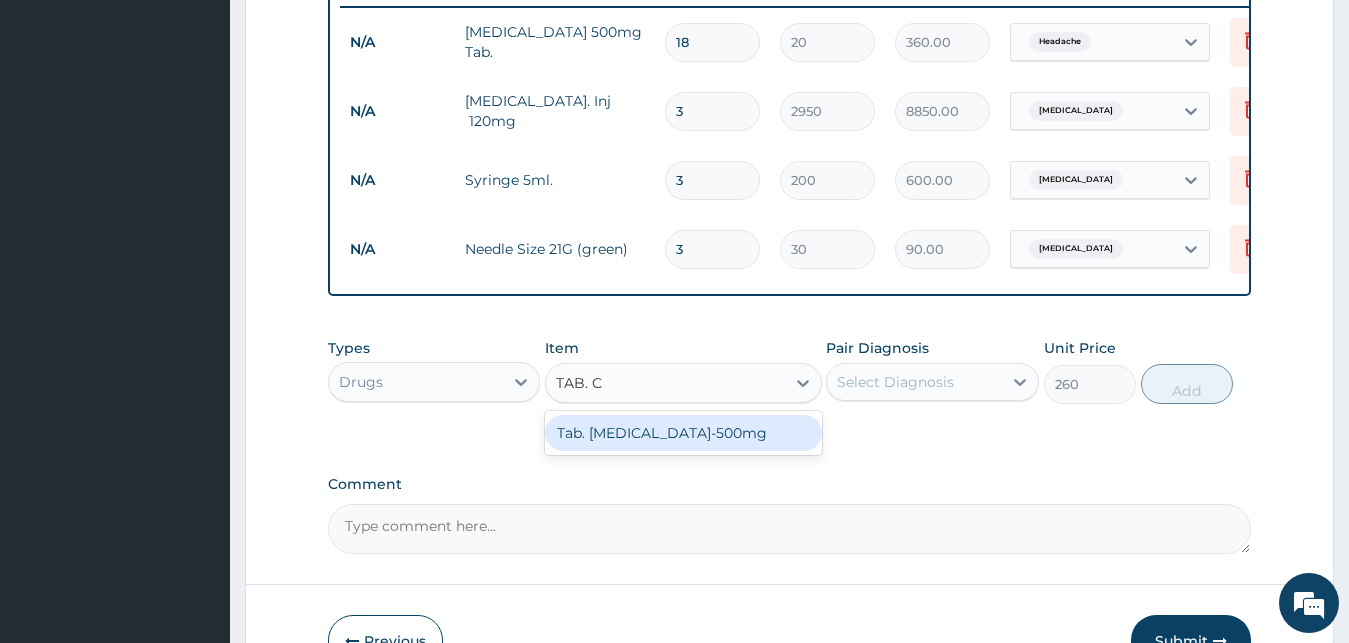 scroll, scrollTop: 0, scrollLeft: 0, axis: both 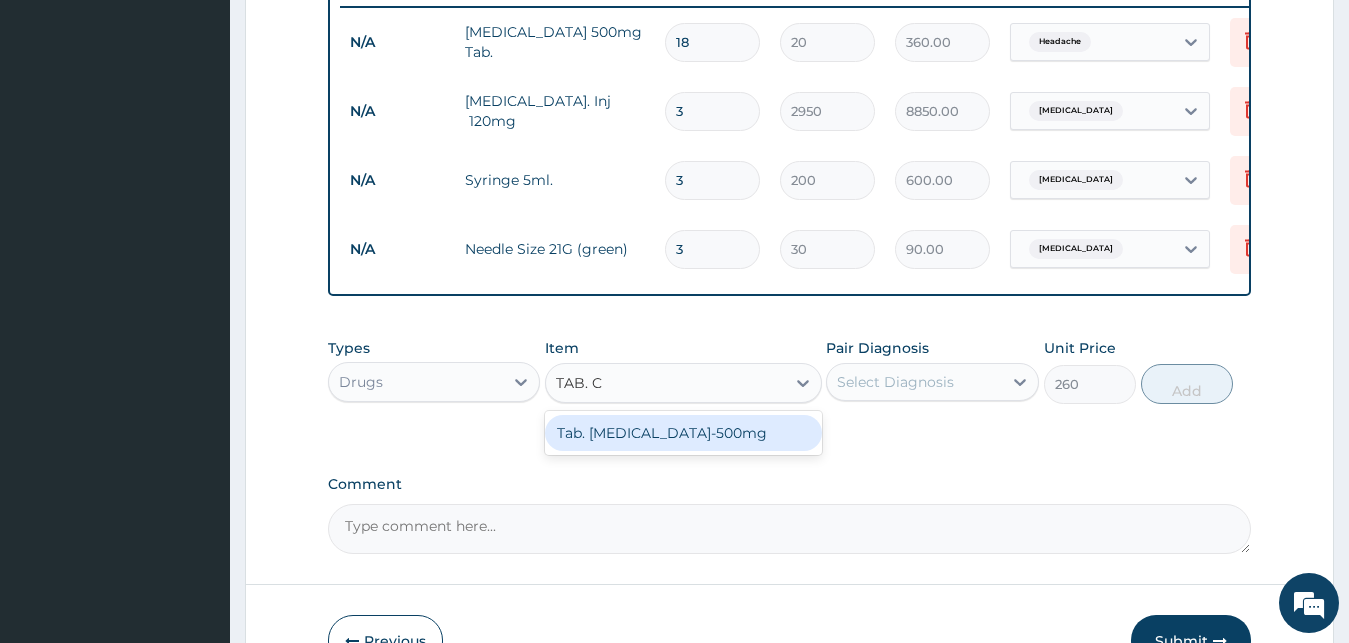 click on "Tab. Ciprofloxacin-500mg" at bounding box center [683, 433] 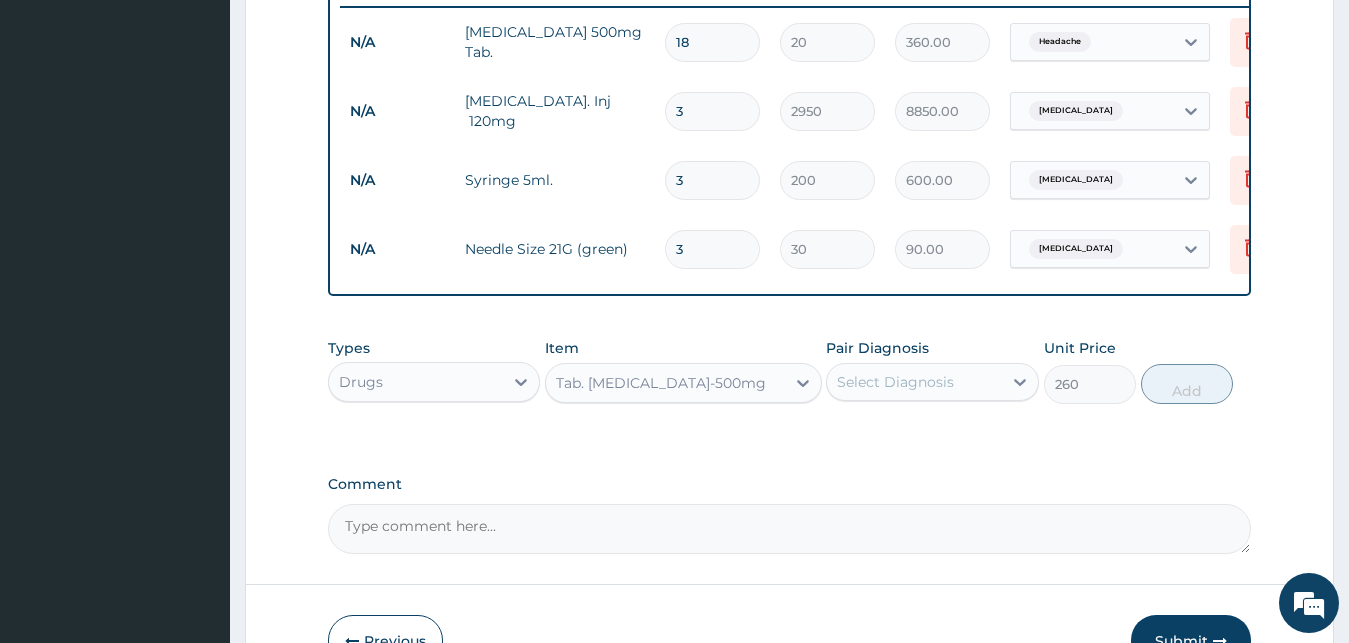 type 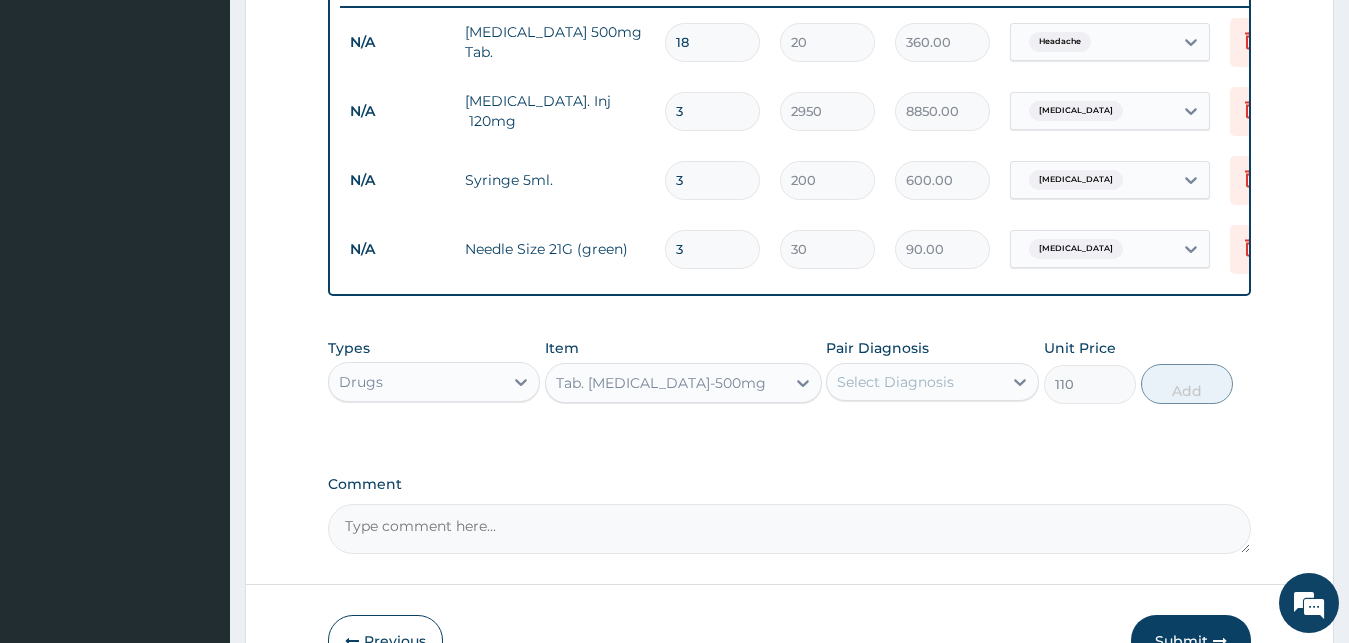 click on "Select Diagnosis" at bounding box center (895, 382) 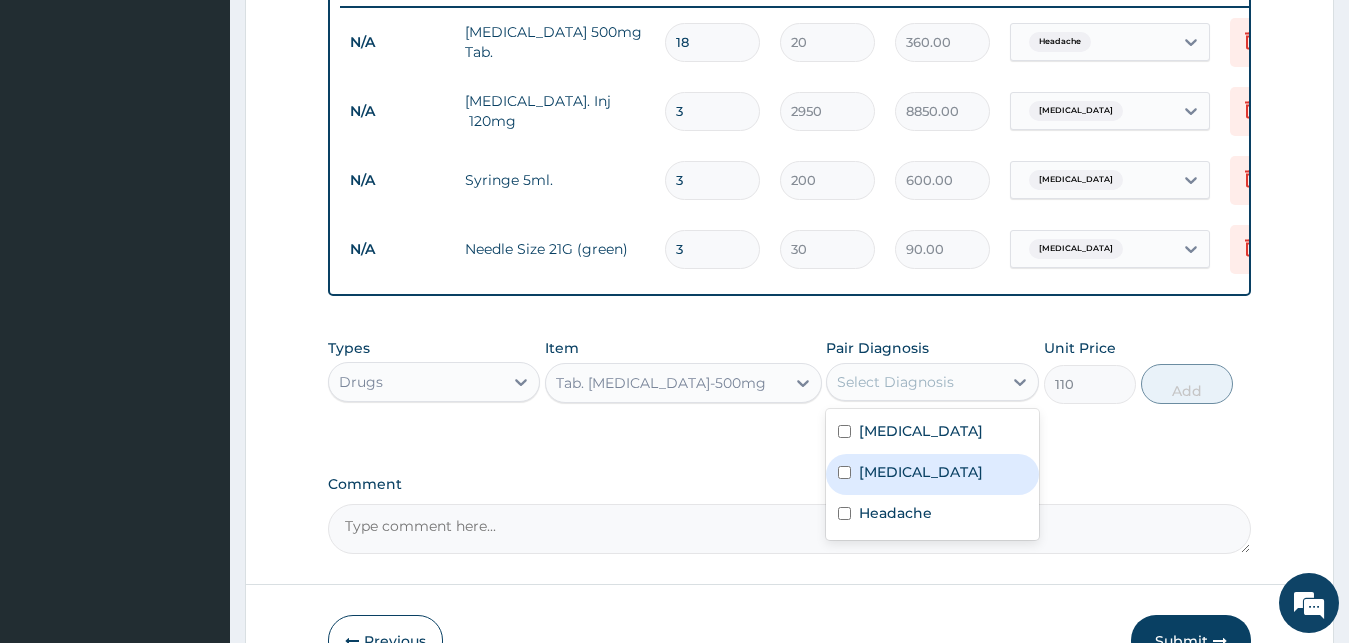click on "[MEDICAL_DATA]" at bounding box center [932, 474] 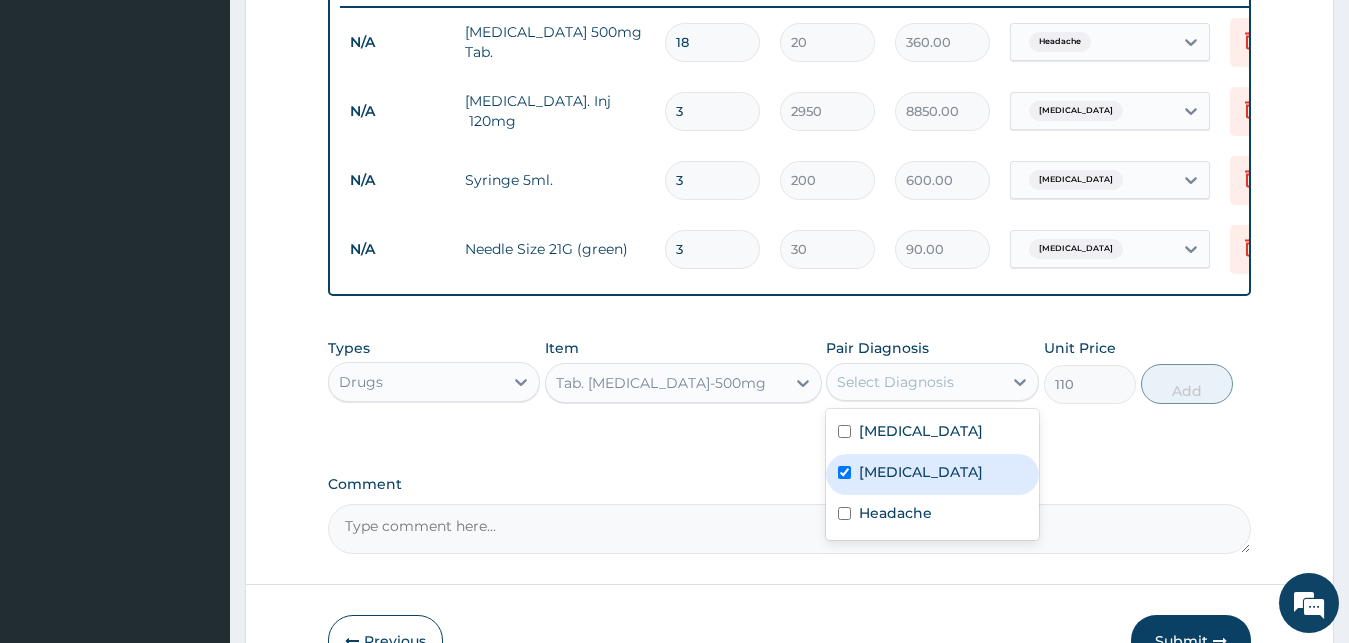 checkbox on "true" 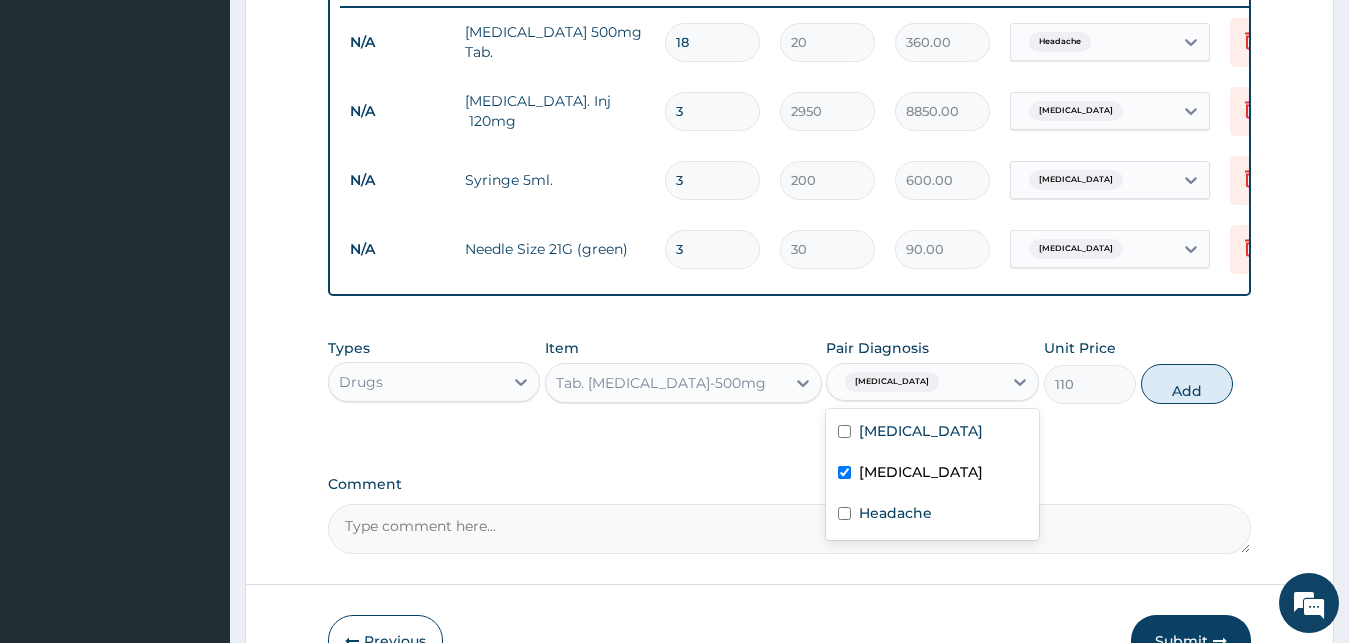 drag, startPoint x: 1166, startPoint y: 403, endPoint x: 1158, endPoint y: 393, distance: 12.806249 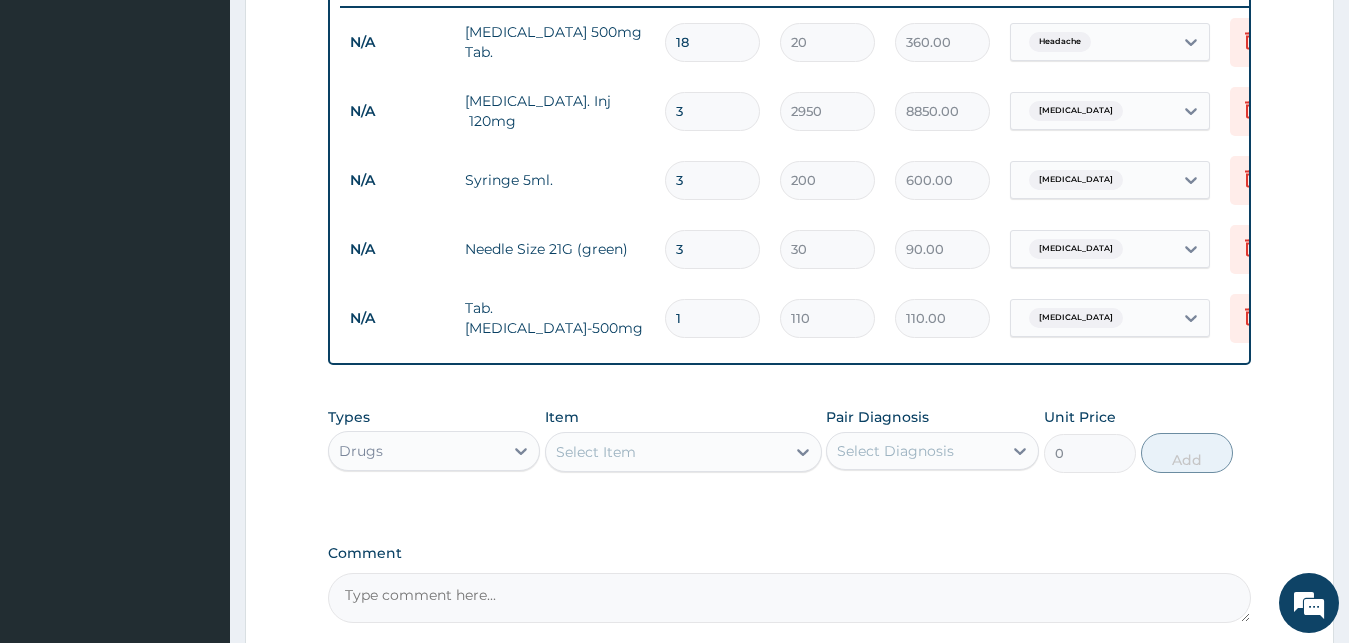 type on "10" 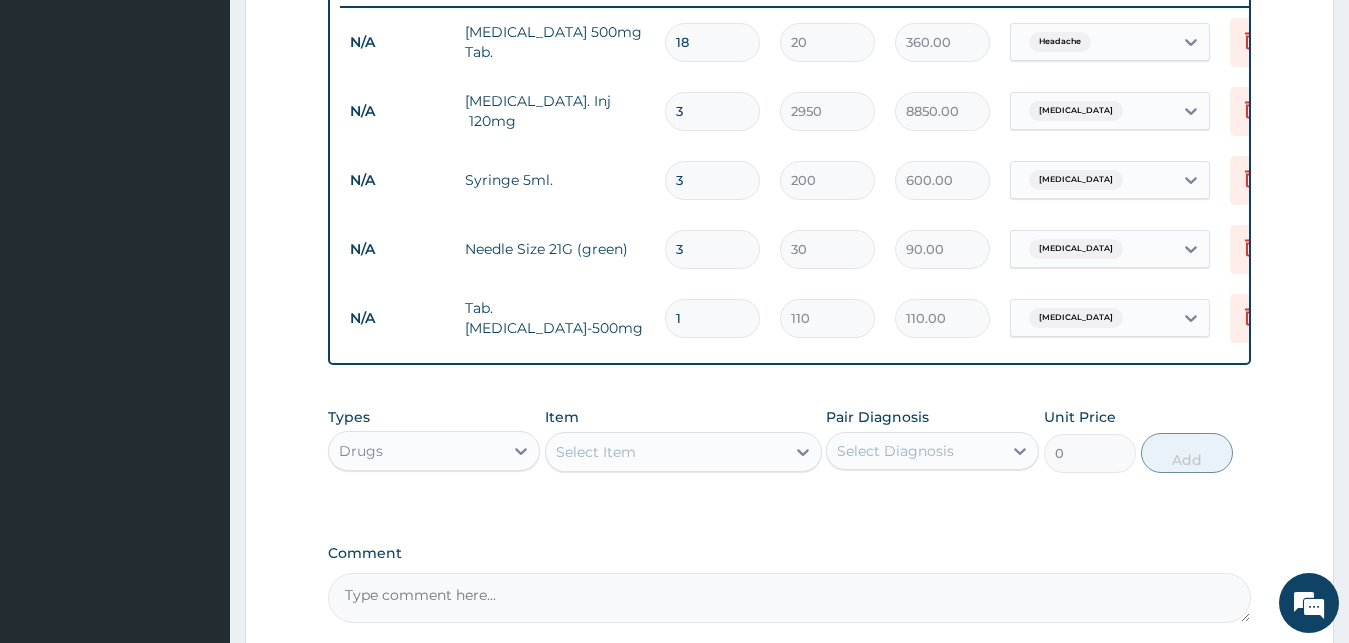 type on "1100.00" 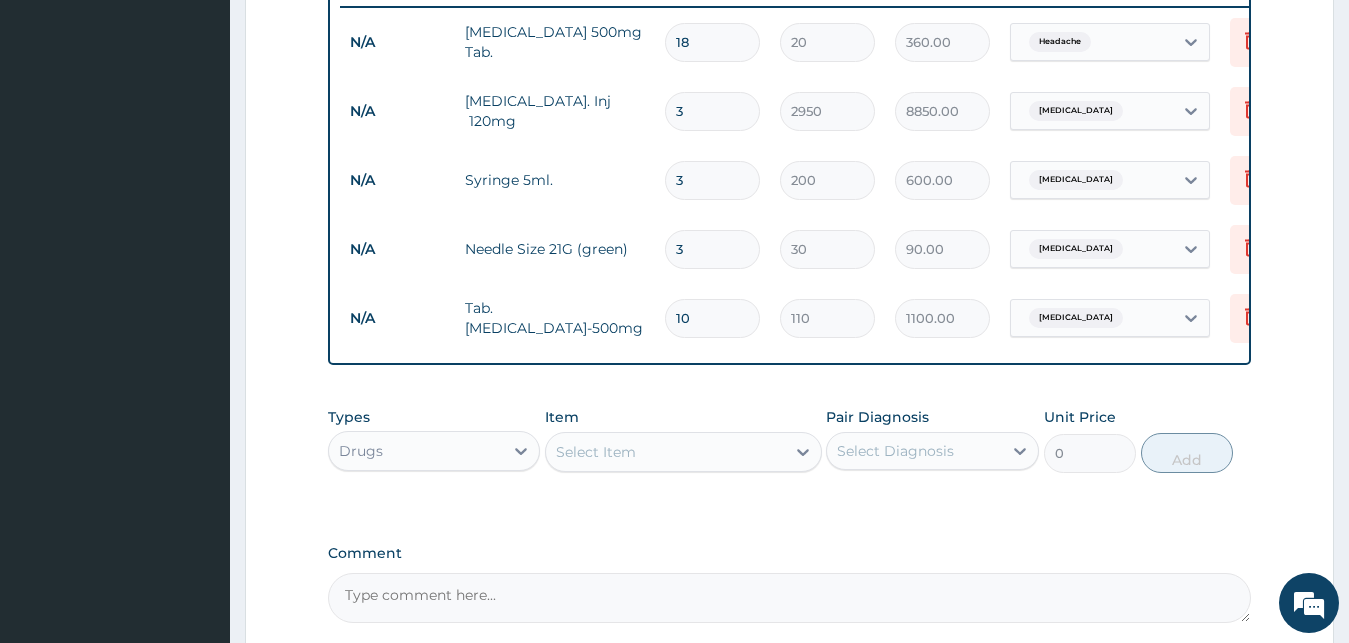 type on "10" 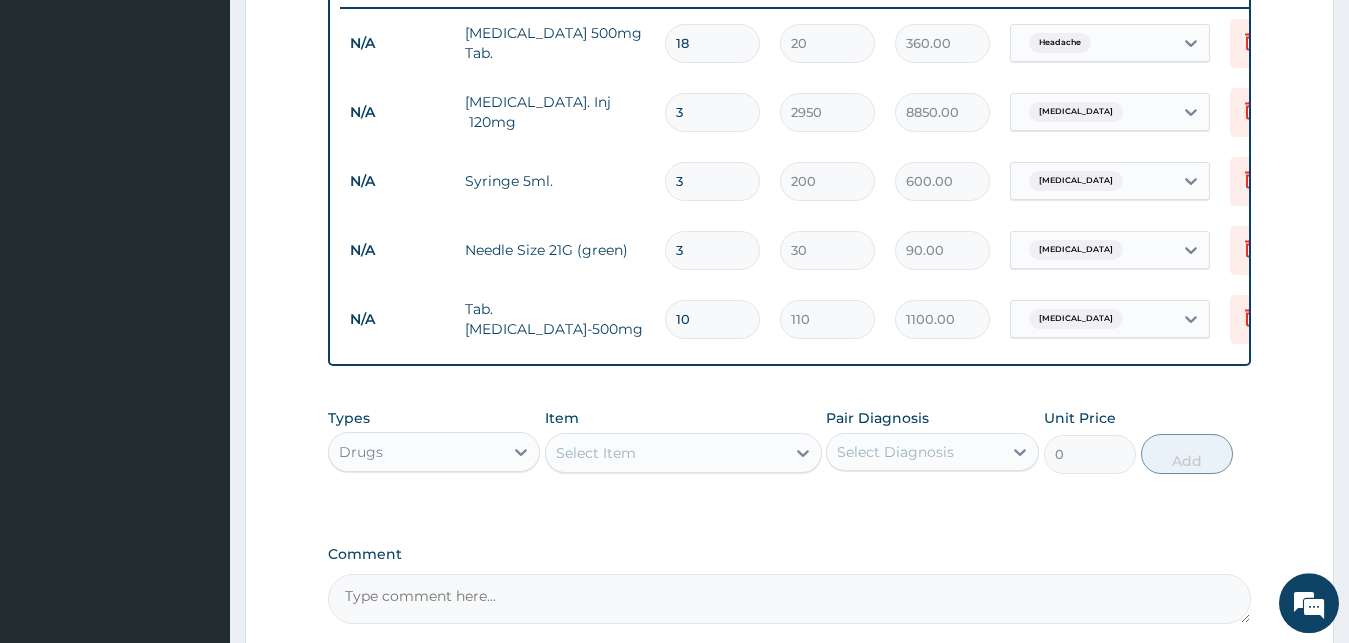 scroll, scrollTop: 892, scrollLeft: 0, axis: vertical 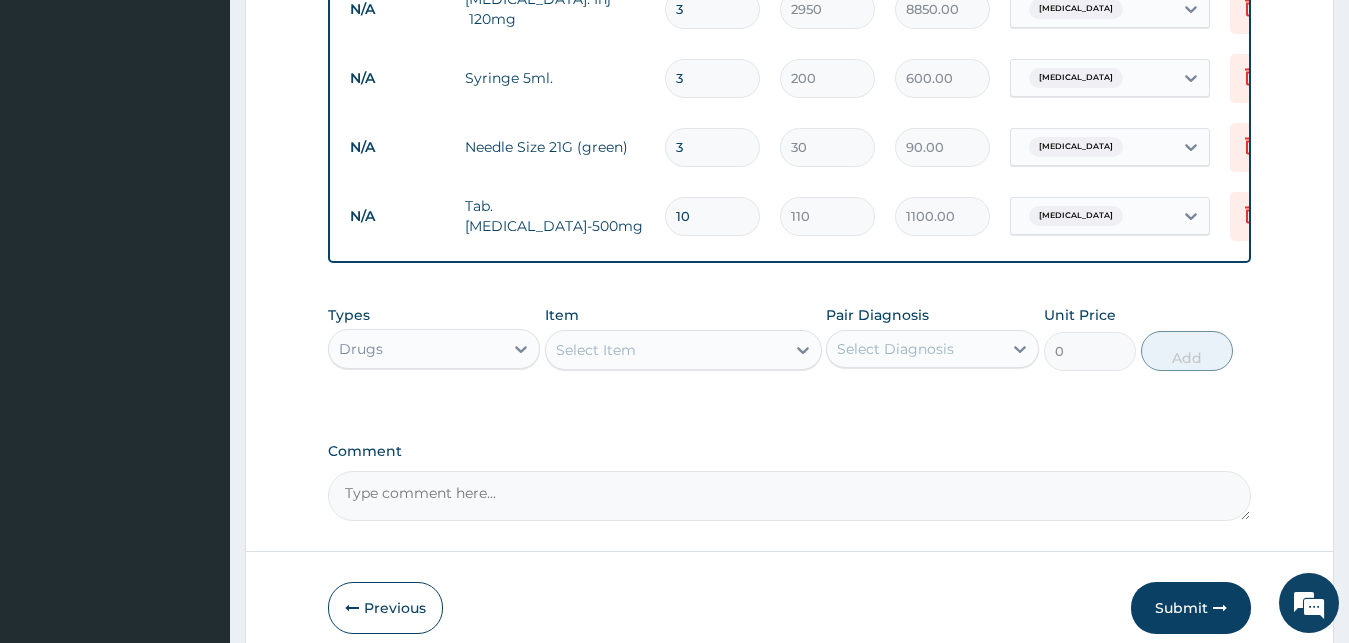 click on "Select Item" at bounding box center [683, 350] 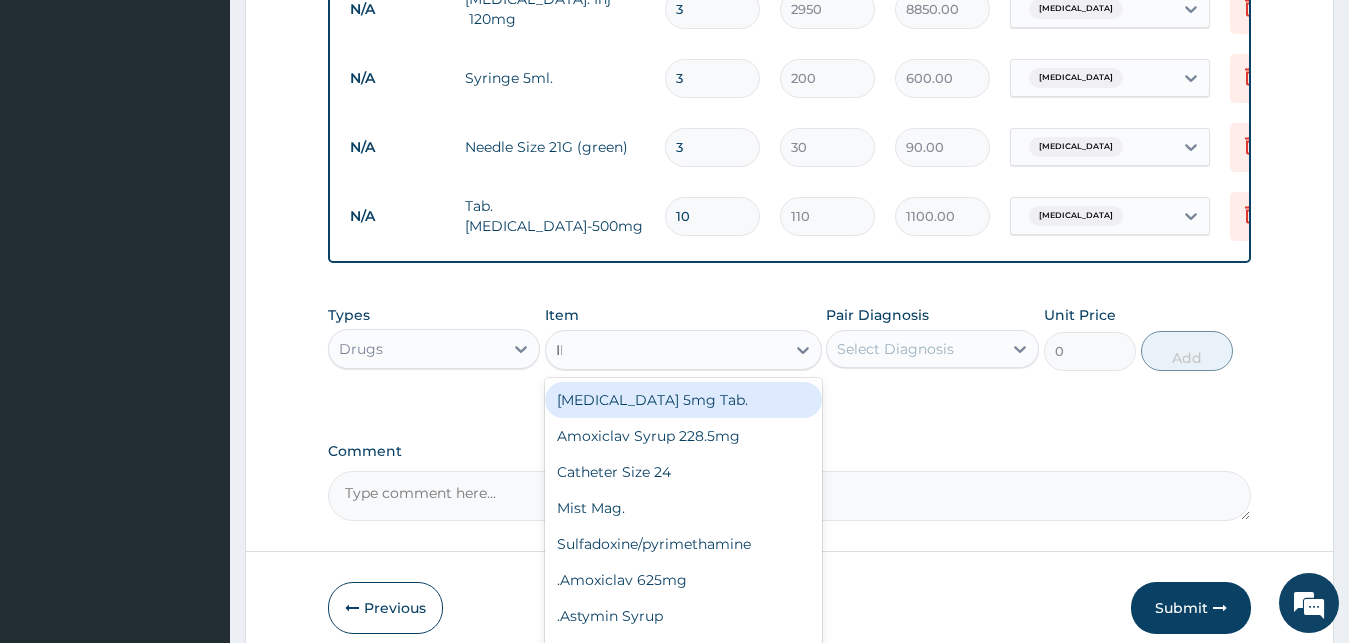 type on "IBU" 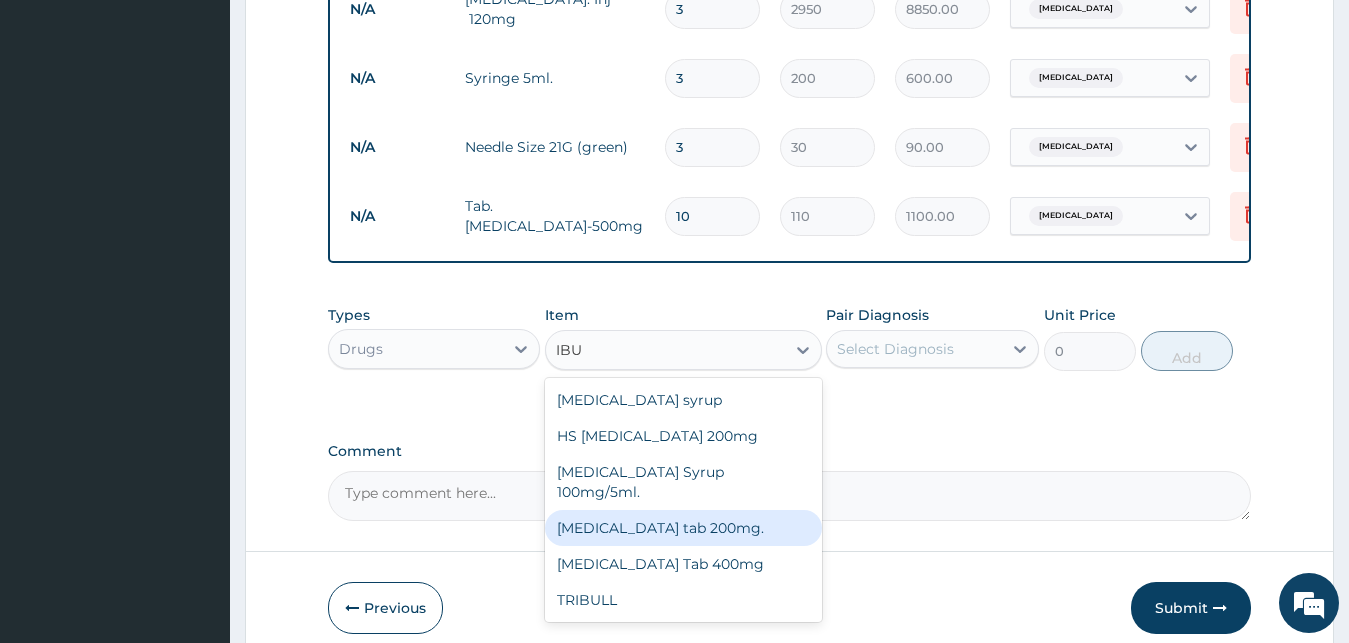 click on "Ibuprofen tab 200mg." at bounding box center [683, 528] 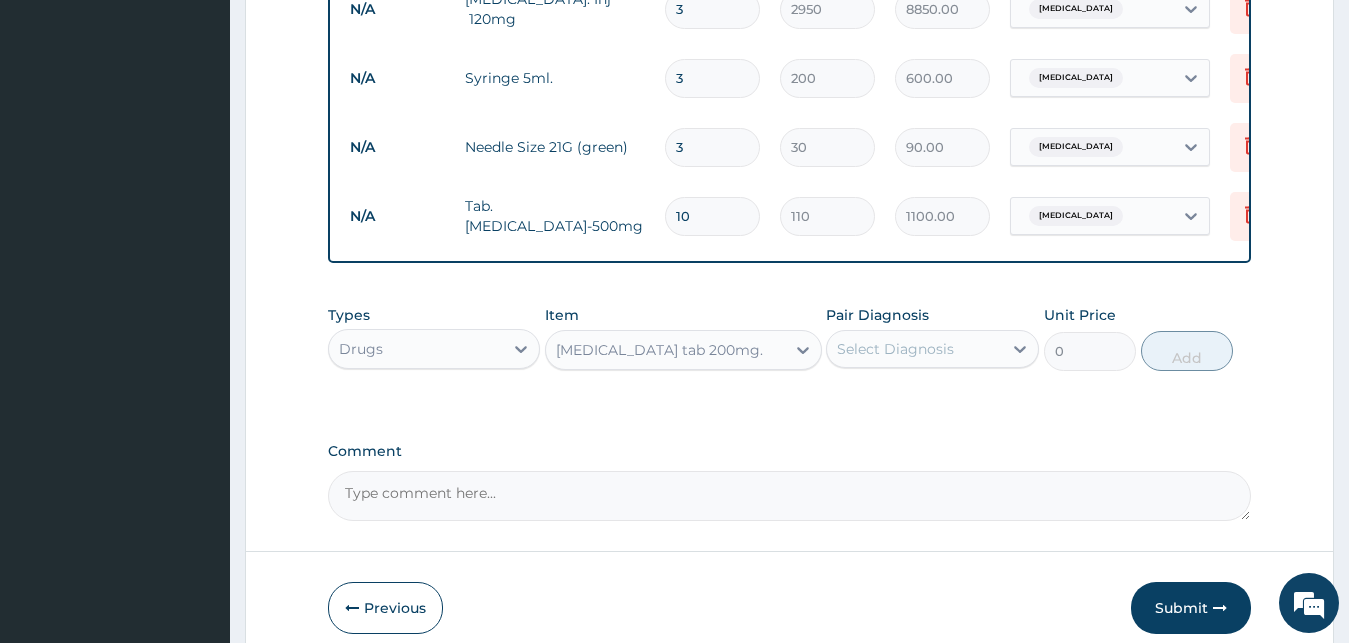 type 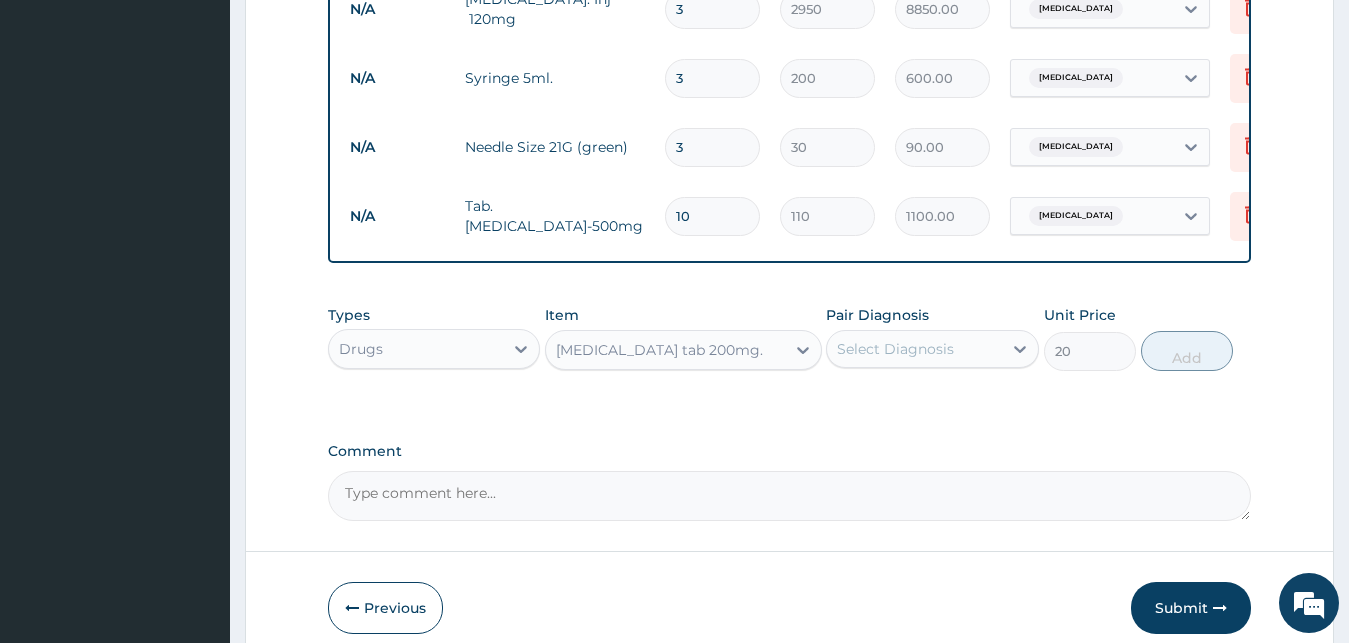 click on "Ibuprofen tab 200mg." at bounding box center [659, 350] 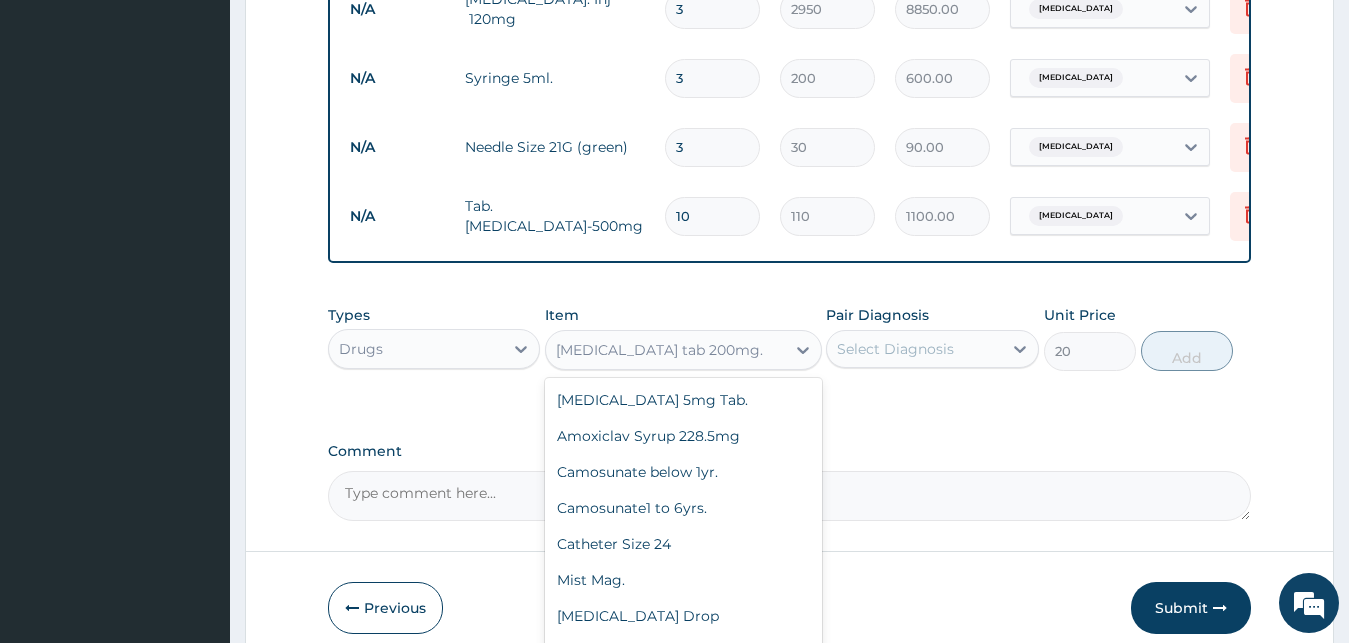scroll, scrollTop: 17524, scrollLeft: 0, axis: vertical 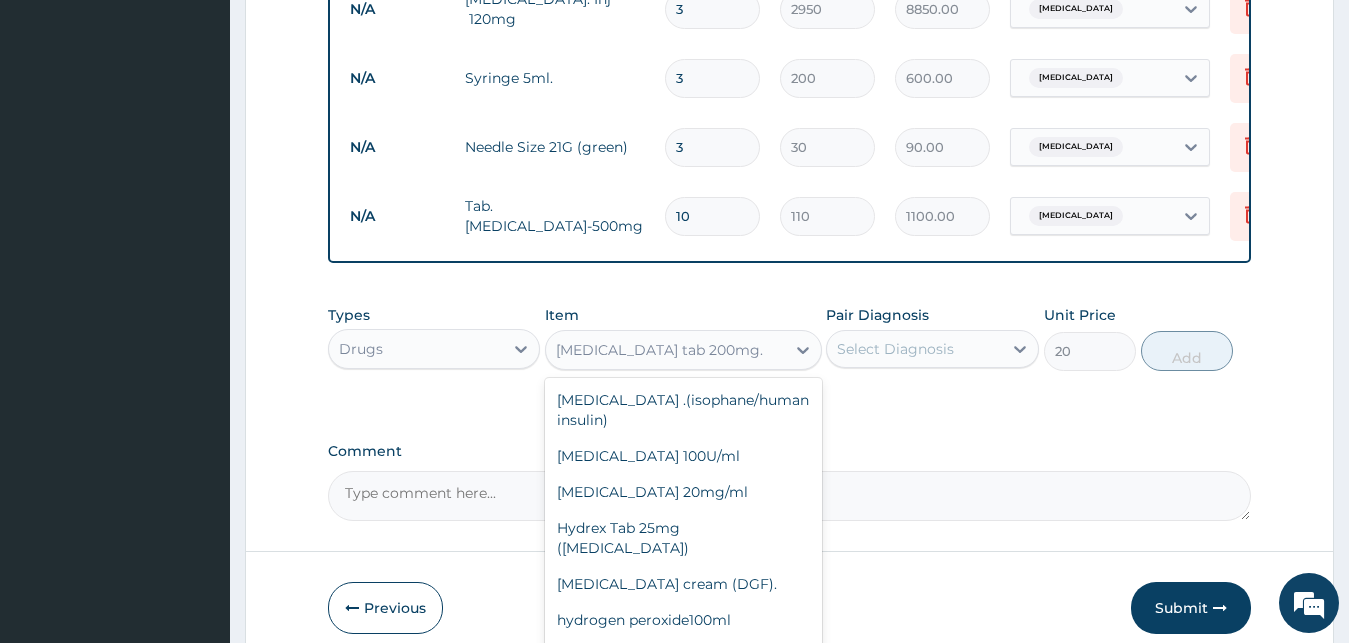 click on "Hyperex-SR[Rabeprazole+Domperidon]" at bounding box center (683, 702) 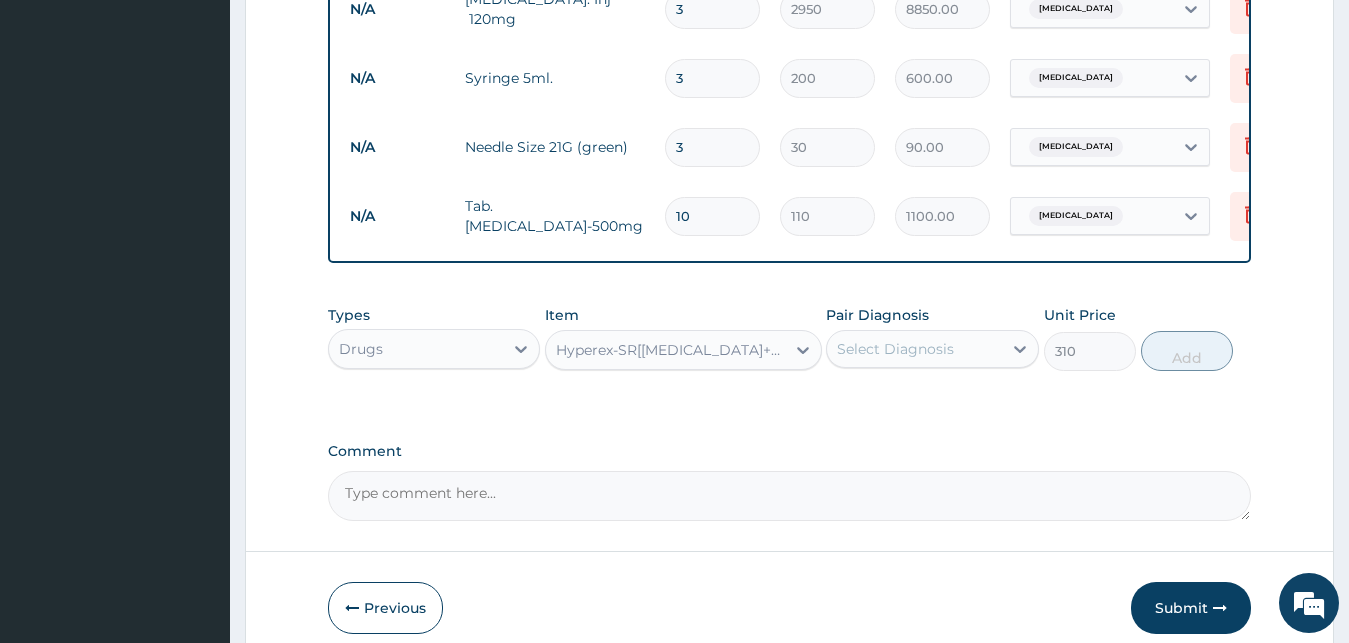 click on "Hyperex-SR[Rabeprazole+Domperidon]" at bounding box center (665, 350) 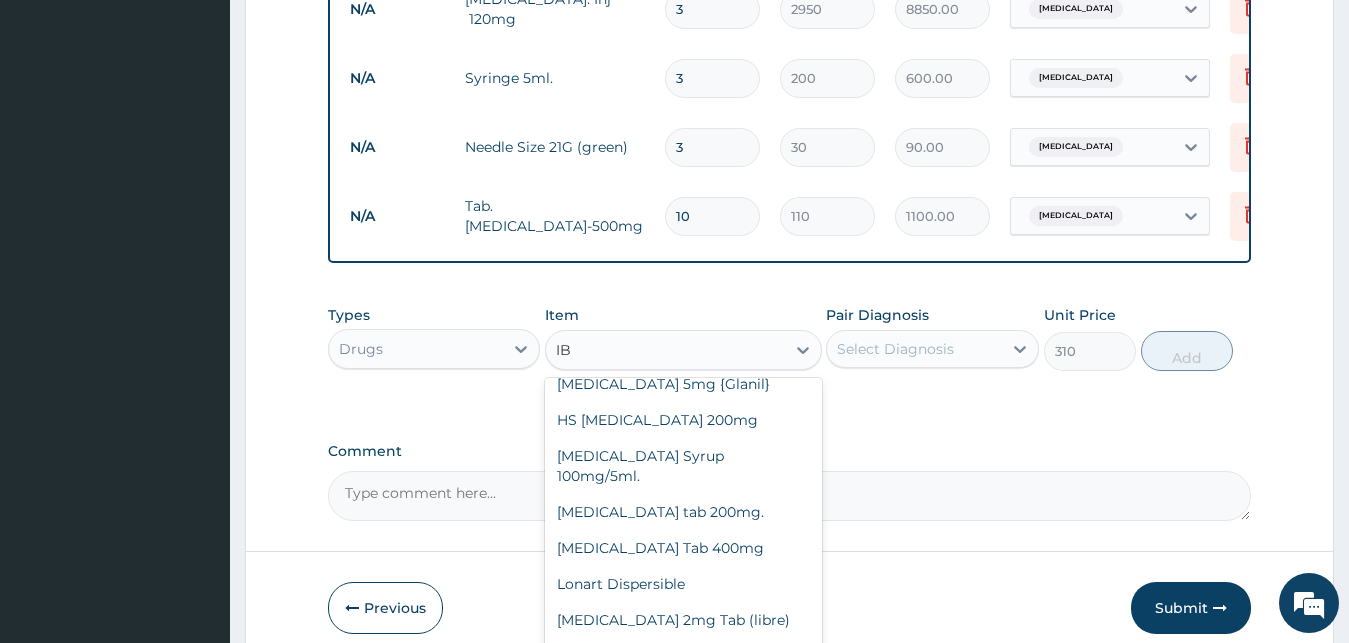 scroll, scrollTop: 124, scrollLeft: 0, axis: vertical 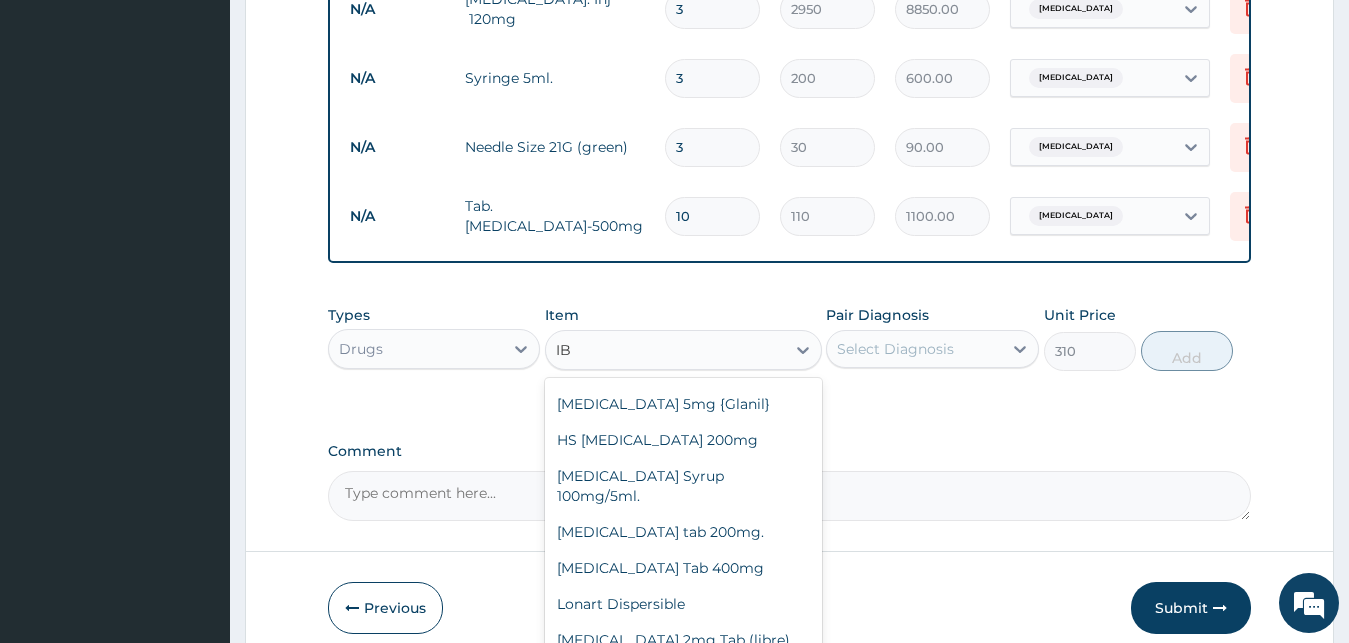 type on "IBU" 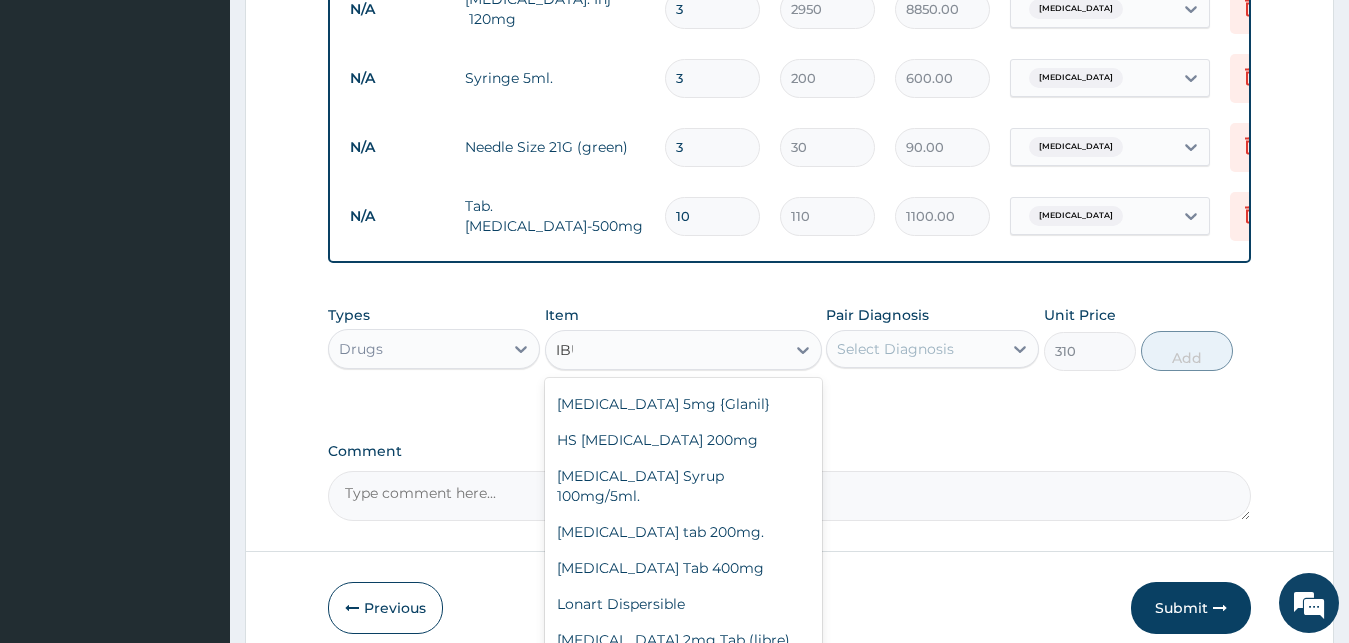 scroll, scrollTop: 0, scrollLeft: 0, axis: both 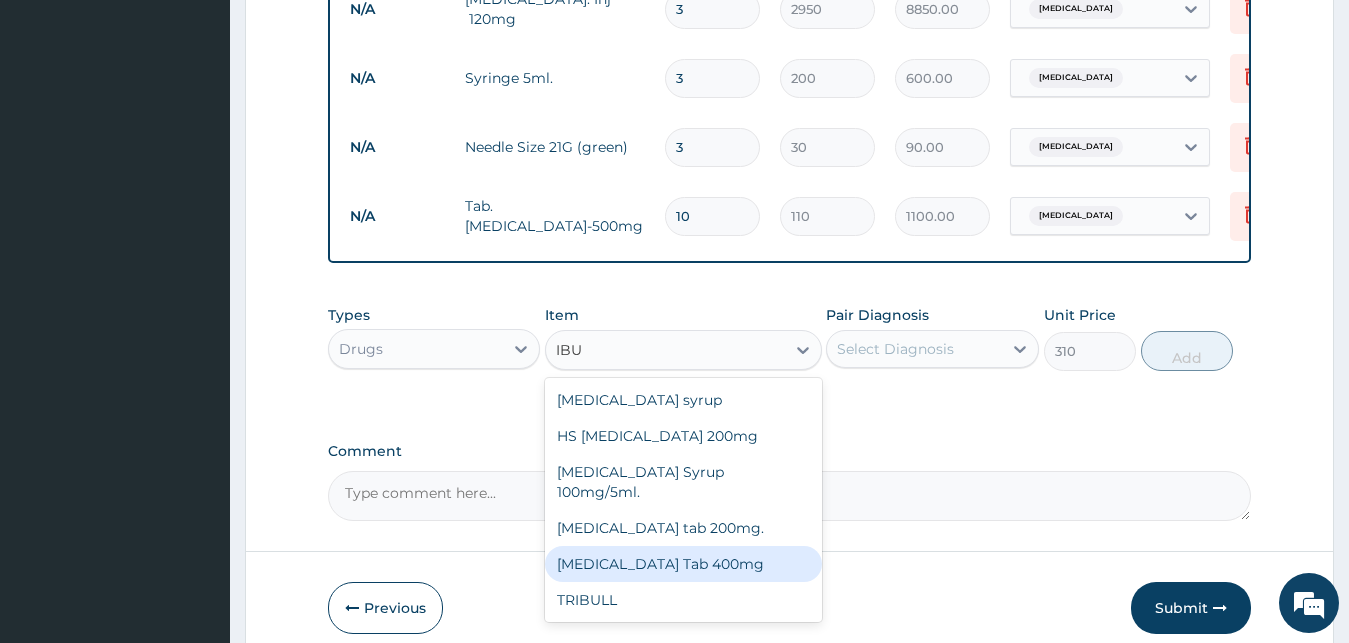 click on "Ibuprofen Tab 400mg" at bounding box center (683, 564) 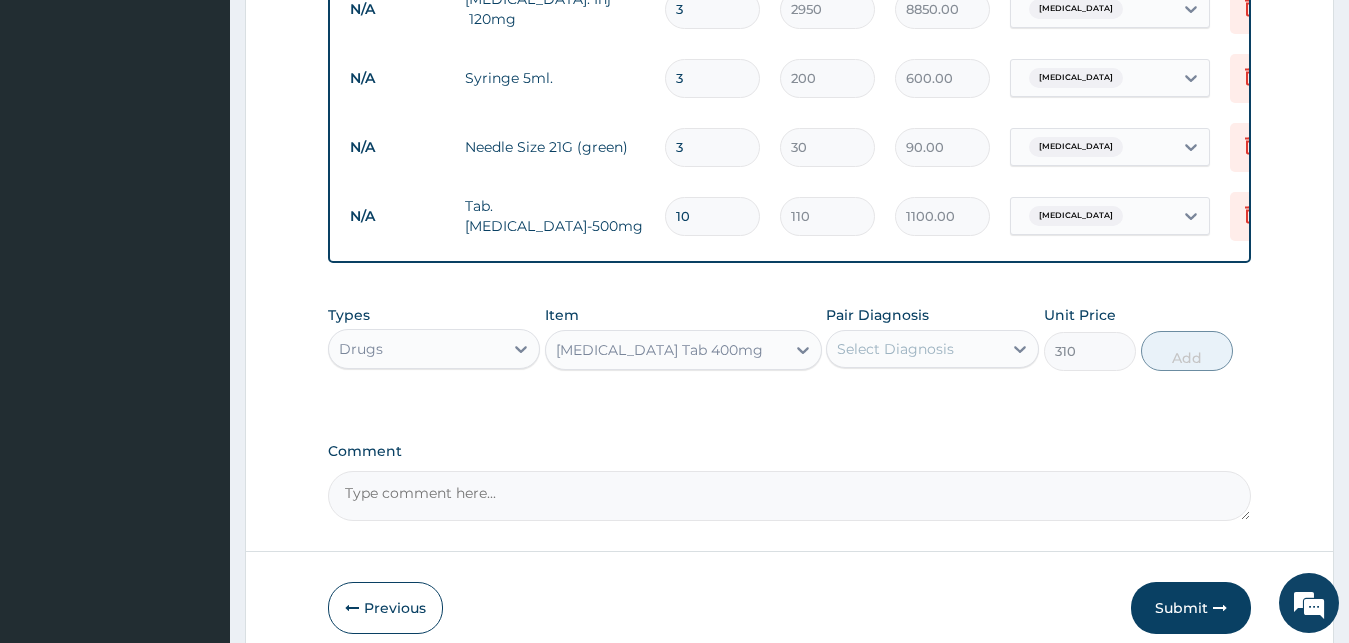 type 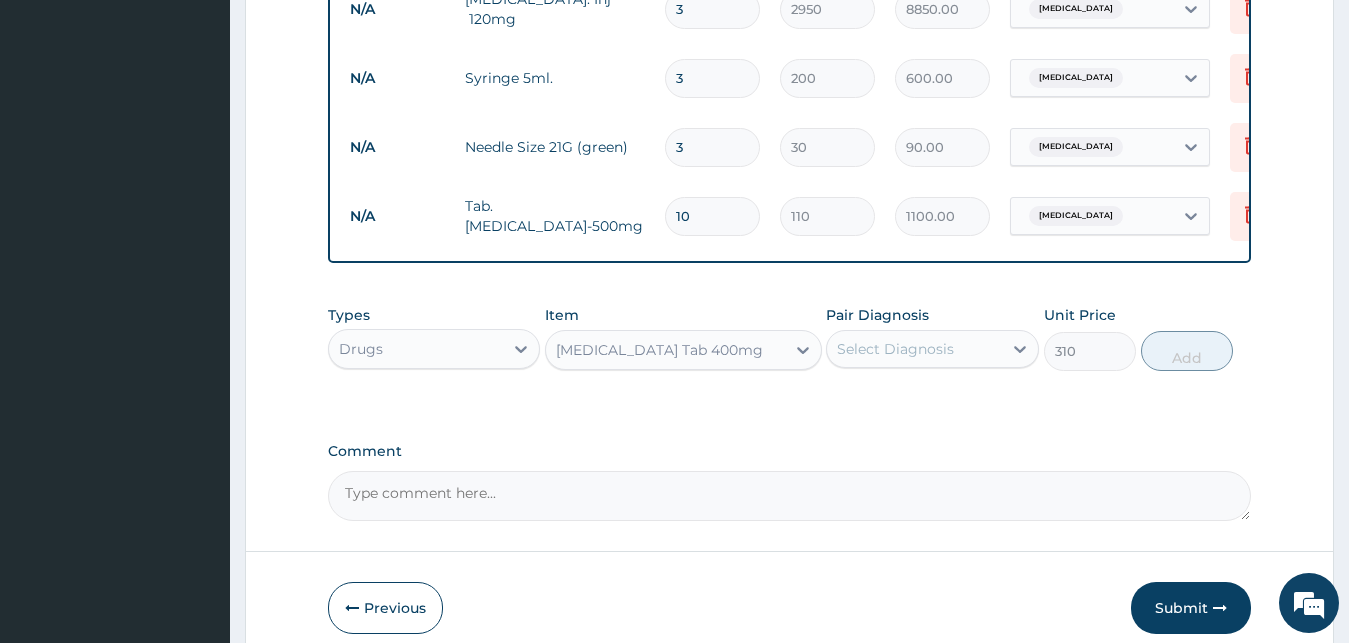 type on "40" 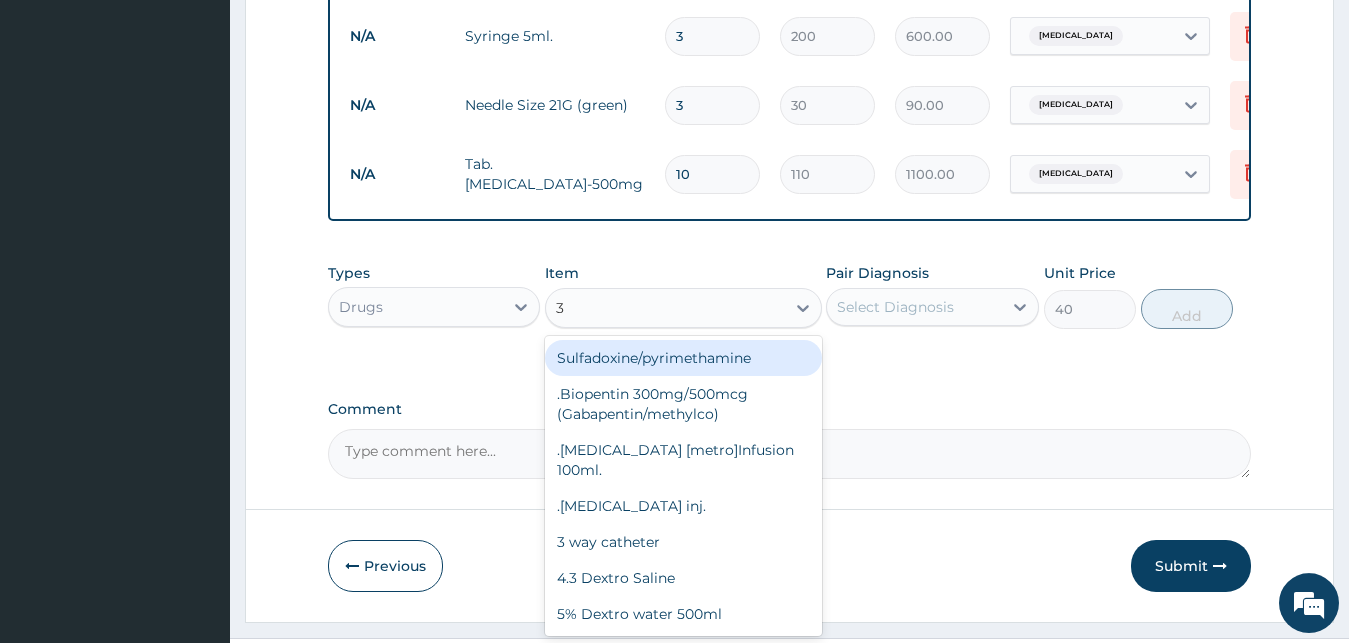 scroll, scrollTop: 997, scrollLeft: 0, axis: vertical 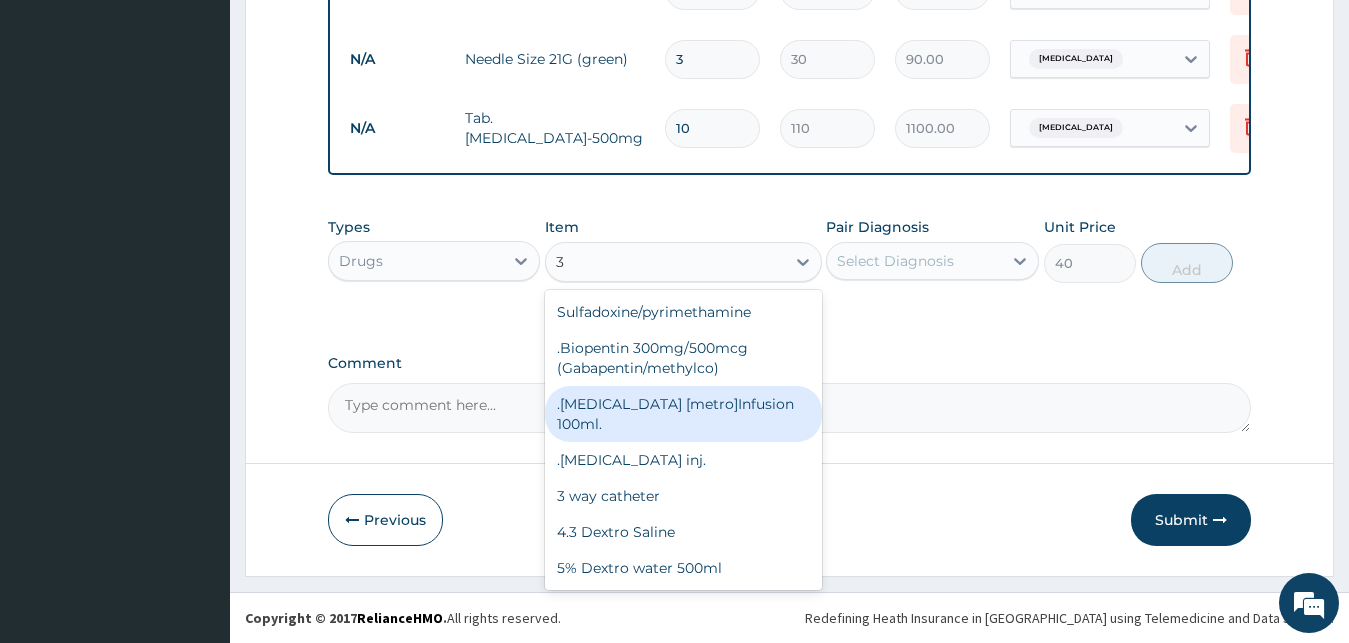 type on "3" 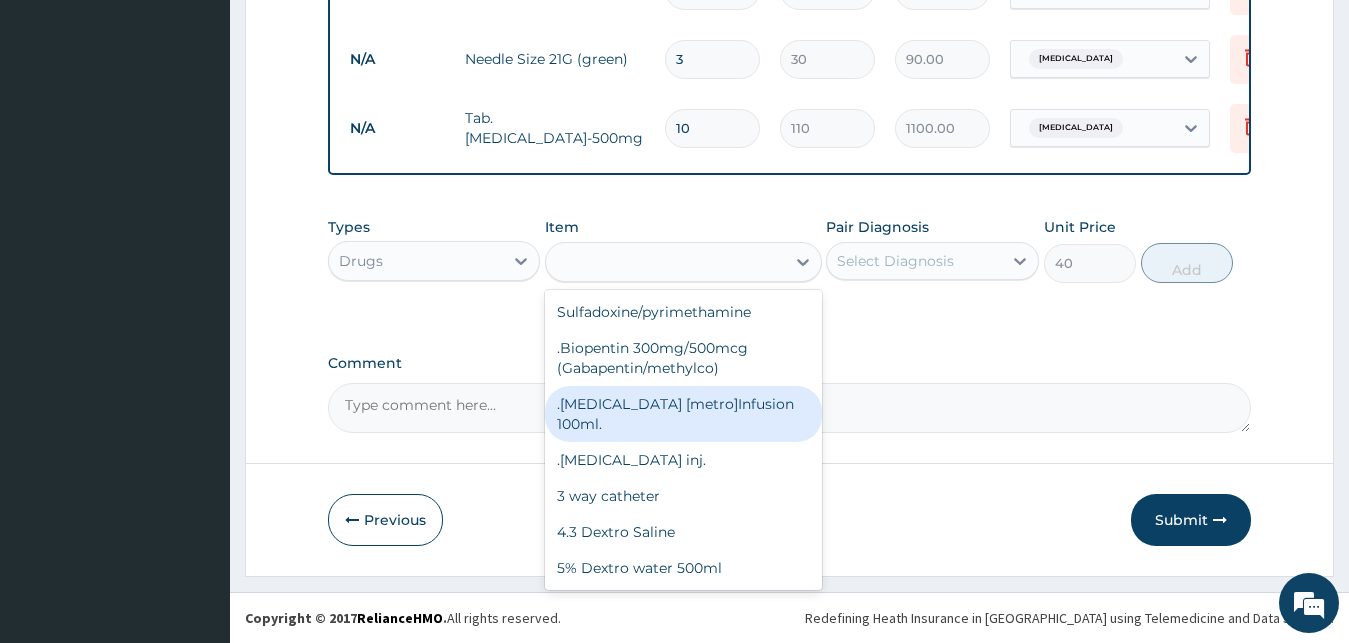 click on "Types Drugs Item option Ibuprofen Tab 400mg, selected. option .Flagyl [metro]Infusion 100ml. focused, 19 of 905. 280 results available for search term 3. Use Up and Down to choose options, press Enter to select the currently focused option, press Escape to exit the menu, press Tab to select the option and exit the menu. 3 Sulfadoxine/pyrimethamine .Biopentin 300mg/500mcg (Gabapentin/methylco) .Flagyl [metro]Infusion 100ml. .phenobarbitone inj. 3 way catheter 4.3 Dextro Saline 5% Dextro water 500ml Adalat 30mg Agary plaster 10cm(4 Inches) Agary Plaster 2.5cm(1 inch) Agary plaster 5cm(2 Inches) Albendazol 400mg Tab. Albendazole Susp.[Tanzol] Aldocure 250mg(Methydopa) Allerex eye drop Allopurinol 100mg. Amaryl 2mg Tab Amaryl tablet 4mg Aminoguard. Amoxicillin syrup. 125mg/5ml. Amoxiclav tab 375. Ampiclox syrup 125mg/100ml(Ampicillin/cloxa) Aprovasc.(irbesartan/amlodipin 300/10mg). Aquaclave 375mg tab Artemether/Lumefantrine suspension Artesunate inj 30mg Aciclovir-400mg-Tab Ceftriazone Inj Ibuprofen syrup Eusol" at bounding box center [790, 265] 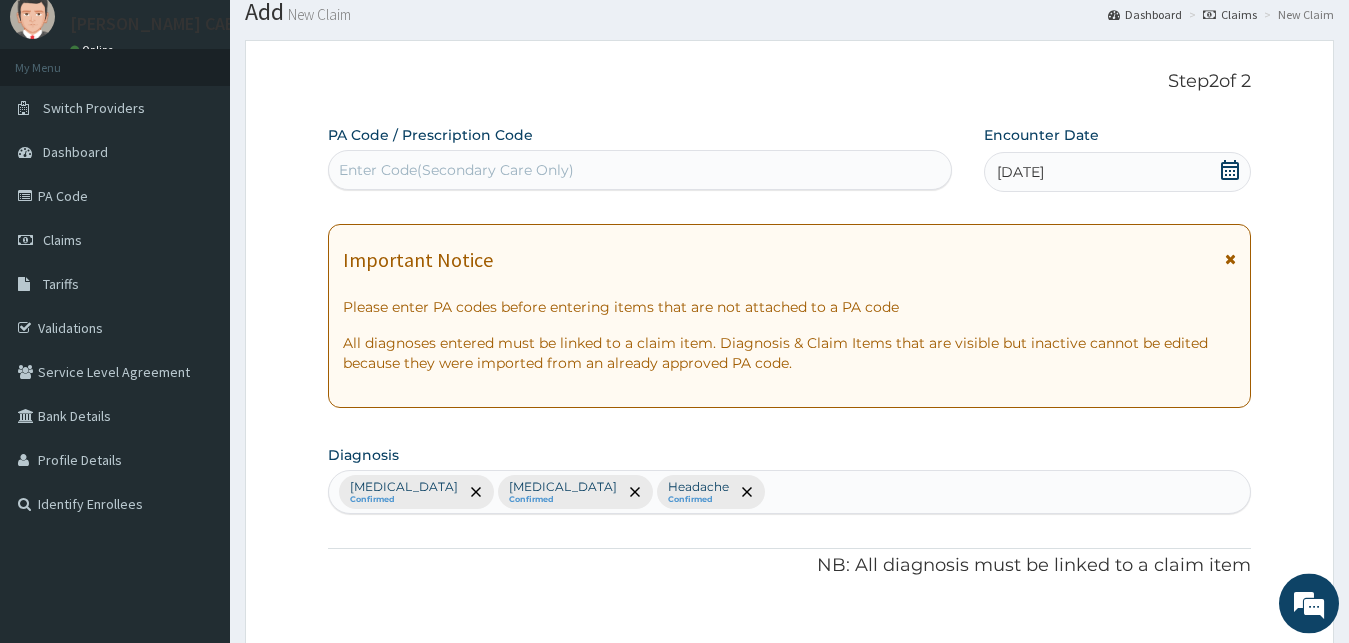 scroll, scrollTop: 0, scrollLeft: 0, axis: both 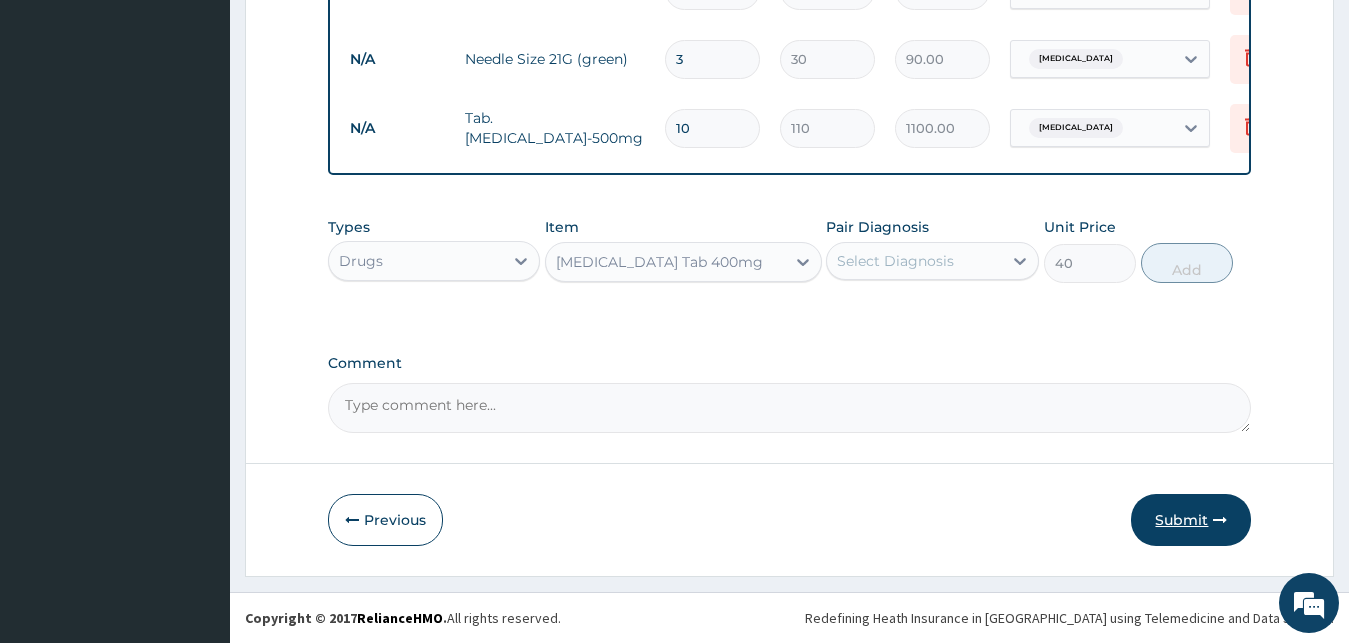 click on "Submit" at bounding box center [1191, 520] 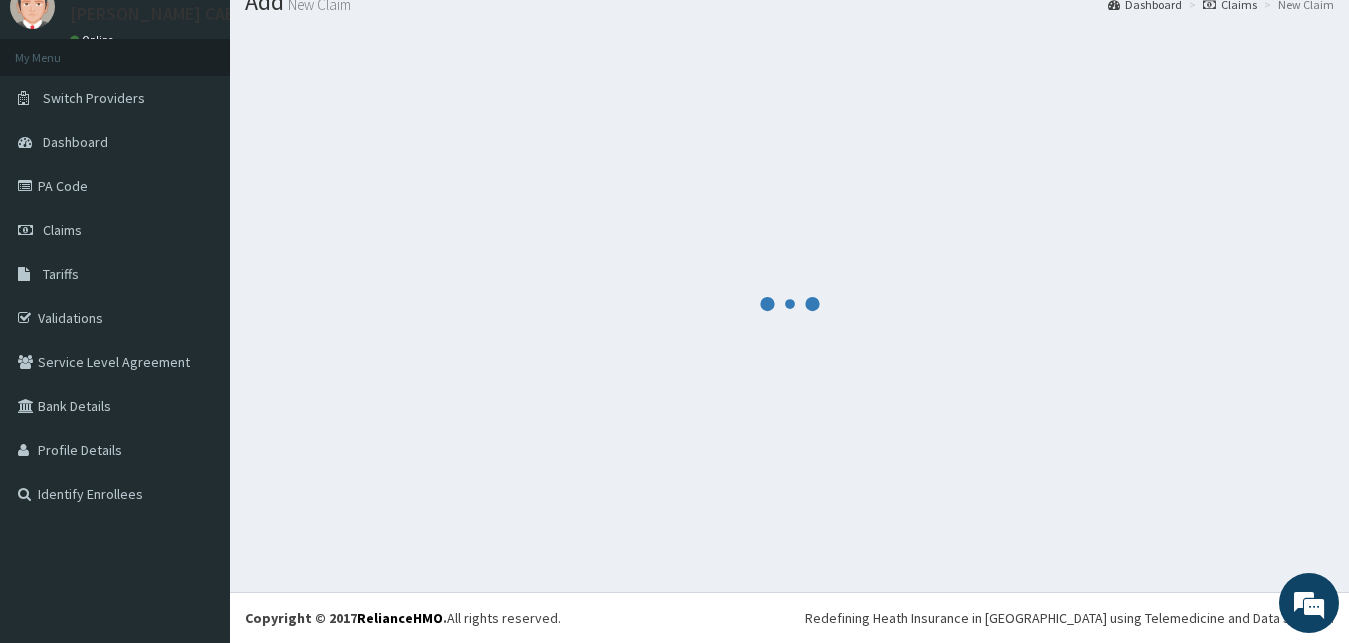 scroll, scrollTop: 76, scrollLeft: 0, axis: vertical 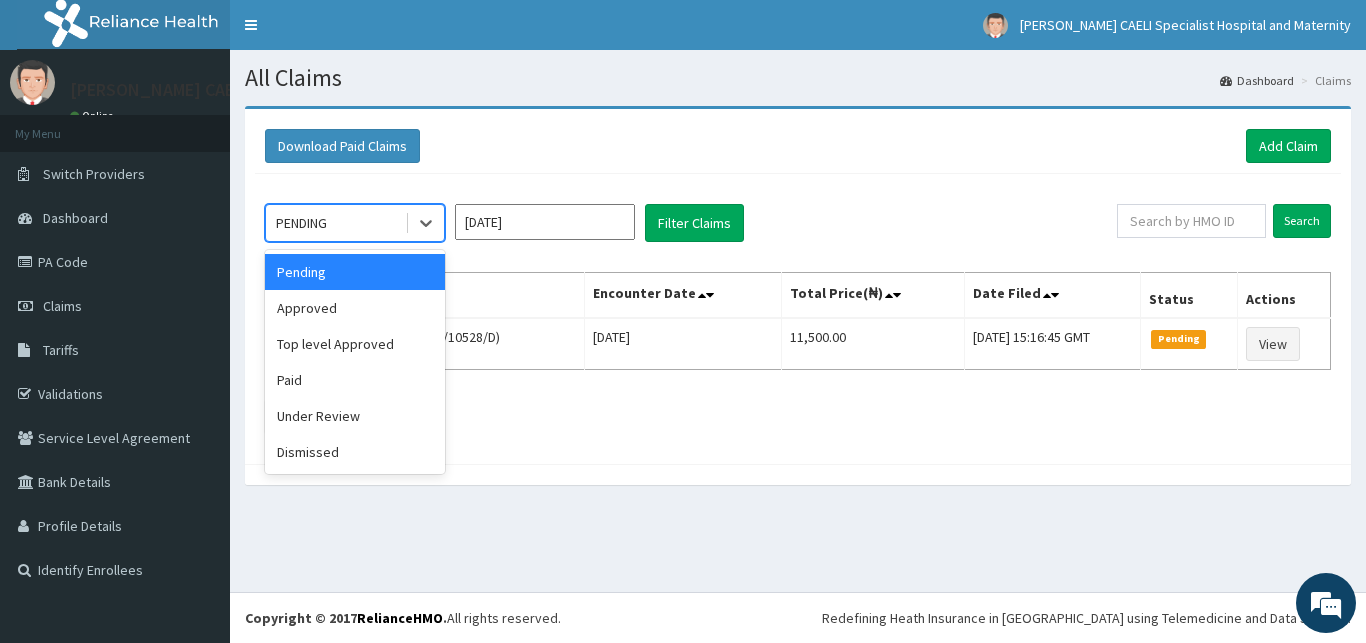 click on "PENDING" at bounding box center (335, 223) 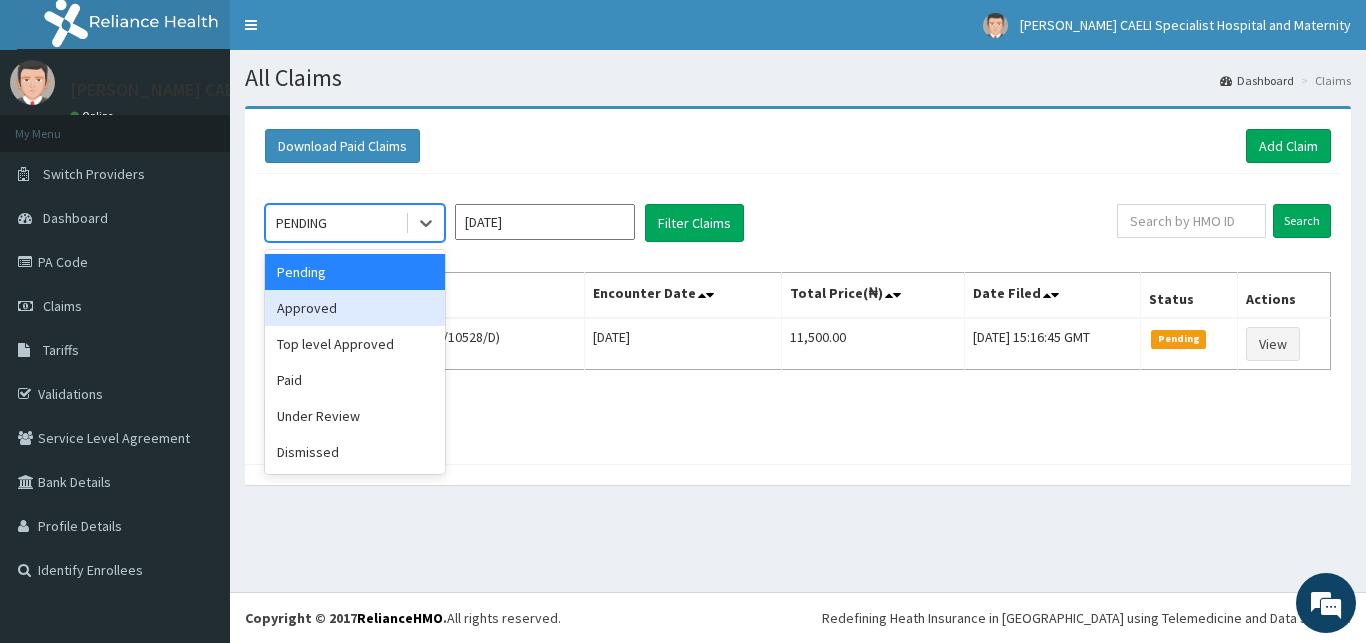 click on "Approved" at bounding box center [355, 308] 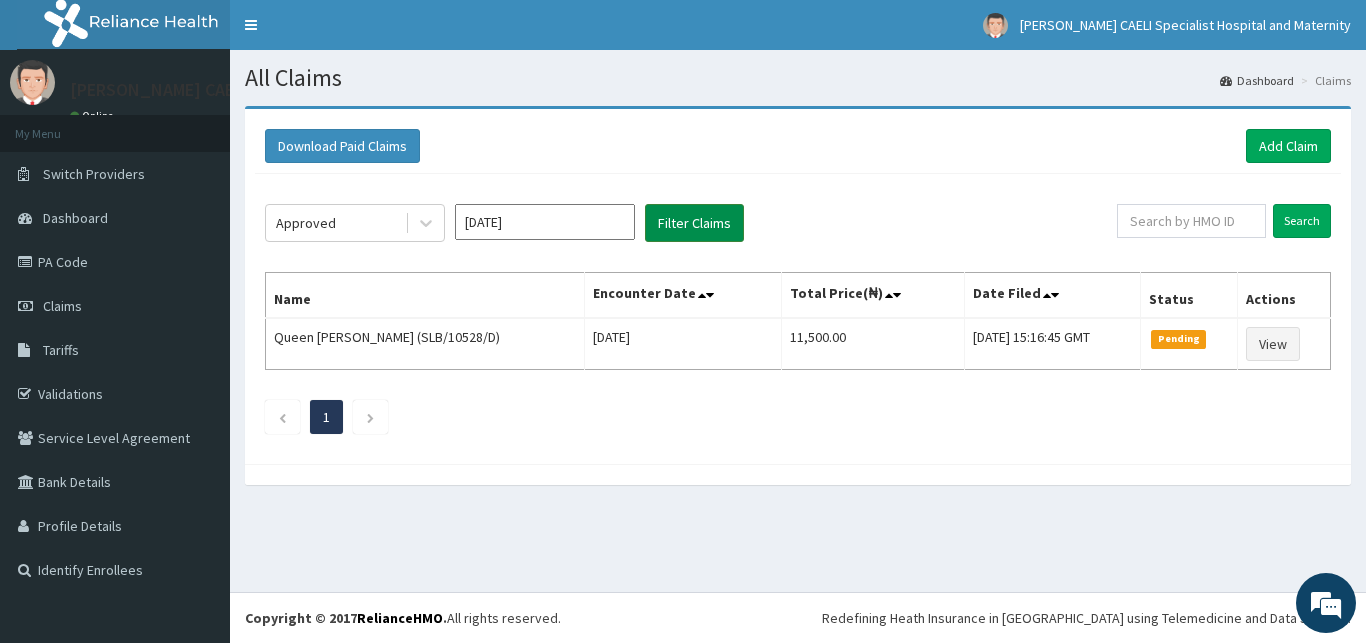 click on "Filter Claims" at bounding box center [694, 223] 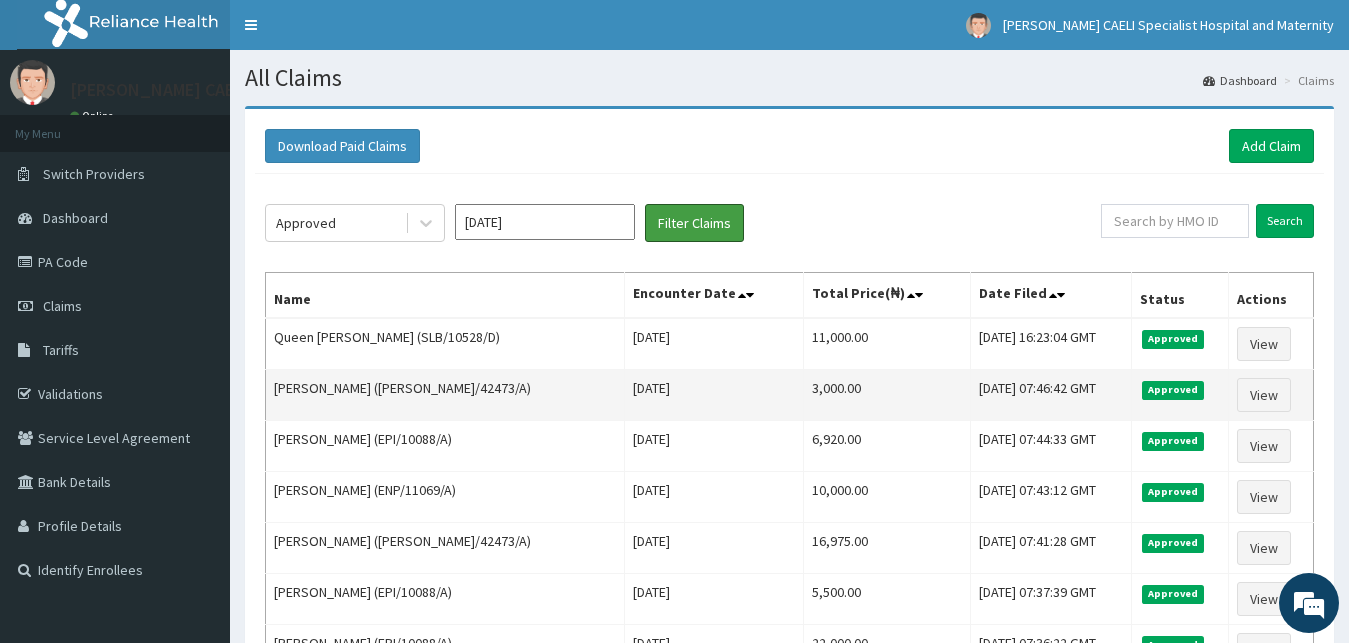 scroll, scrollTop: 0, scrollLeft: 0, axis: both 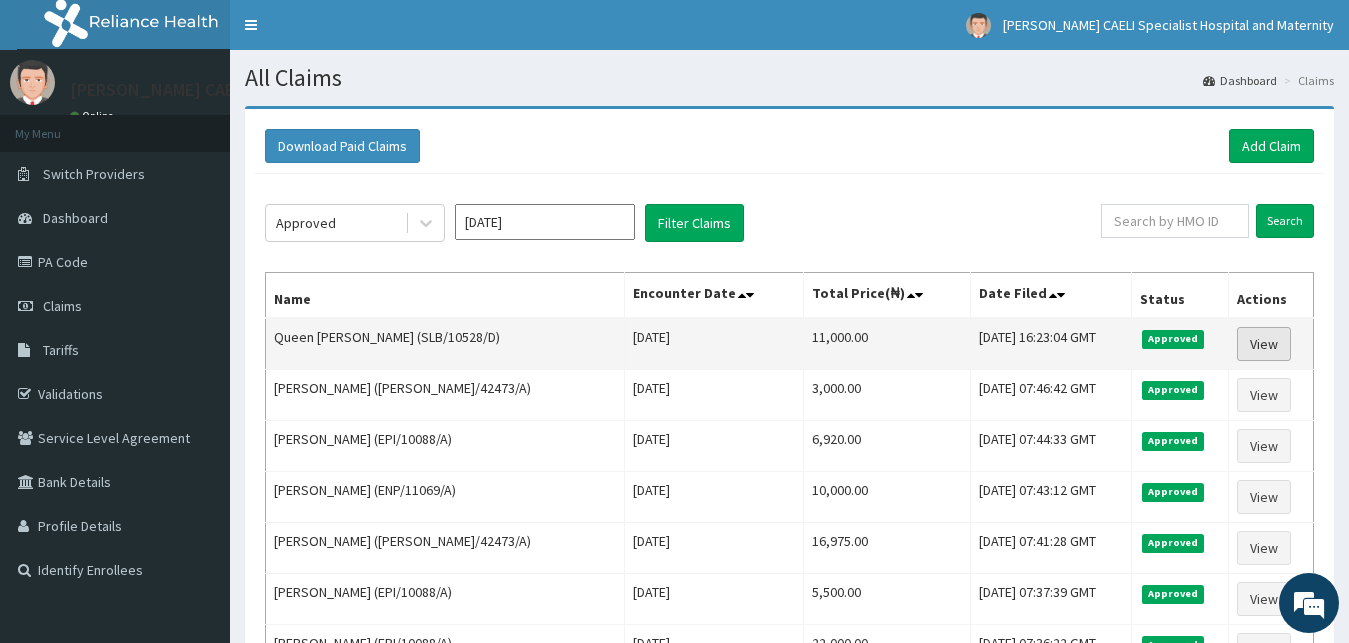 click on "View" at bounding box center (1264, 344) 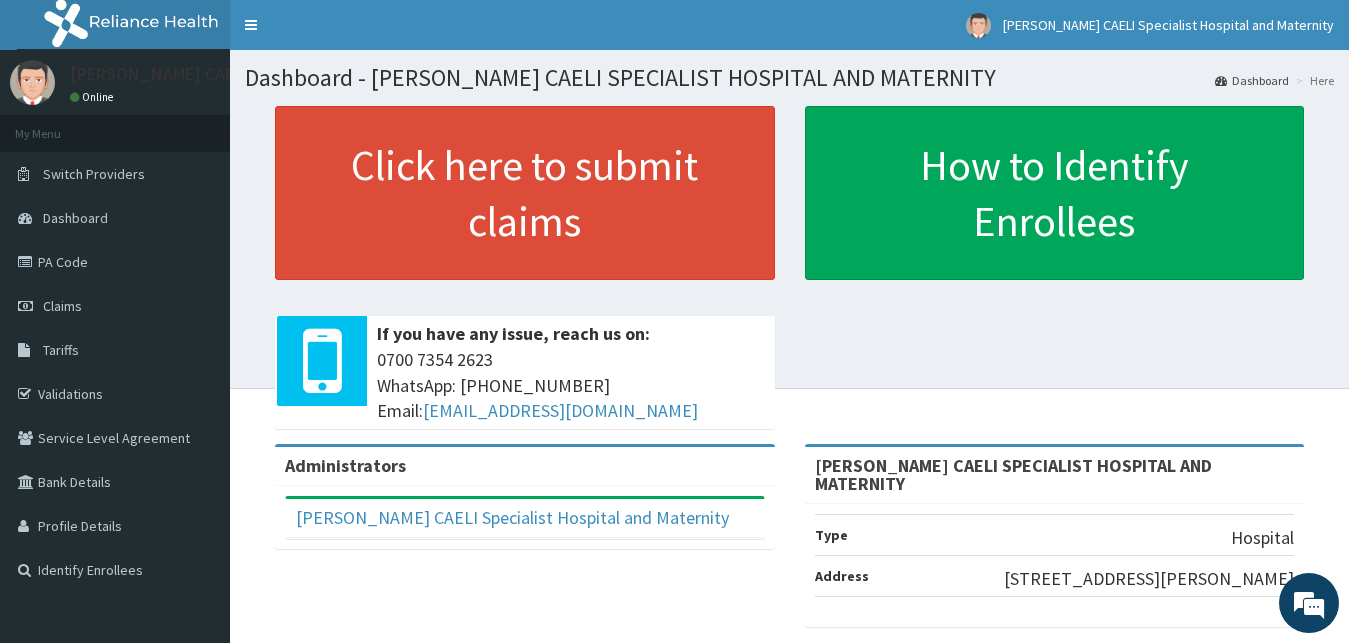 scroll, scrollTop: 0, scrollLeft: 0, axis: both 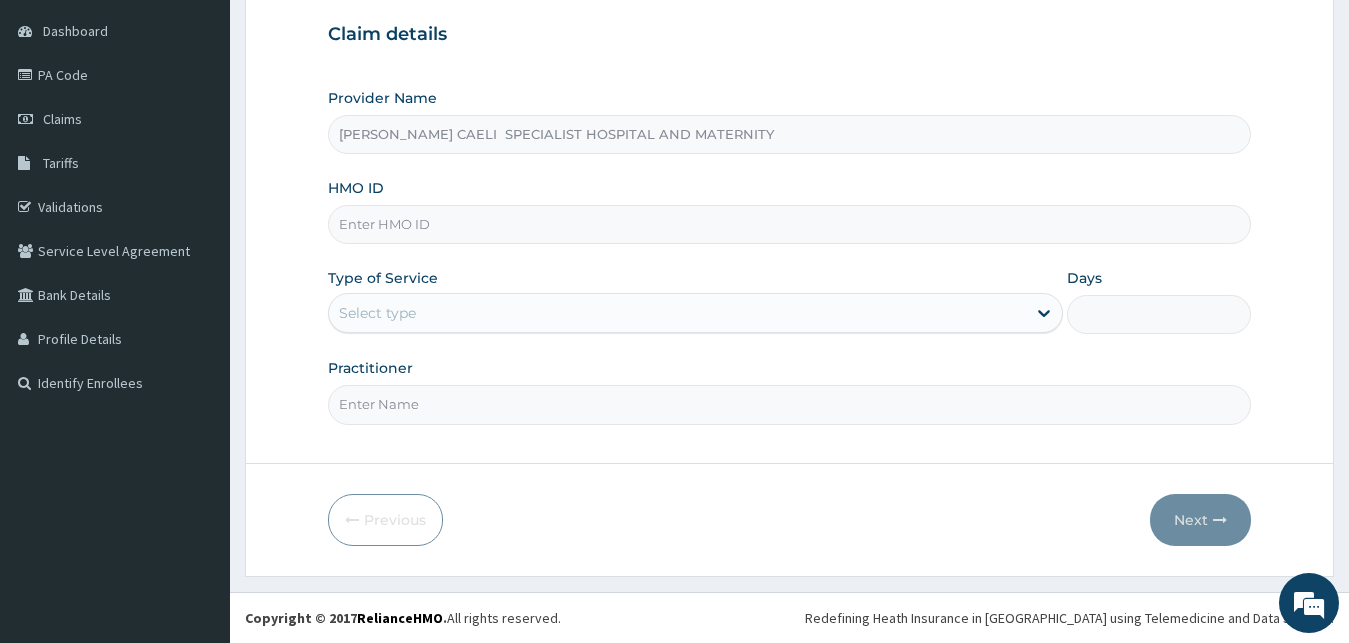 click on "Practitioner" at bounding box center (790, 404) 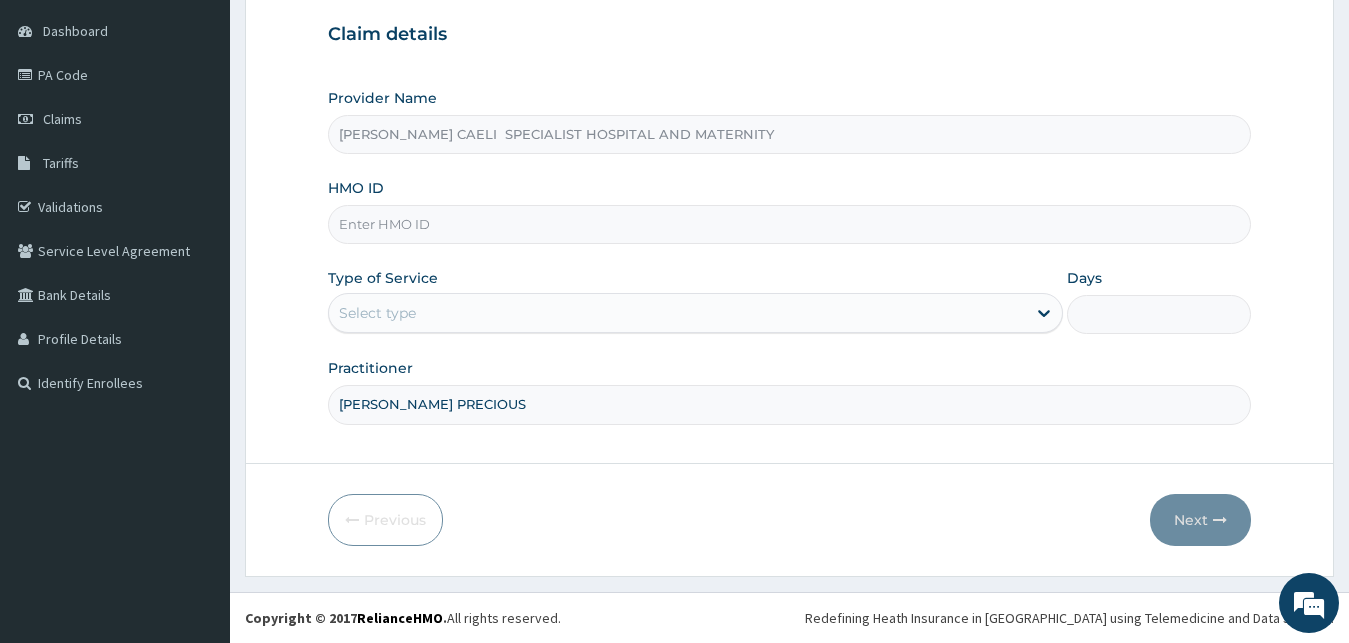 type on "DR CHUMA-UDEH PRECIOUS" 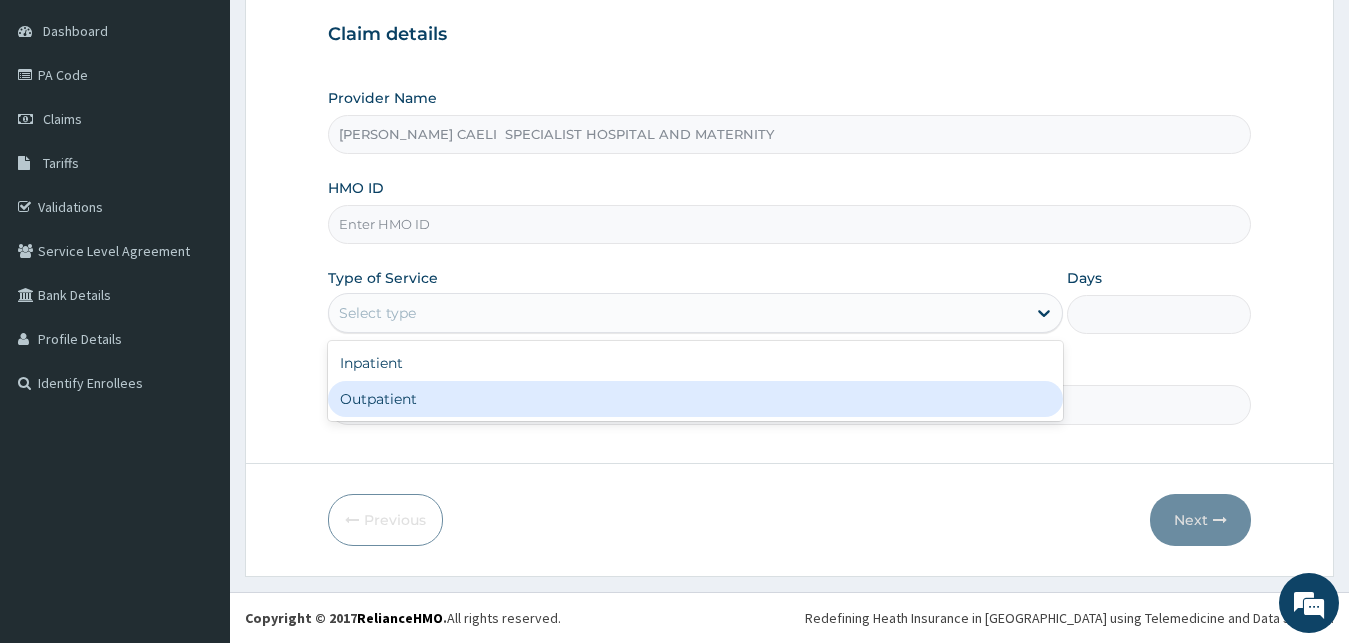 click on "Outpatient" at bounding box center (696, 399) 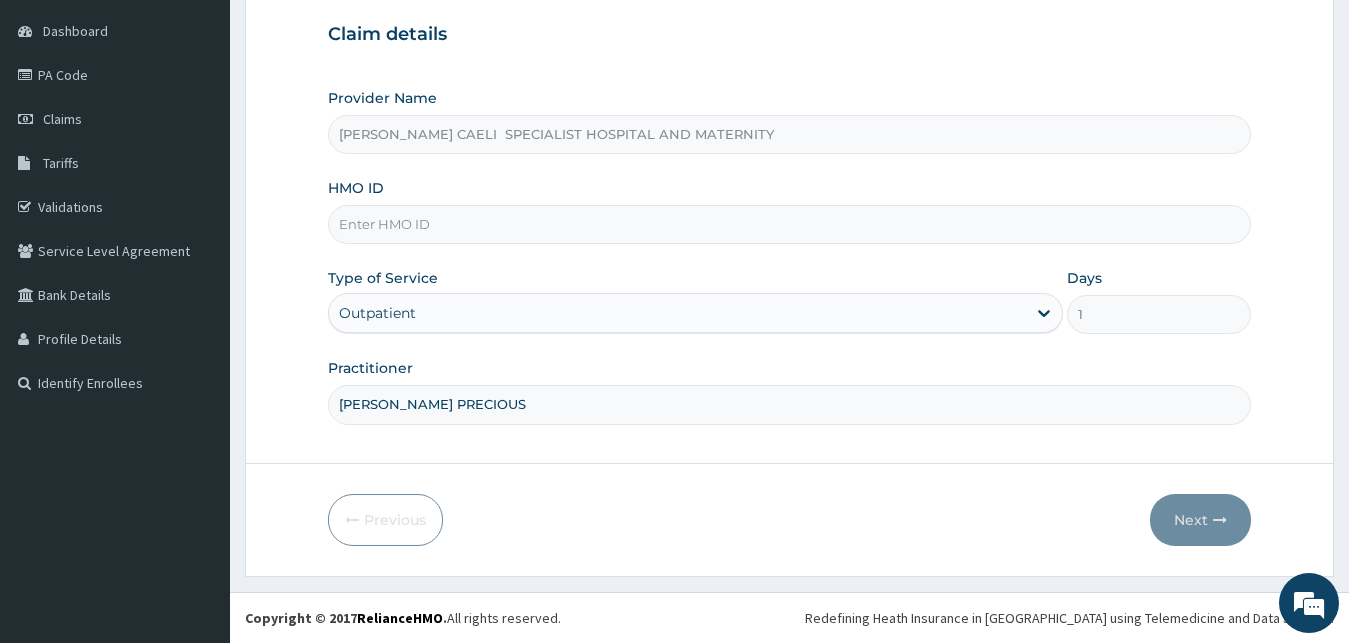 click on "HMO ID" at bounding box center [790, 224] 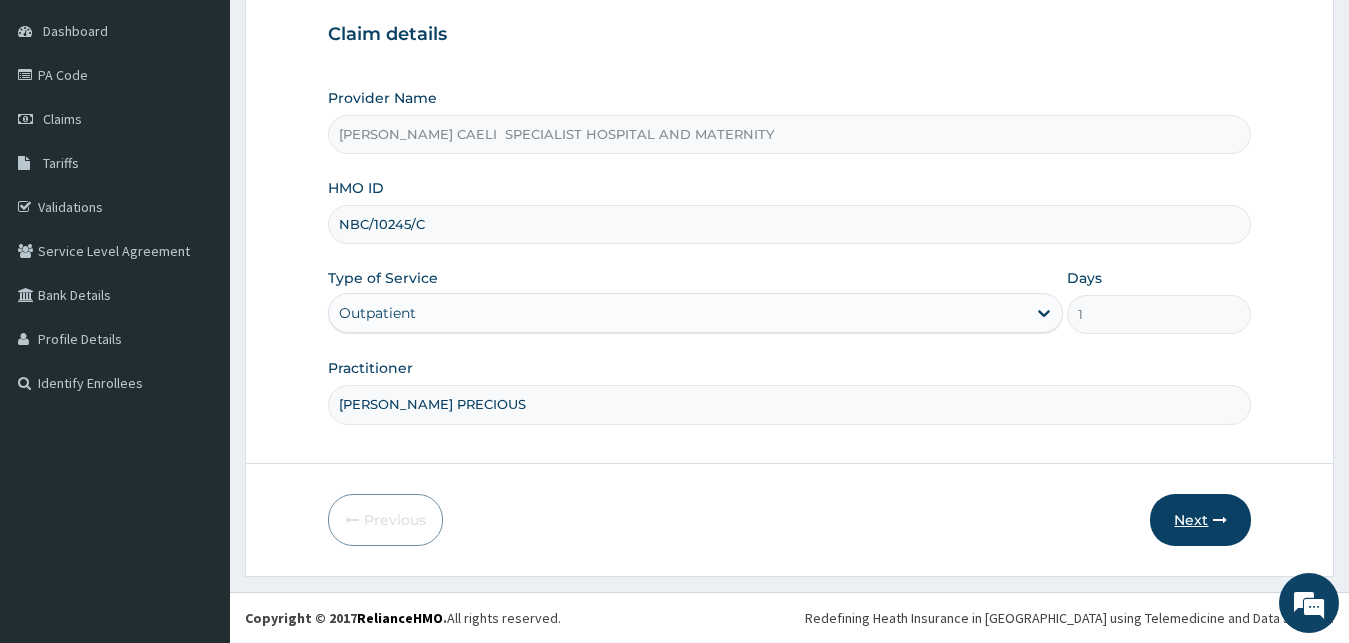 type on "NBC/10245/C" 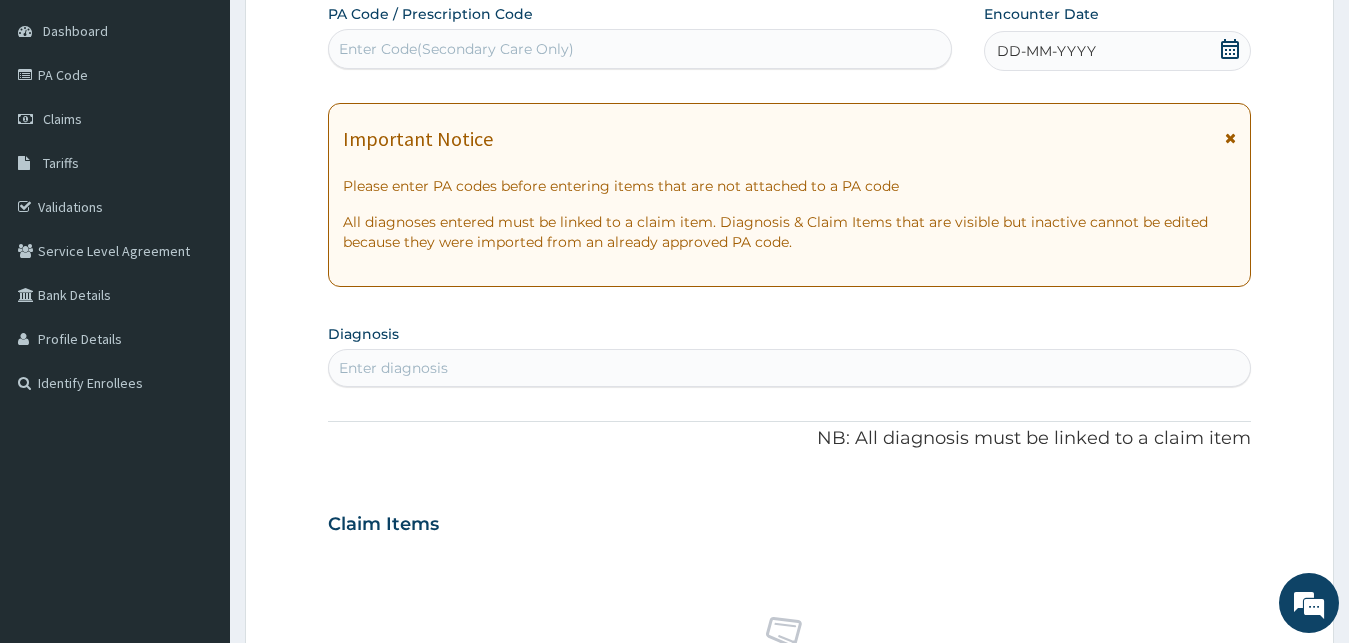 click on "DD-MM-YYYY" at bounding box center (1046, 51) 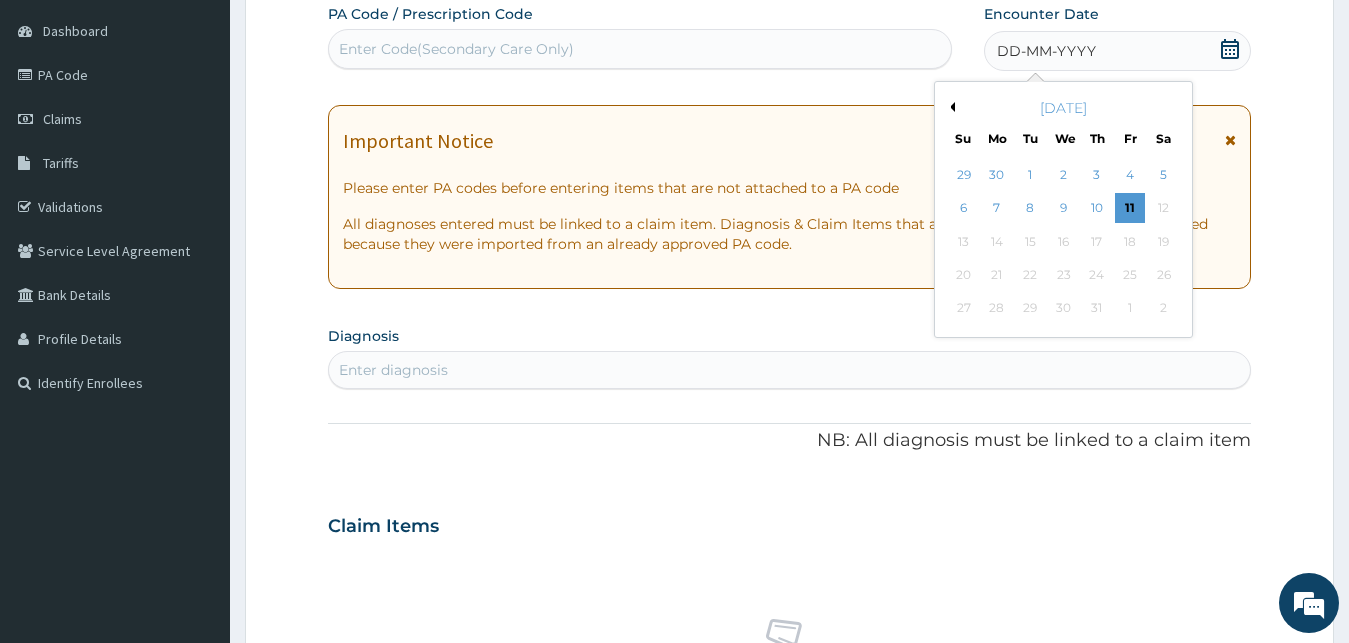 drag, startPoint x: 1132, startPoint y: 206, endPoint x: 1083, endPoint y: 213, distance: 49.497475 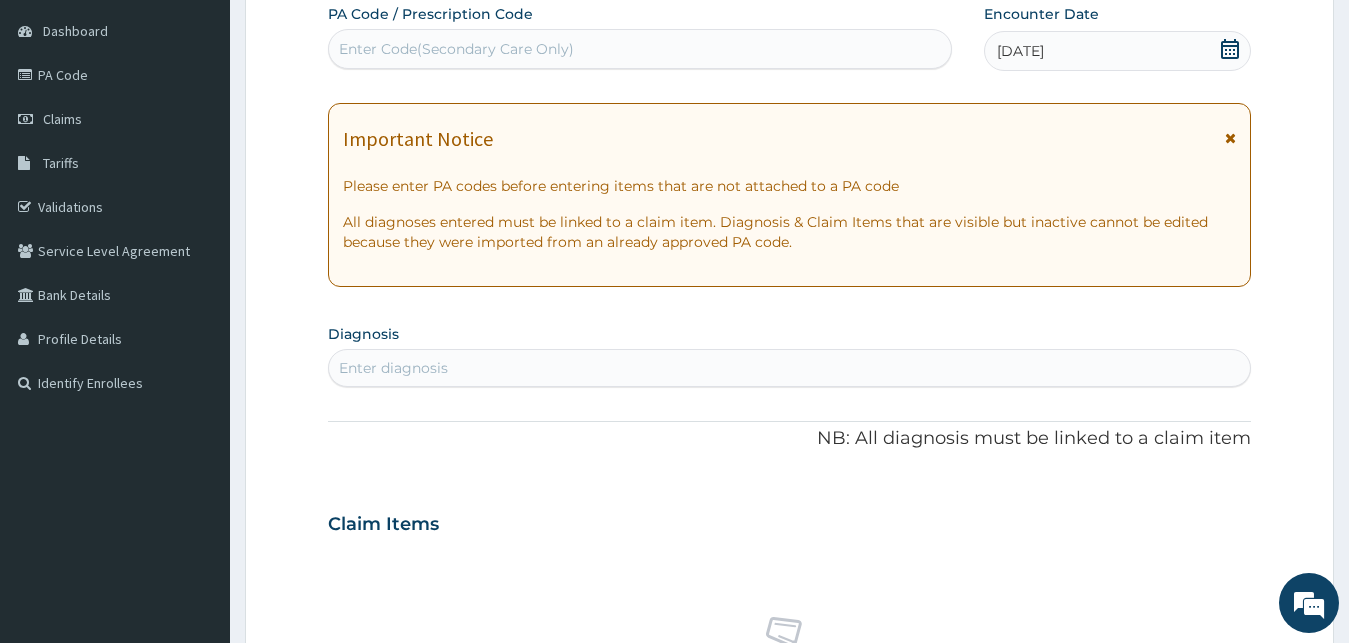 click on "Enter diagnosis" at bounding box center (393, 368) 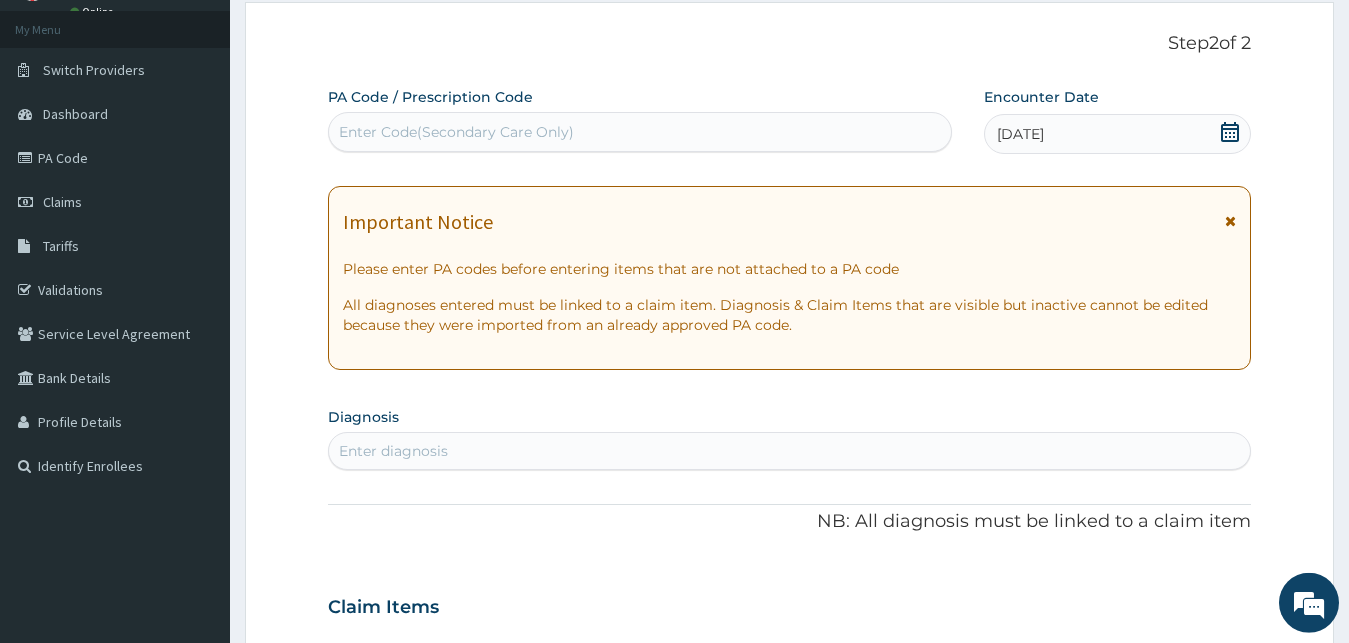 scroll, scrollTop: 85, scrollLeft: 0, axis: vertical 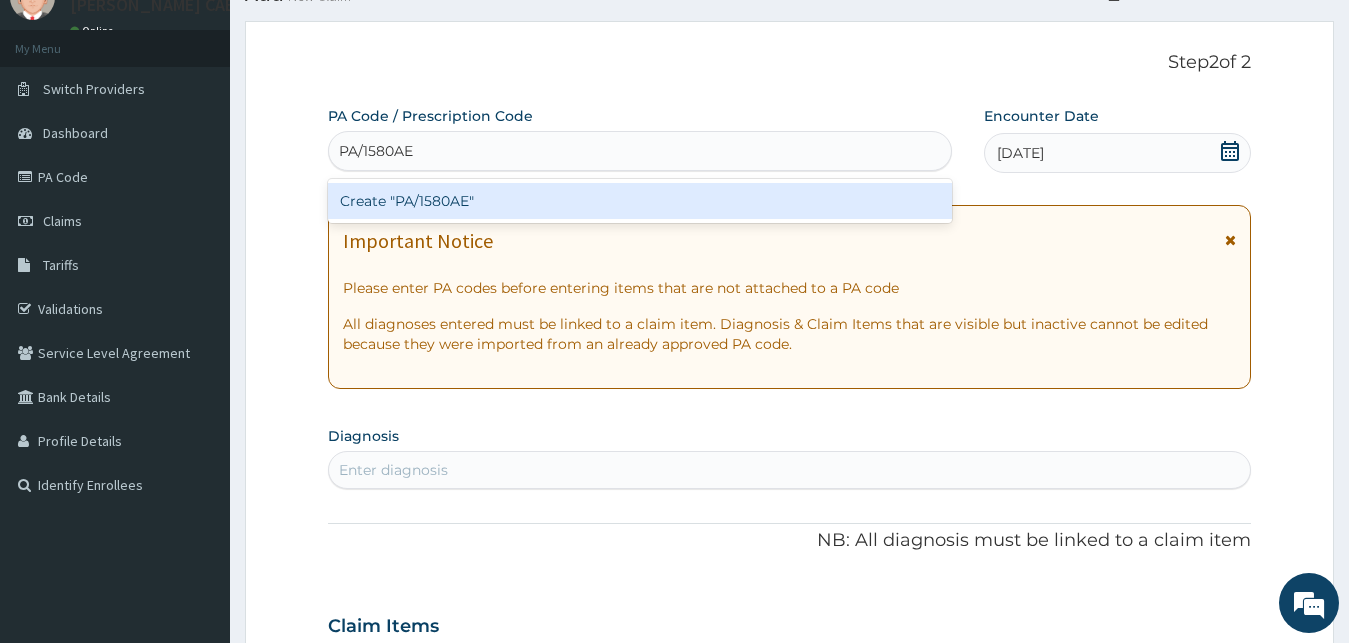 click on "Create "PA/1580AE"" at bounding box center [640, 201] 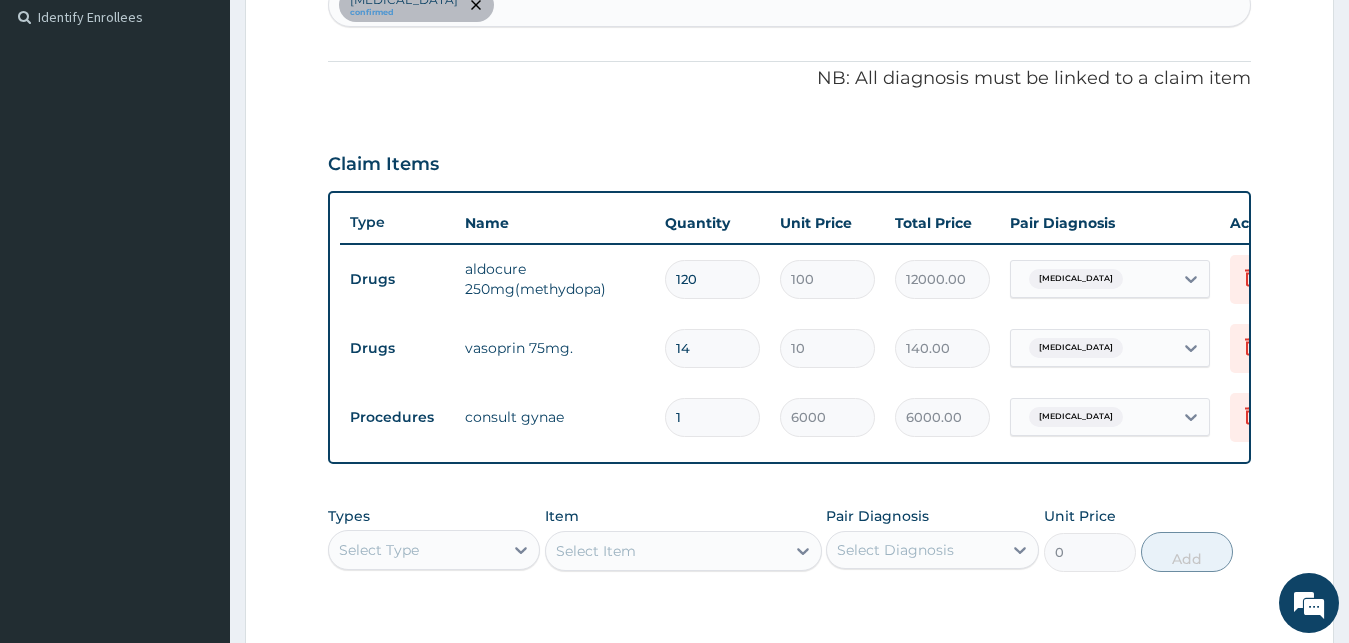 scroll, scrollTop: 859, scrollLeft: 0, axis: vertical 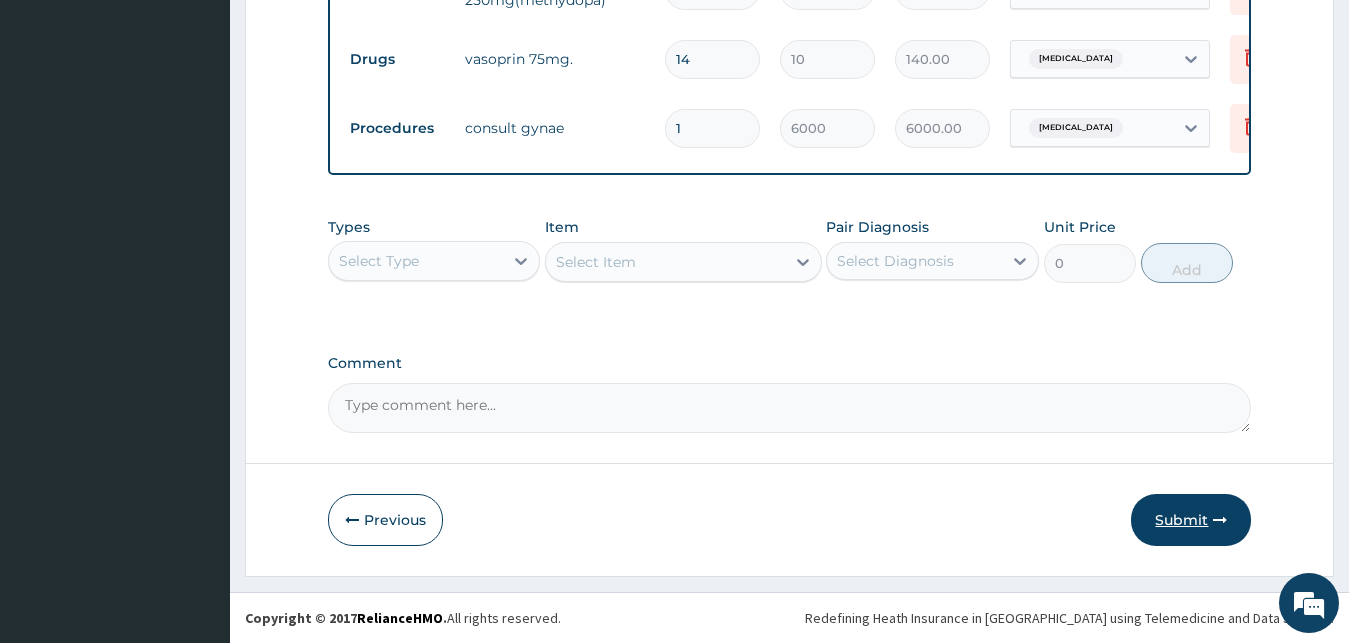 click on "Submit" at bounding box center (1191, 520) 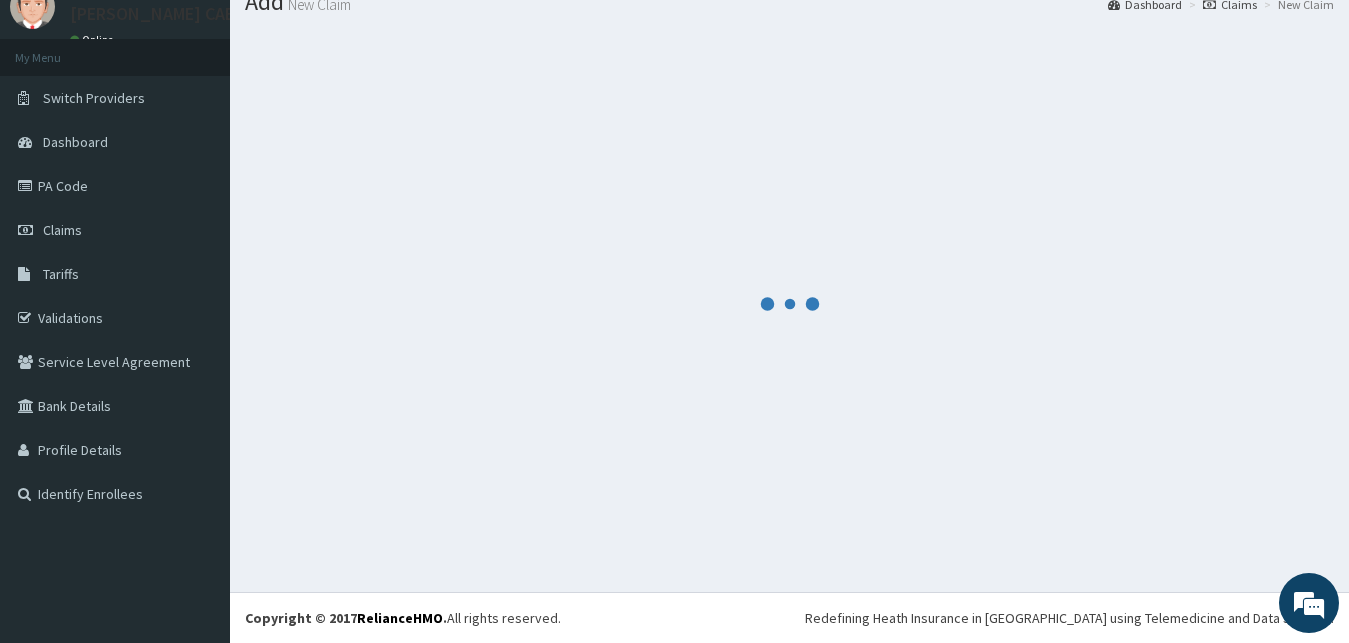 scroll, scrollTop: 76, scrollLeft: 0, axis: vertical 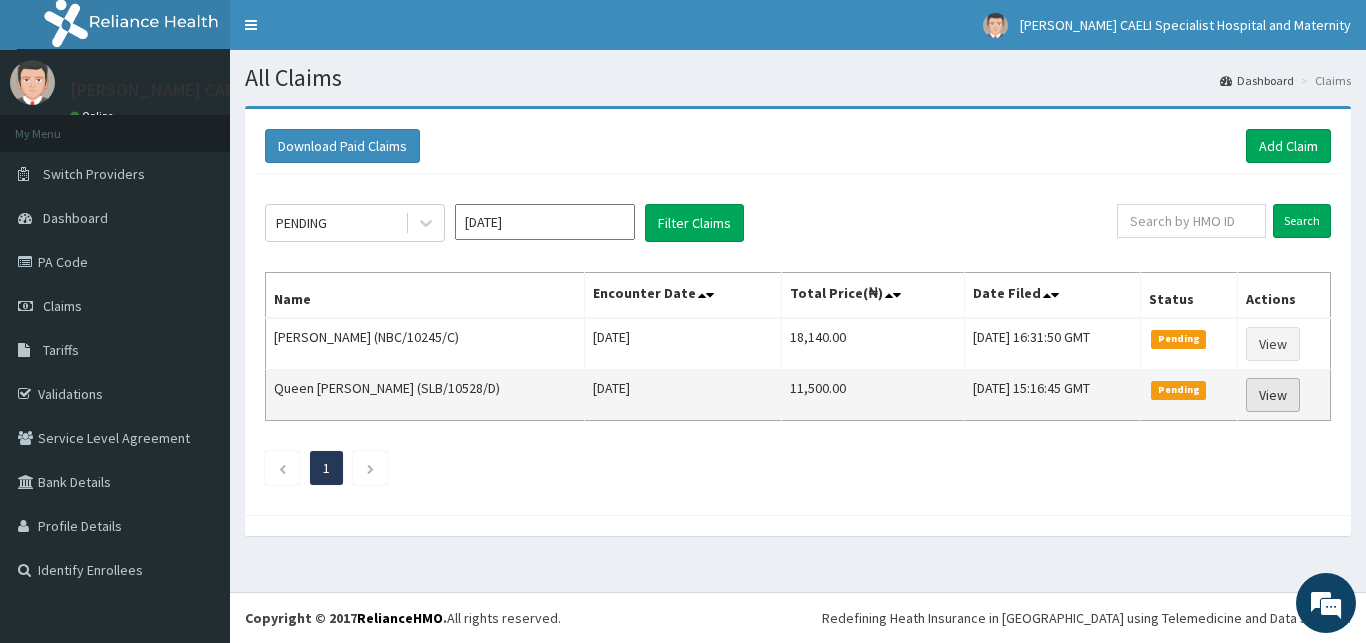 click on "View" at bounding box center (1273, 395) 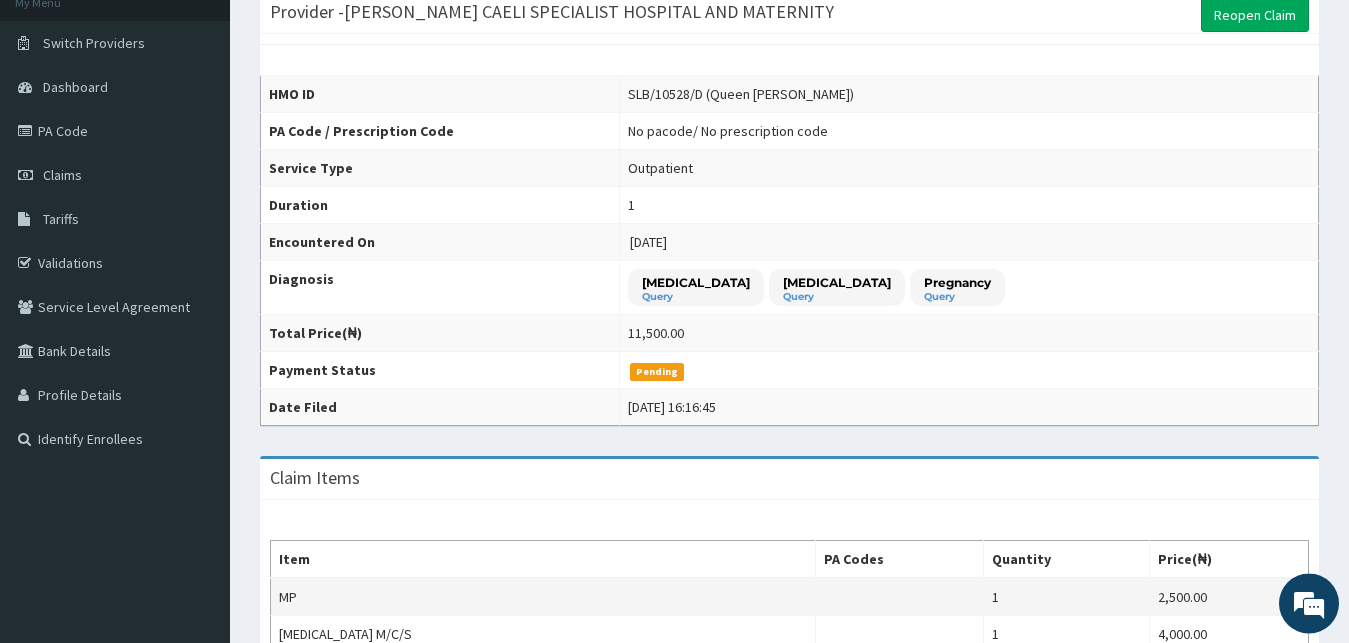 scroll, scrollTop: 0, scrollLeft: 0, axis: both 